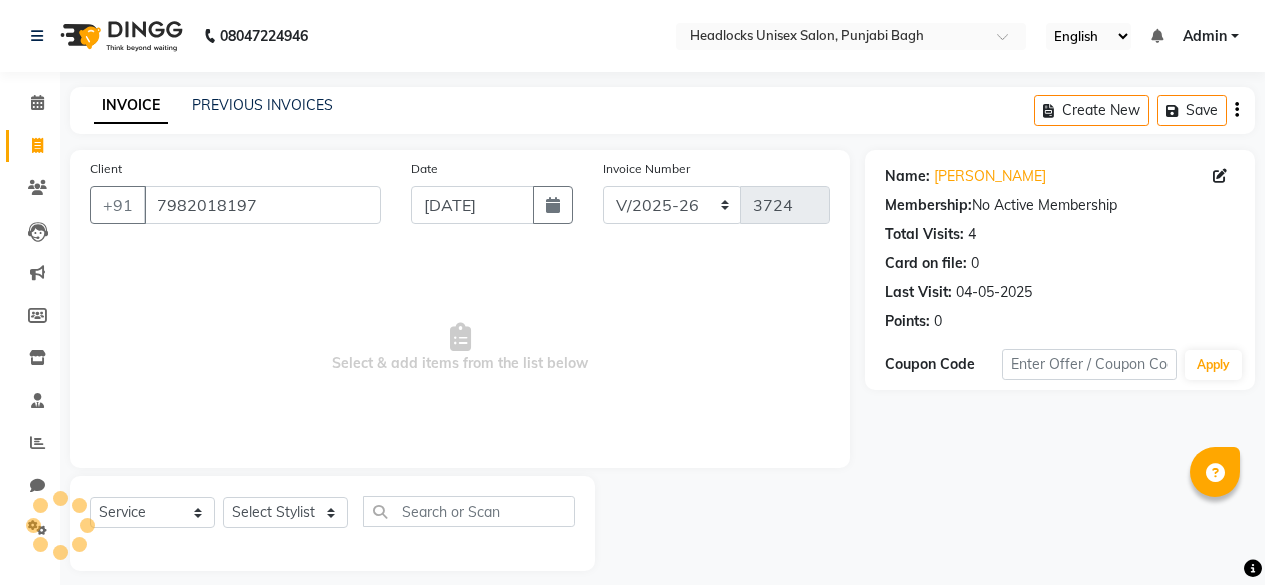select on "7719" 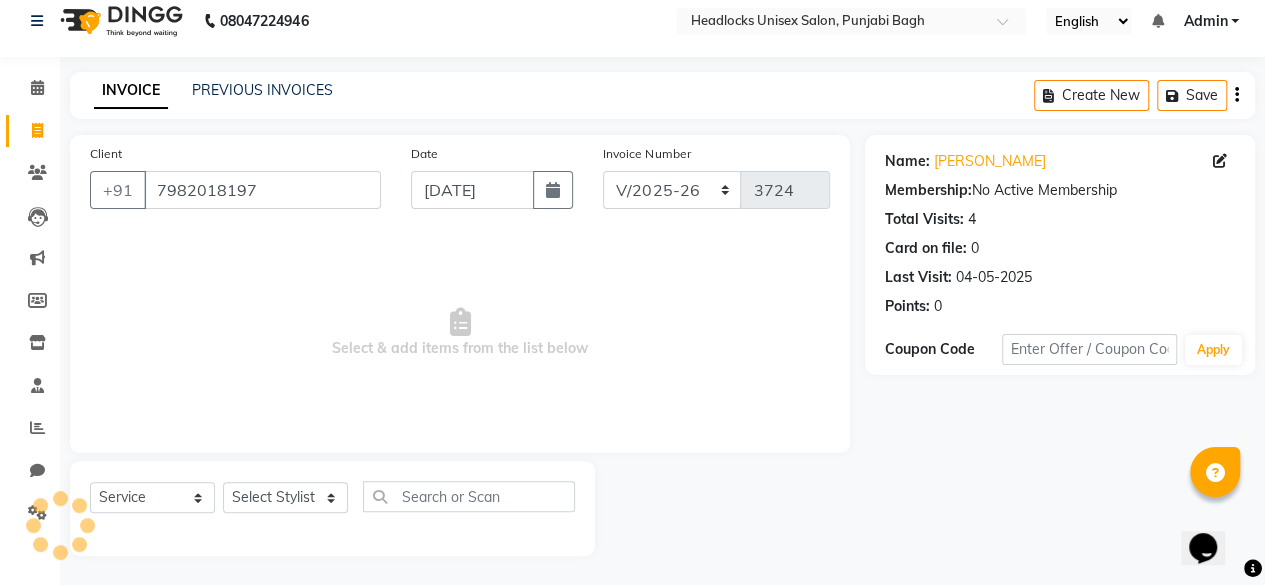 scroll, scrollTop: 0, scrollLeft: 0, axis: both 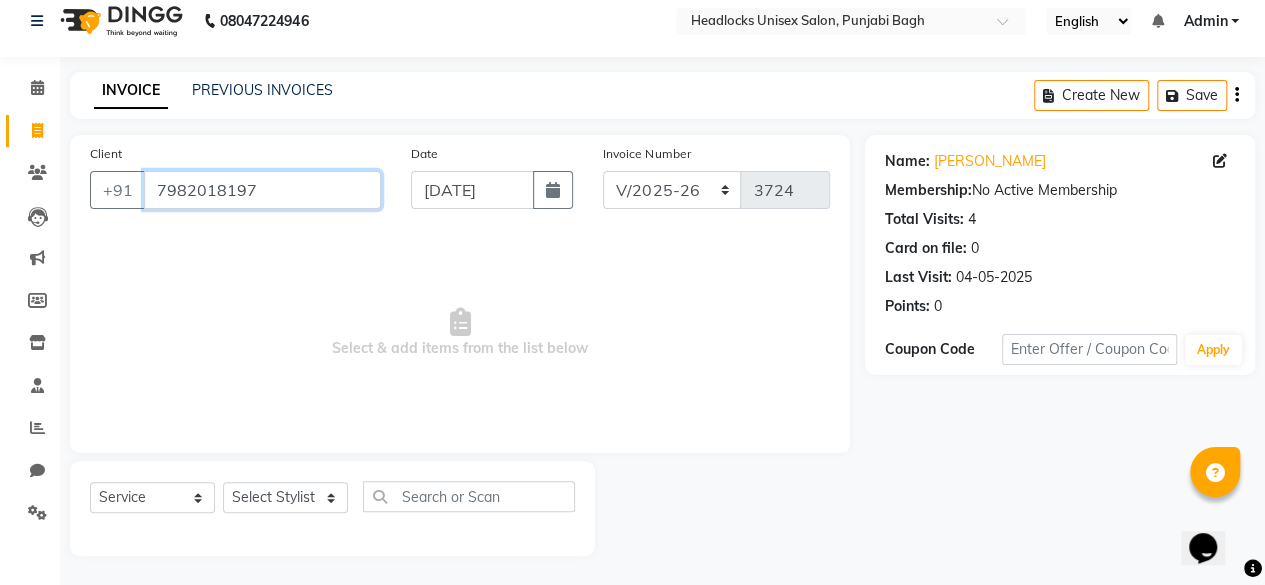 click on "7982018197" at bounding box center [262, 190] 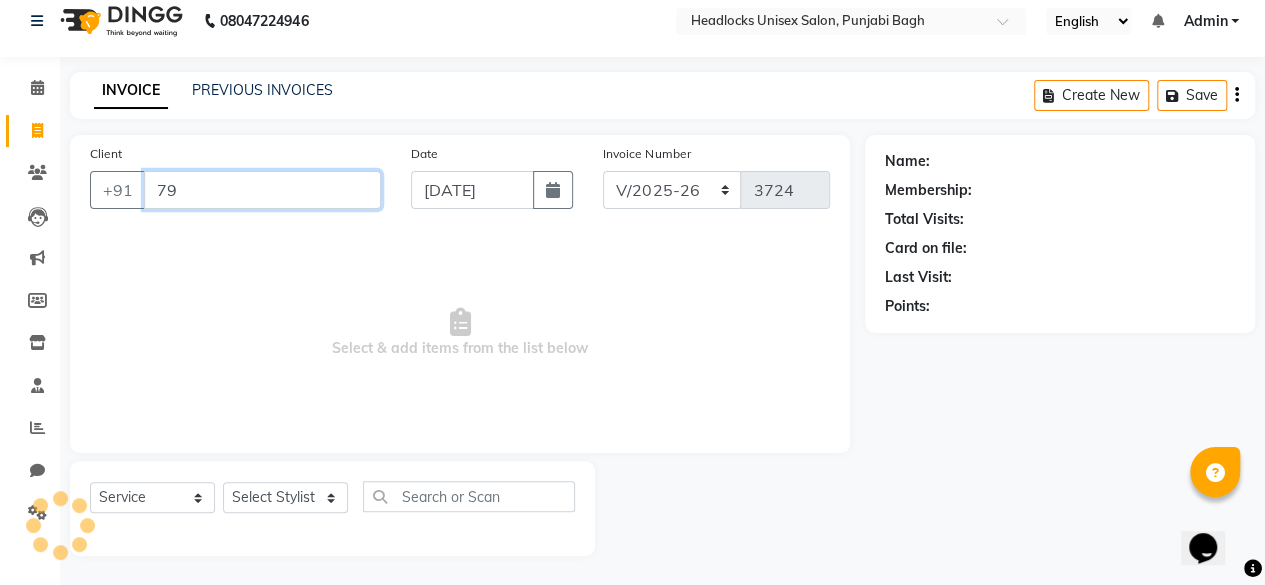 type on "7" 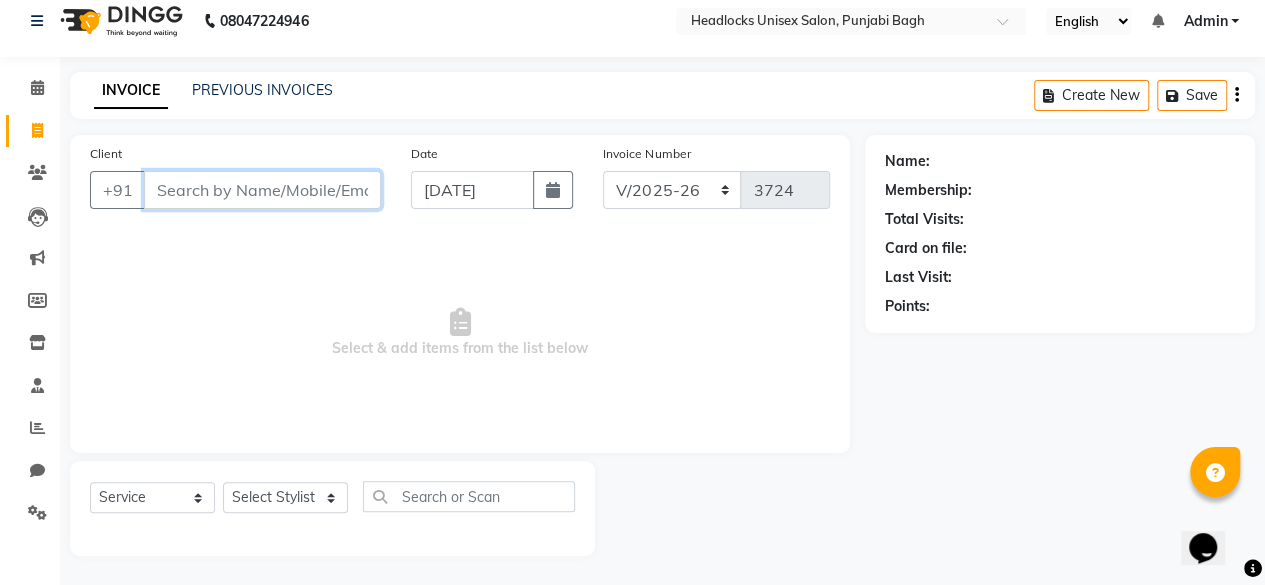click on "Client" at bounding box center (262, 190) 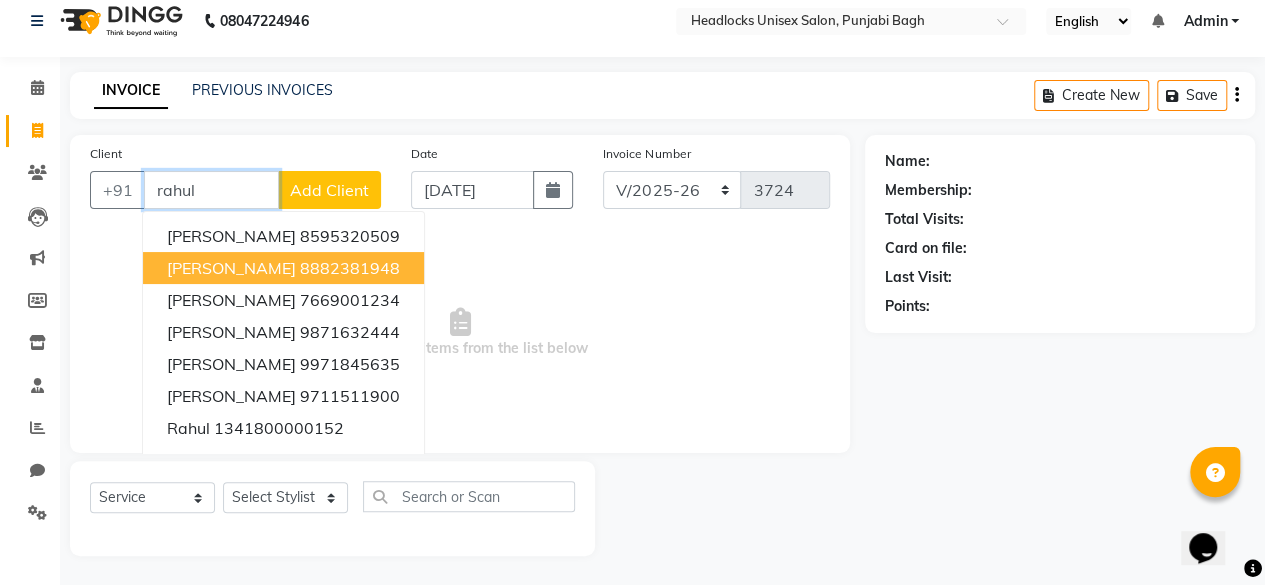 click on "8882381948" at bounding box center [350, 268] 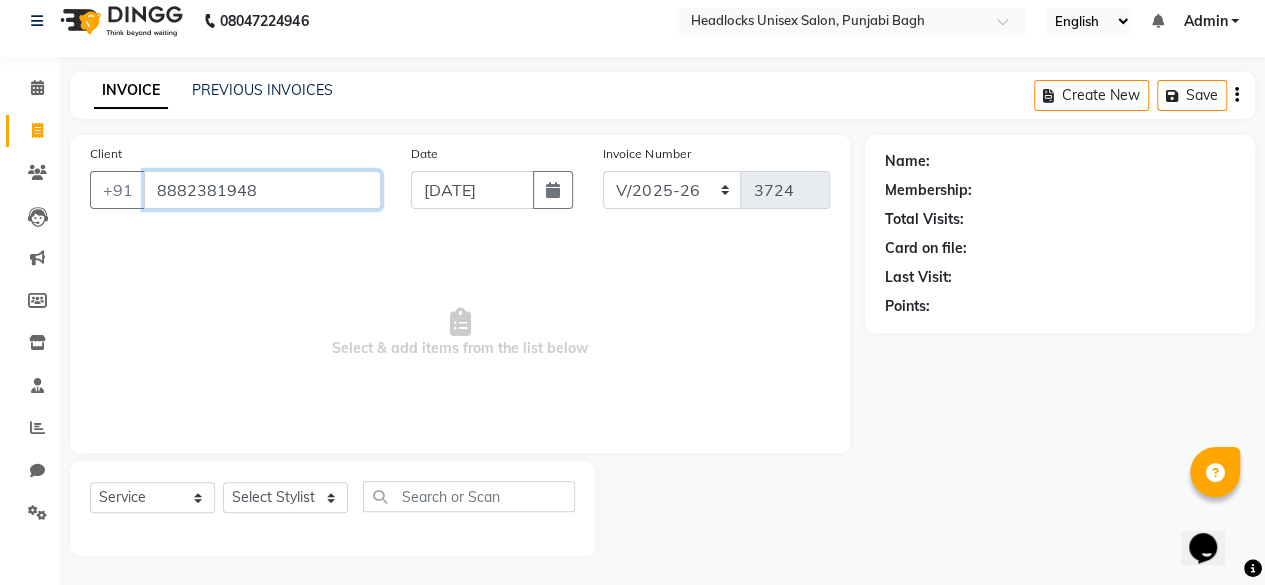 type on "8882381948" 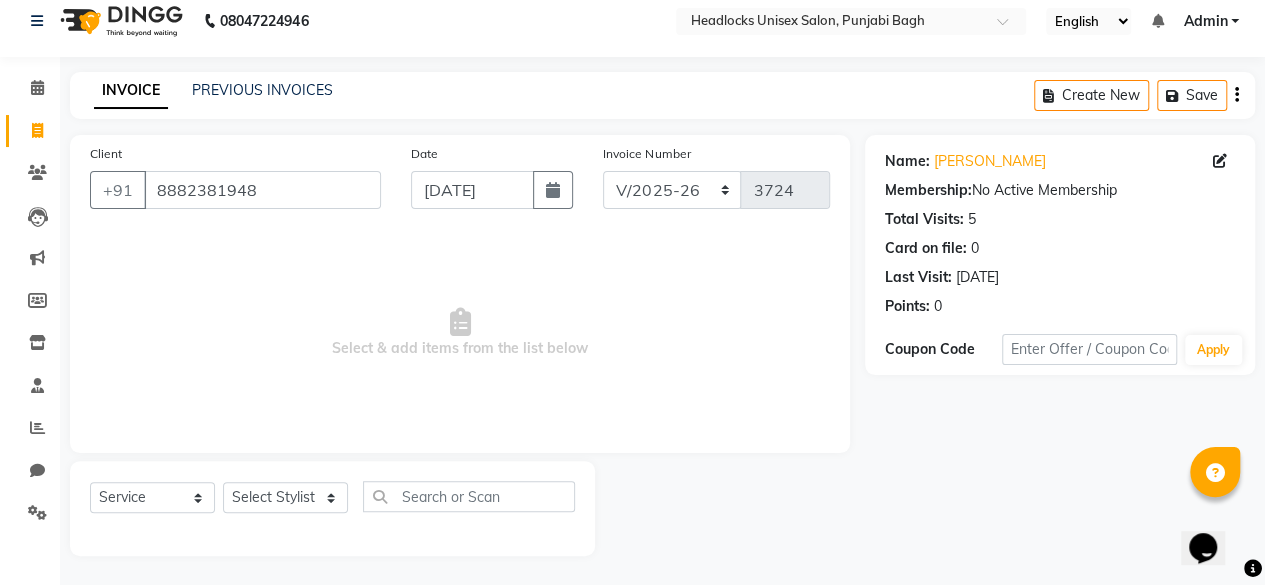 click on "Client [PHONE_NUMBER]" 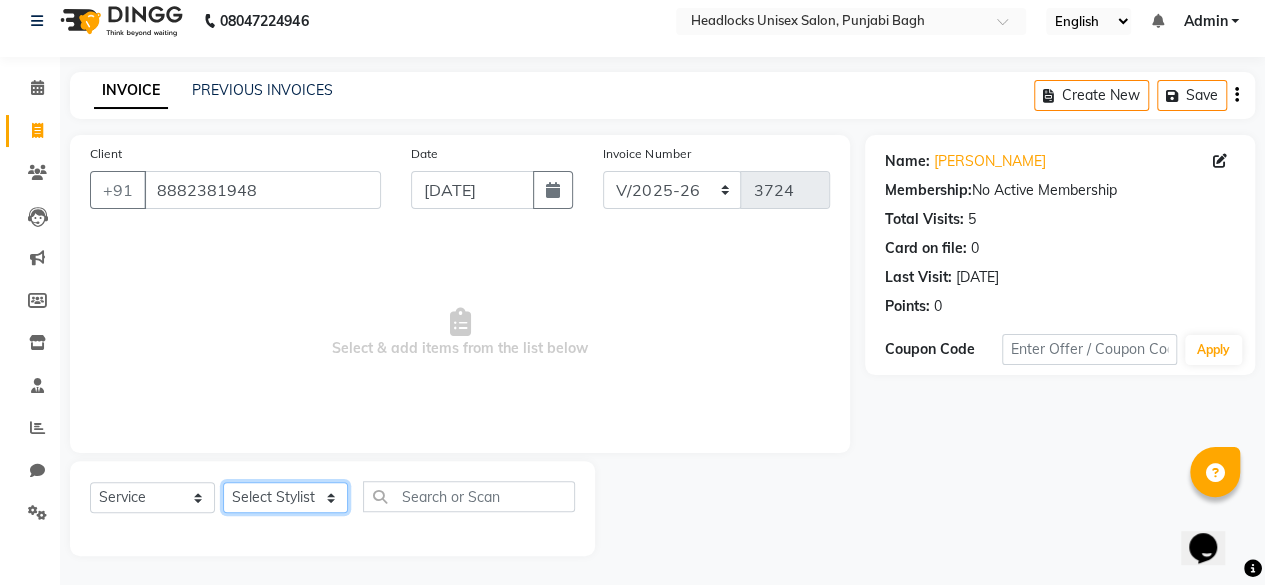 click on "Select Stylist ⁠Agnies ⁠[PERSON_NAME] [PERSON_NAME] [PERSON_NAME] kunal [PERSON_NAME] mercy ⁠Minto ⁠[PERSON_NAME]  [PERSON_NAME] priyanka [PERSON_NAME] ⁠[PERSON_NAME] ⁠[PERSON_NAME] [PERSON_NAME] [PERSON_NAME]  Sunny ⁠[PERSON_NAME] ⁠[PERSON_NAME]" 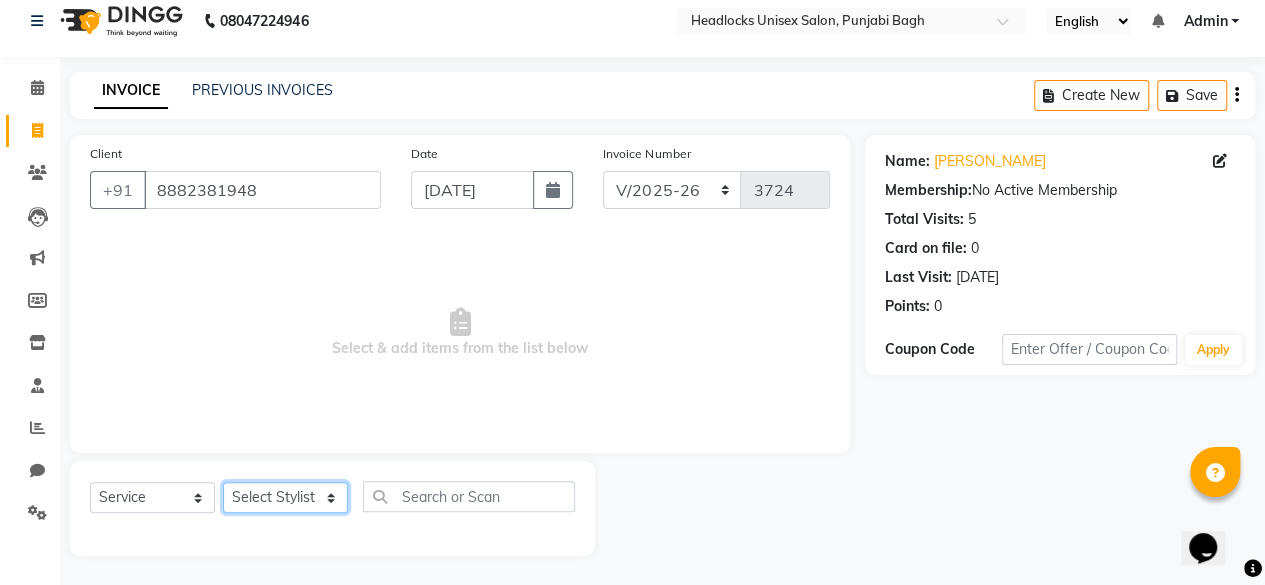 select on "69060" 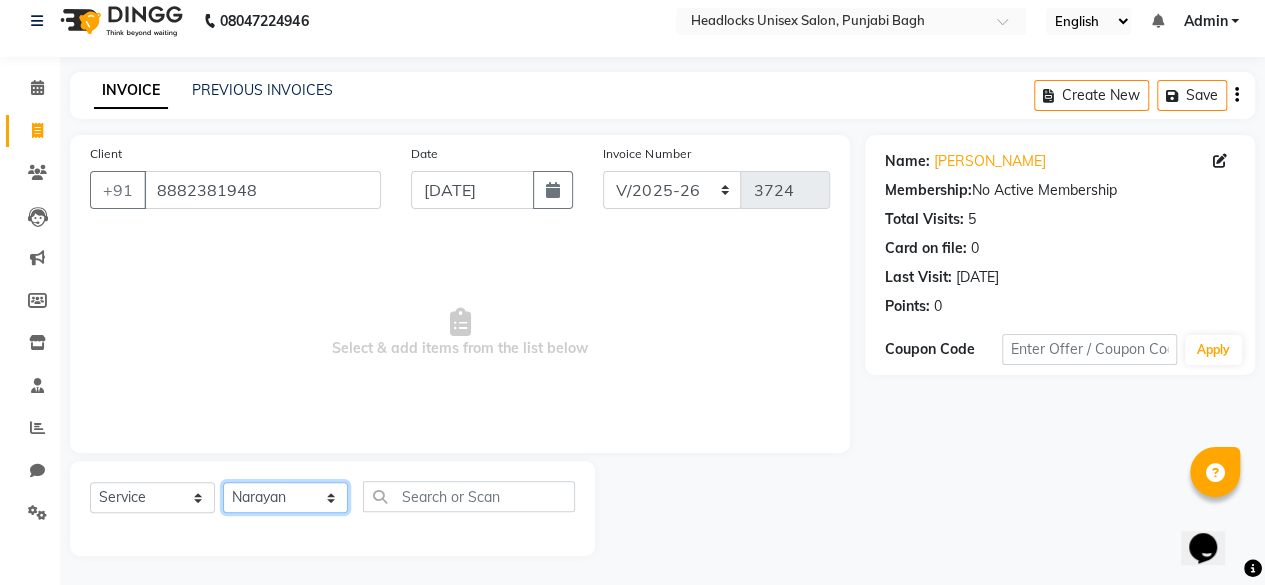 click on "Select Stylist ⁠Agnies ⁠[PERSON_NAME] [PERSON_NAME] [PERSON_NAME] kunal [PERSON_NAME] mercy ⁠Minto ⁠[PERSON_NAME]  [PERSON_NAME] priyanka [PERSON_NAME] ⁠[PERSON_NAME] ⁠[PERSON_NAME] [PERSON_NAME] [PERSON_NAME]  Sunny ⁠[PERSON_NAME] ⁠[PERSON_NAME]" 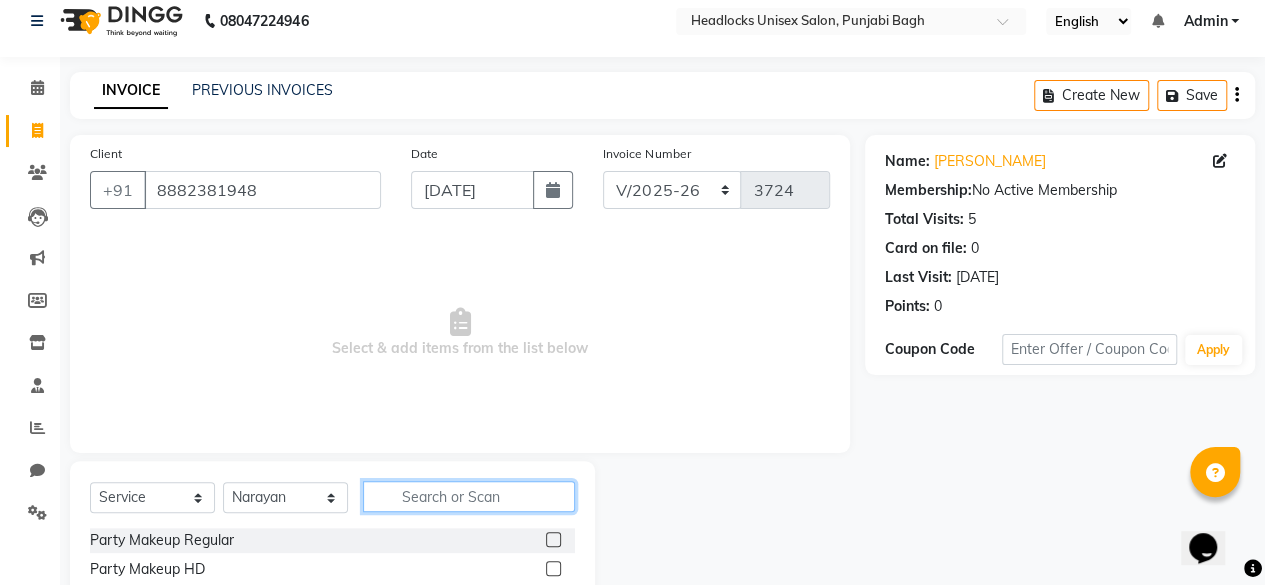 click 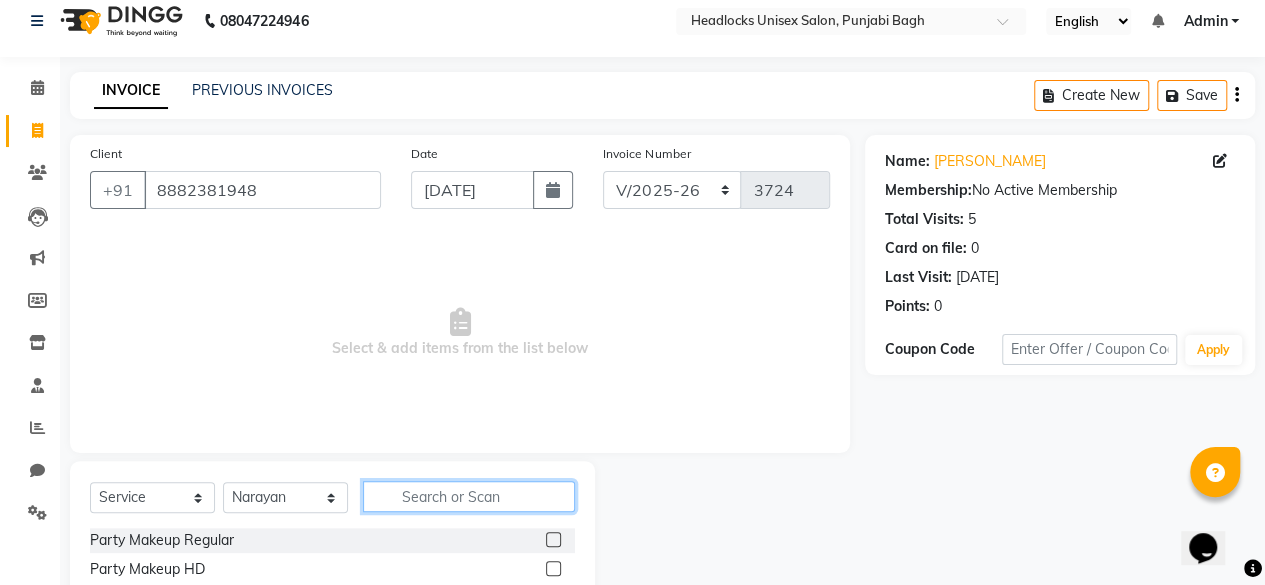 click 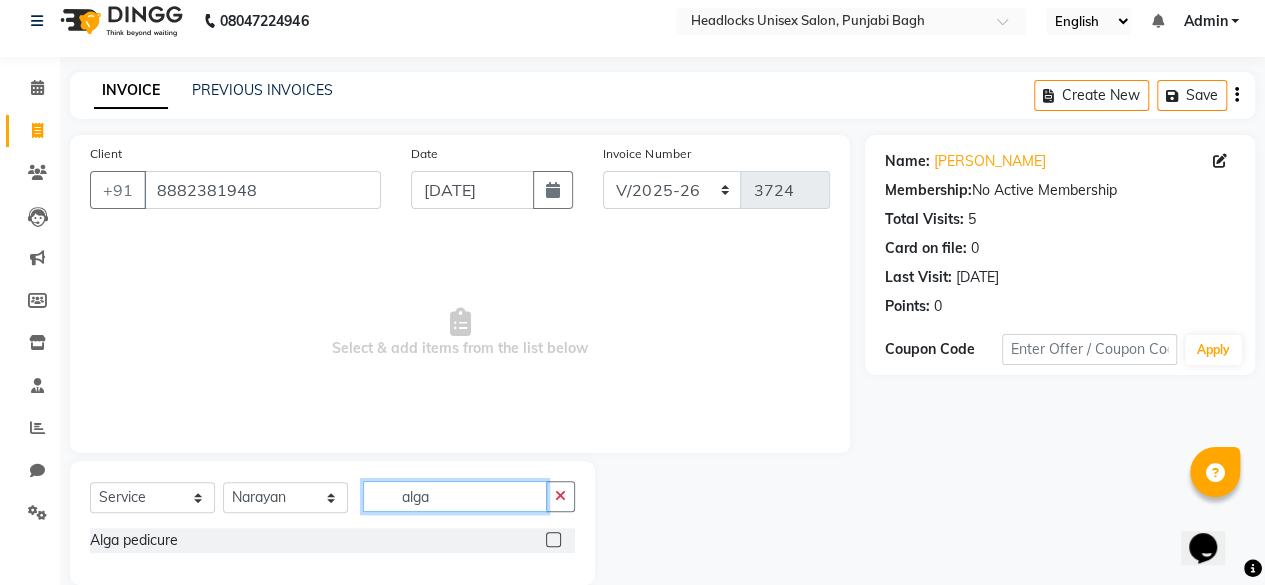 type on "alga" 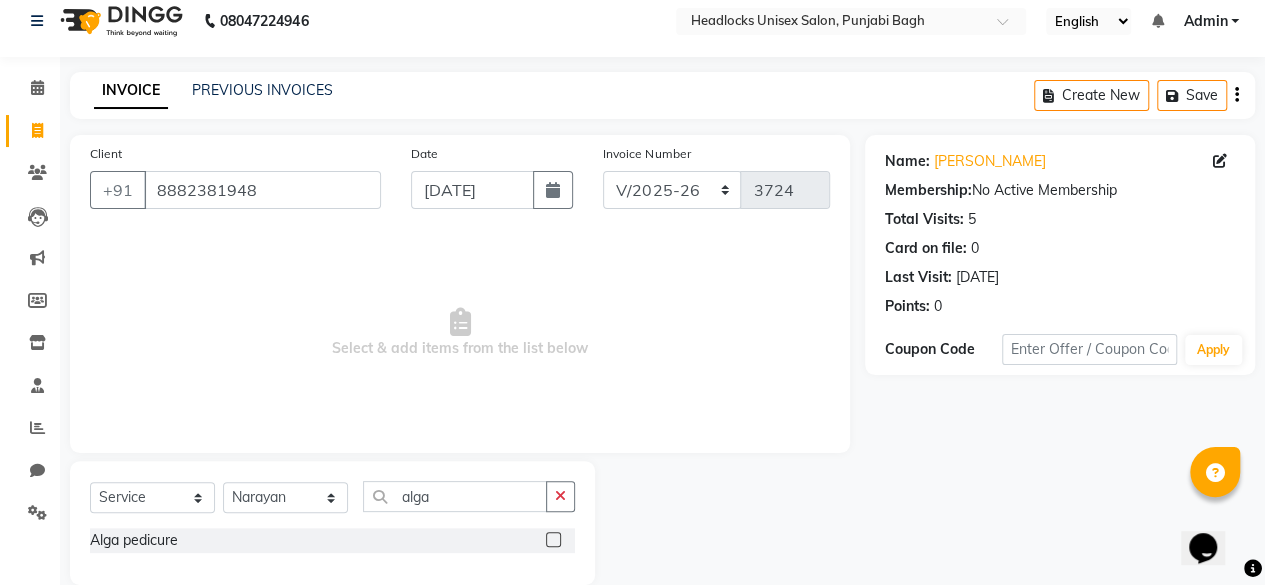 click 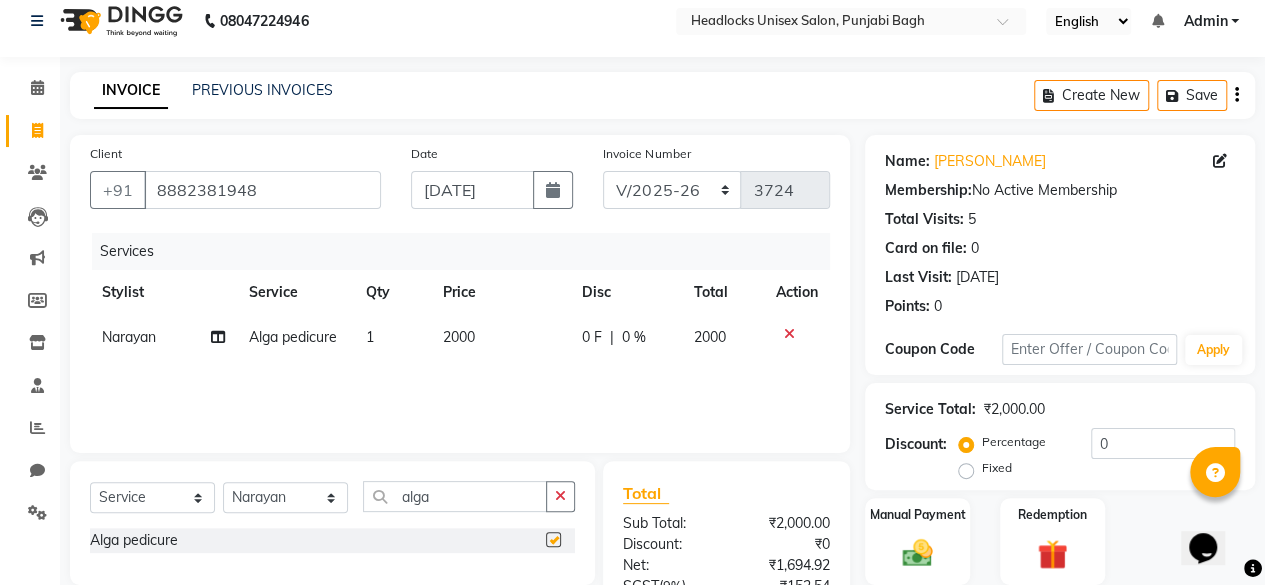 checkbox on "false" 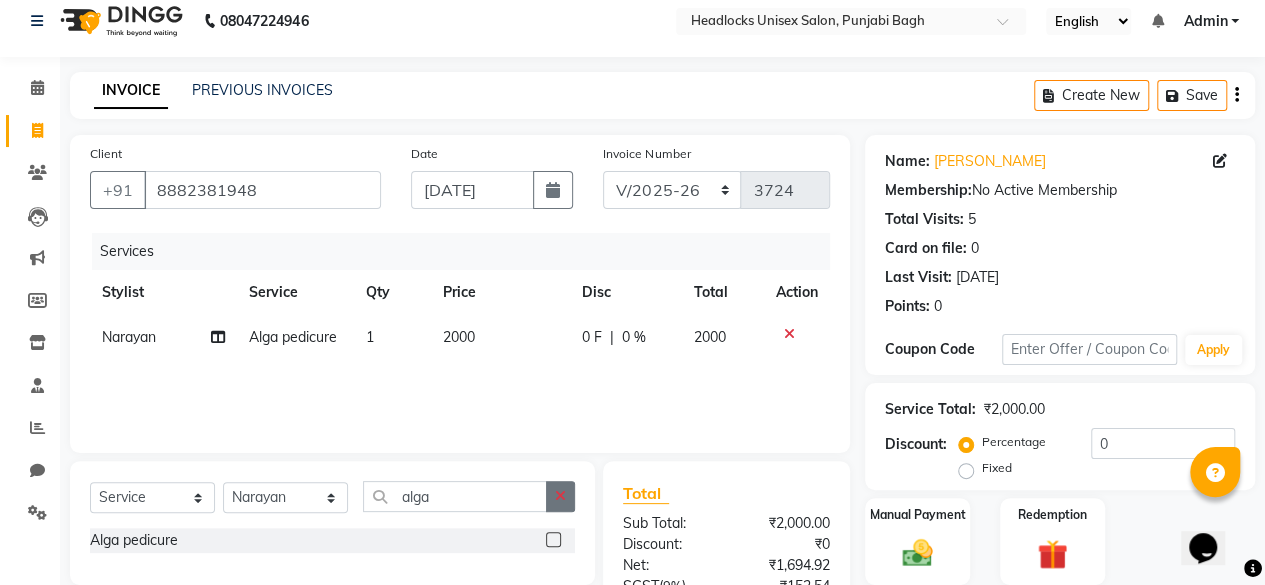 click 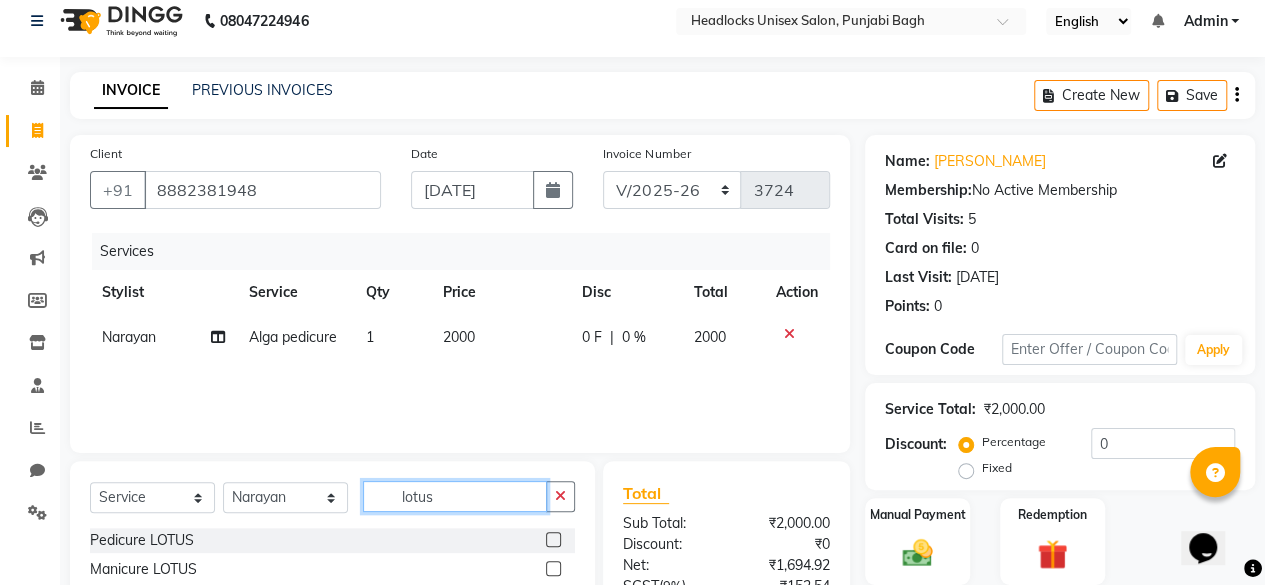 type on "lotus" 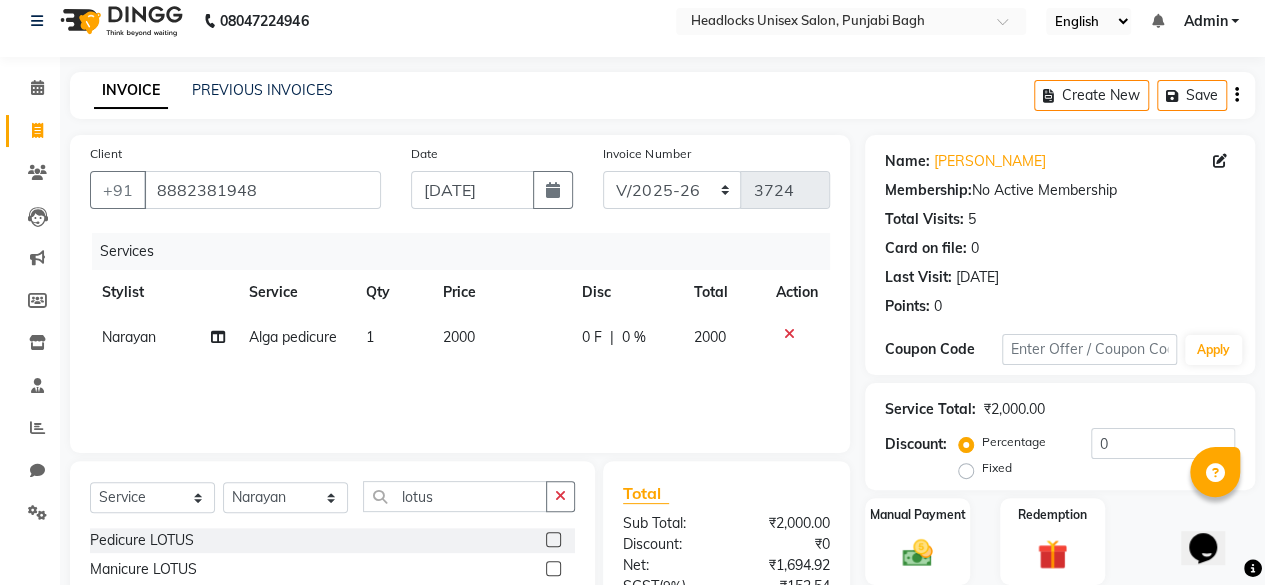 click 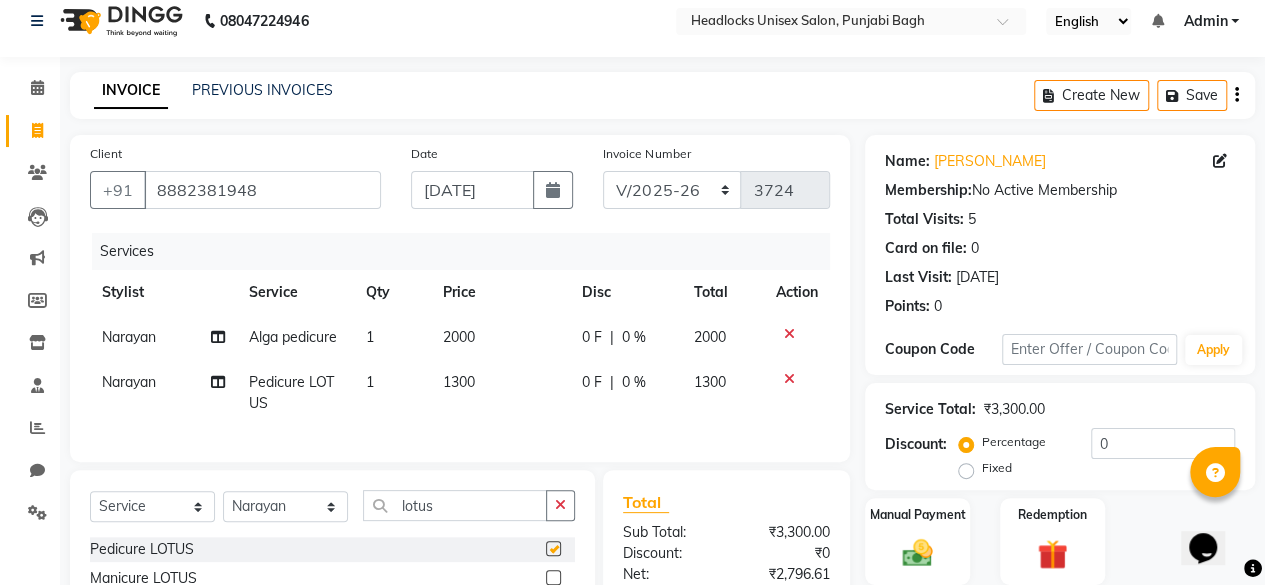 checkbox on "false" 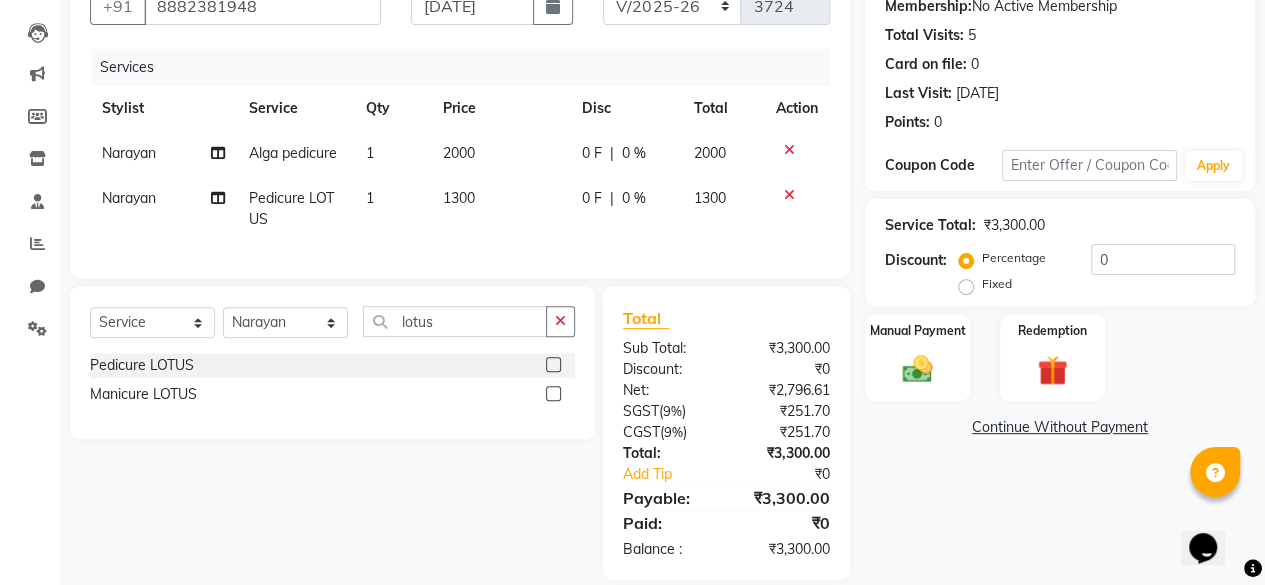 scroll, scrollTop: 238, scrollLeft: 0, axis: vertical 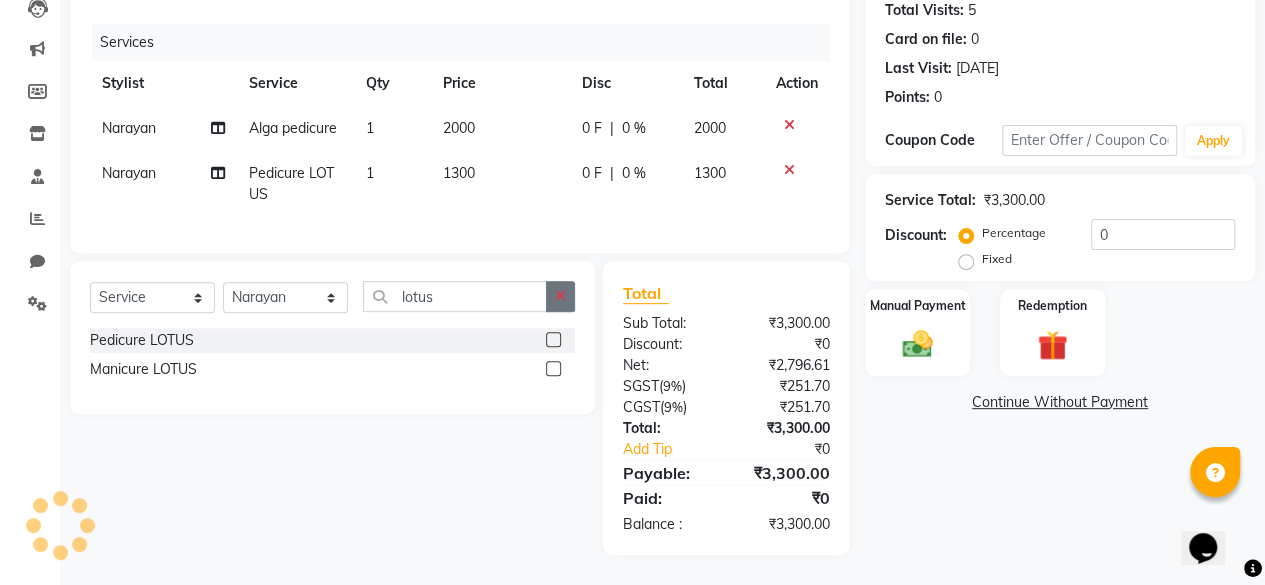 click 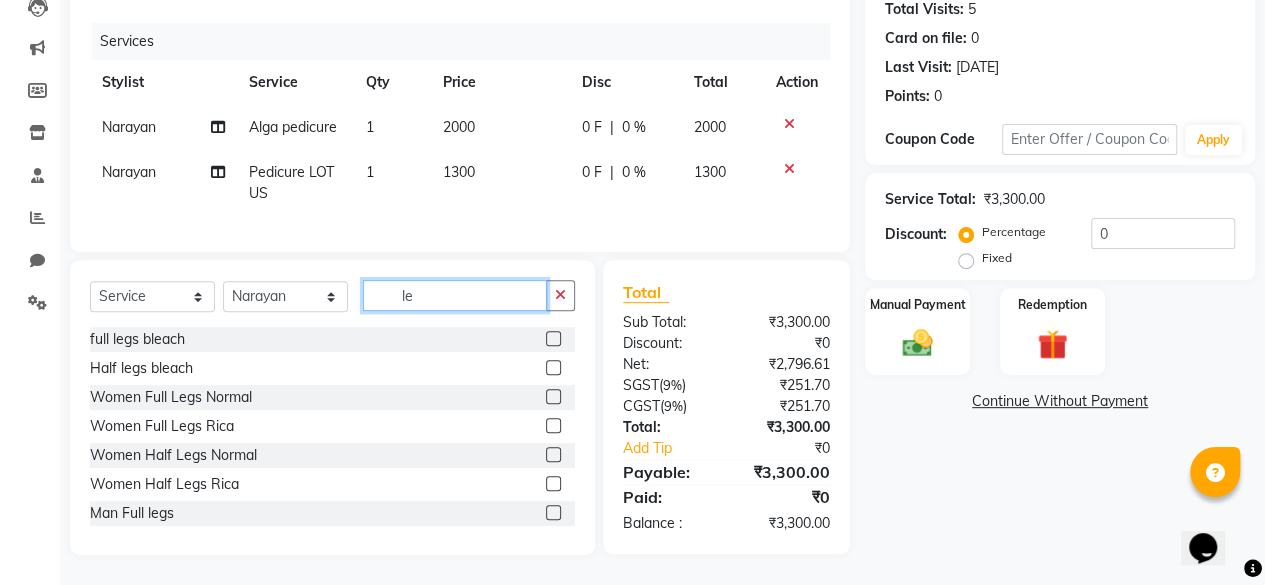 type on "l" 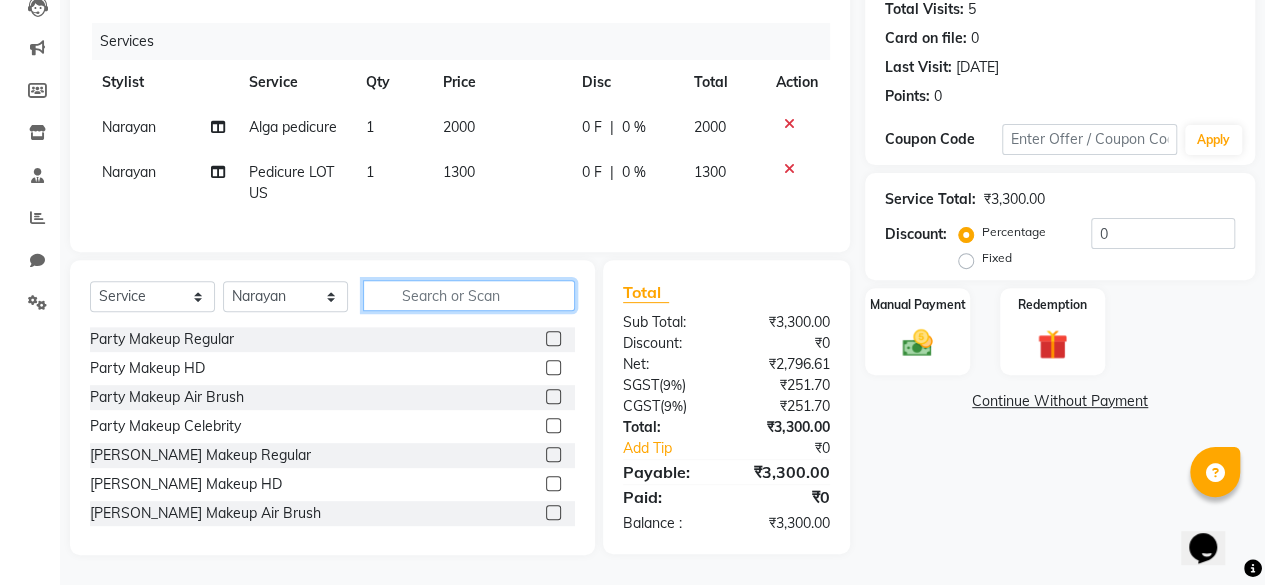 drag, startPoint x: 518, startPoint y: 293, endPoint x: 467, endPoint y: 297, distance: 51.156624 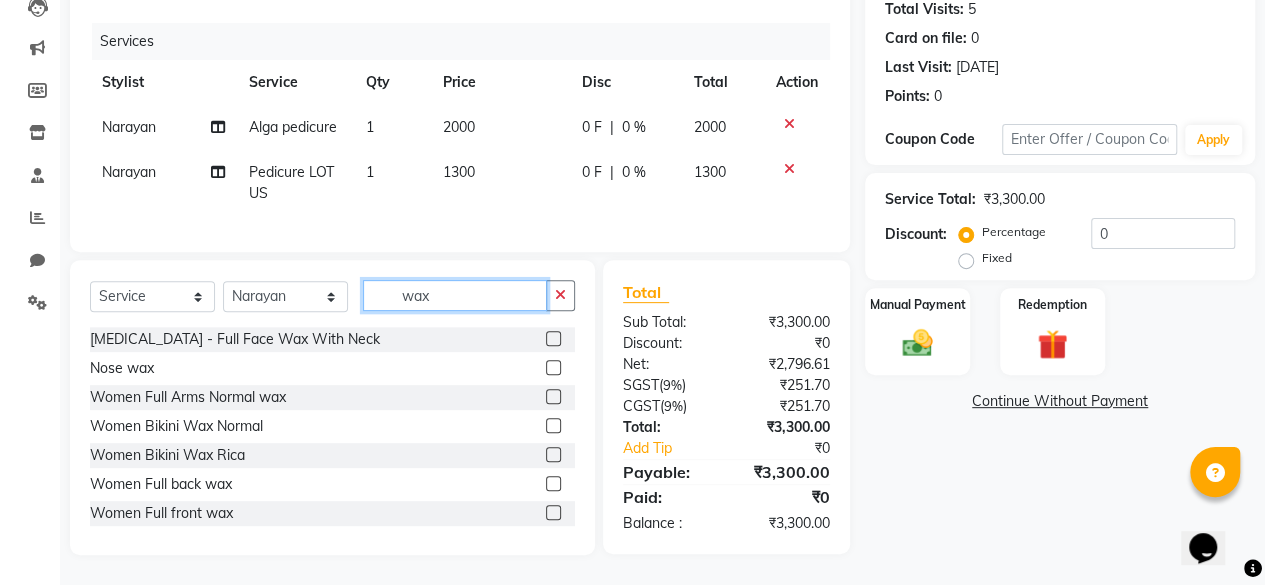 scroll, scrollTop: 32, scrollLeft: 0, axis: vertical 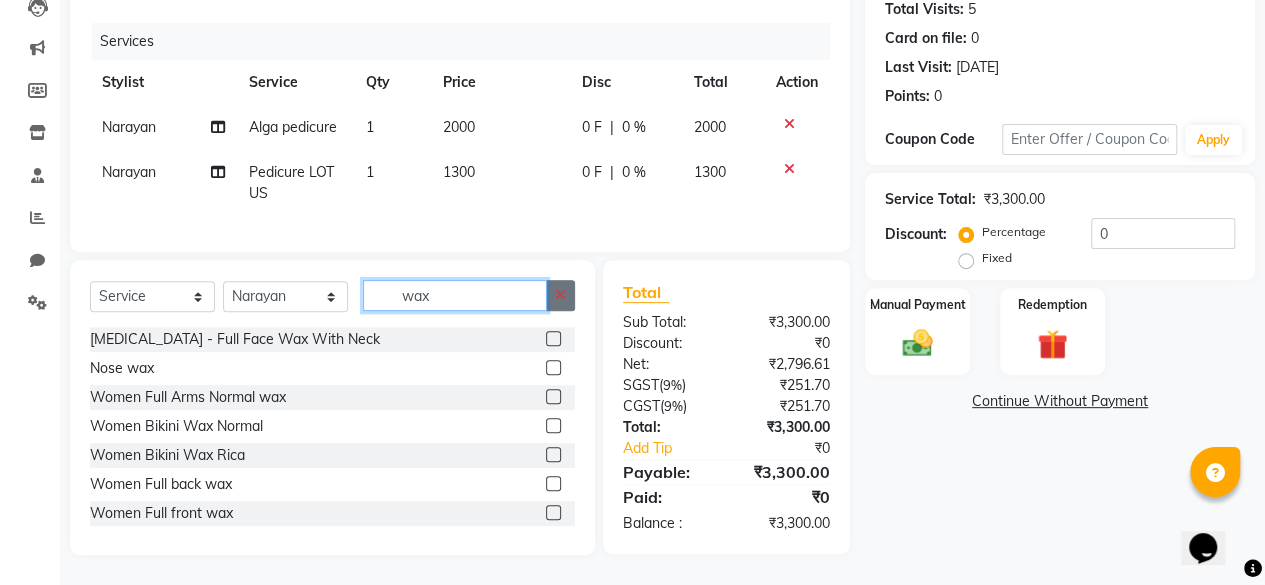type on "wax" 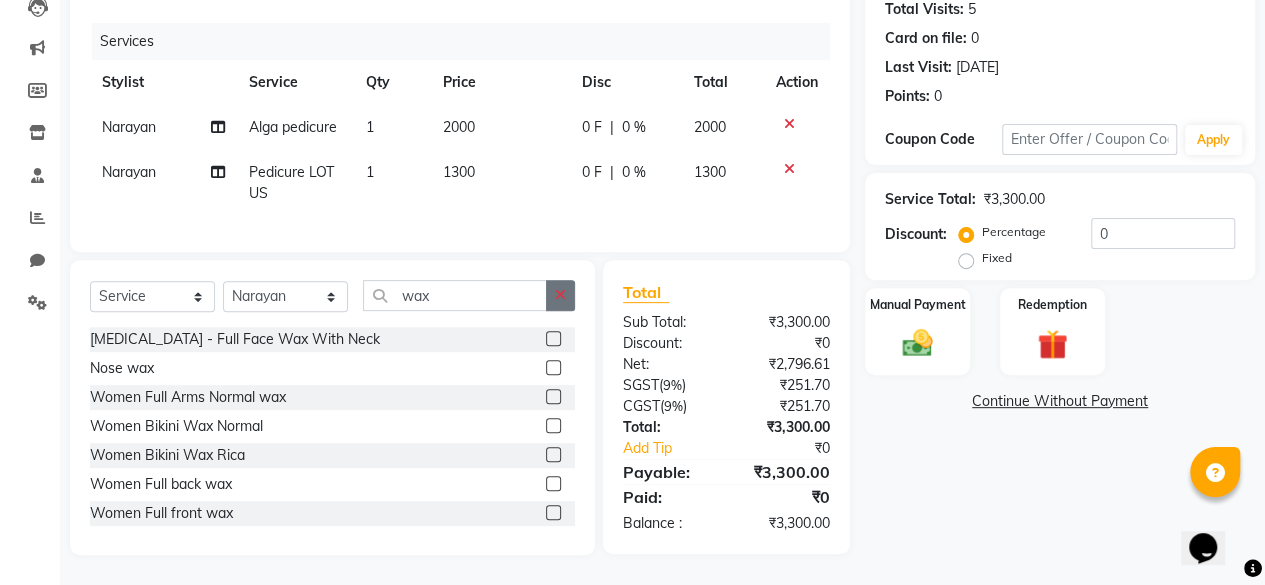 click 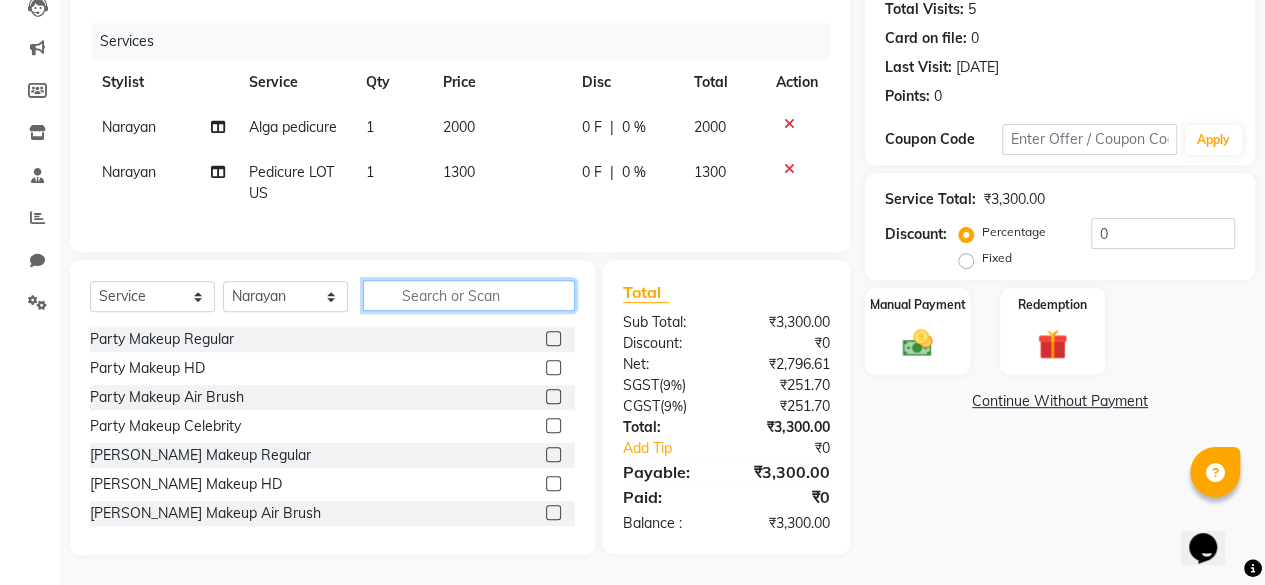 click 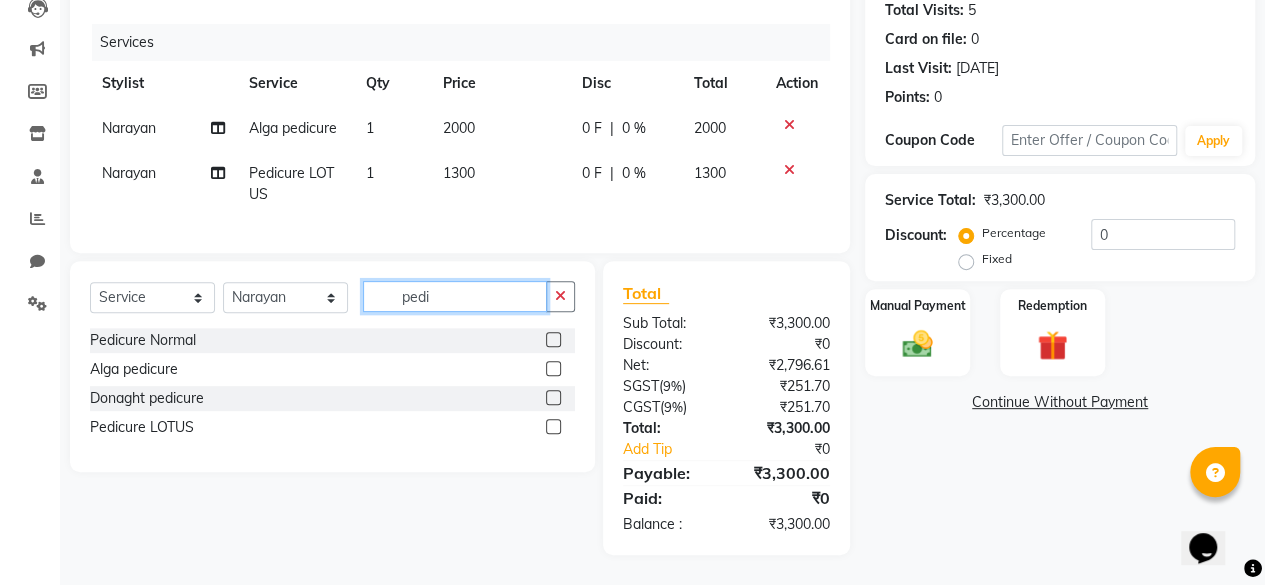 type on "pedi" 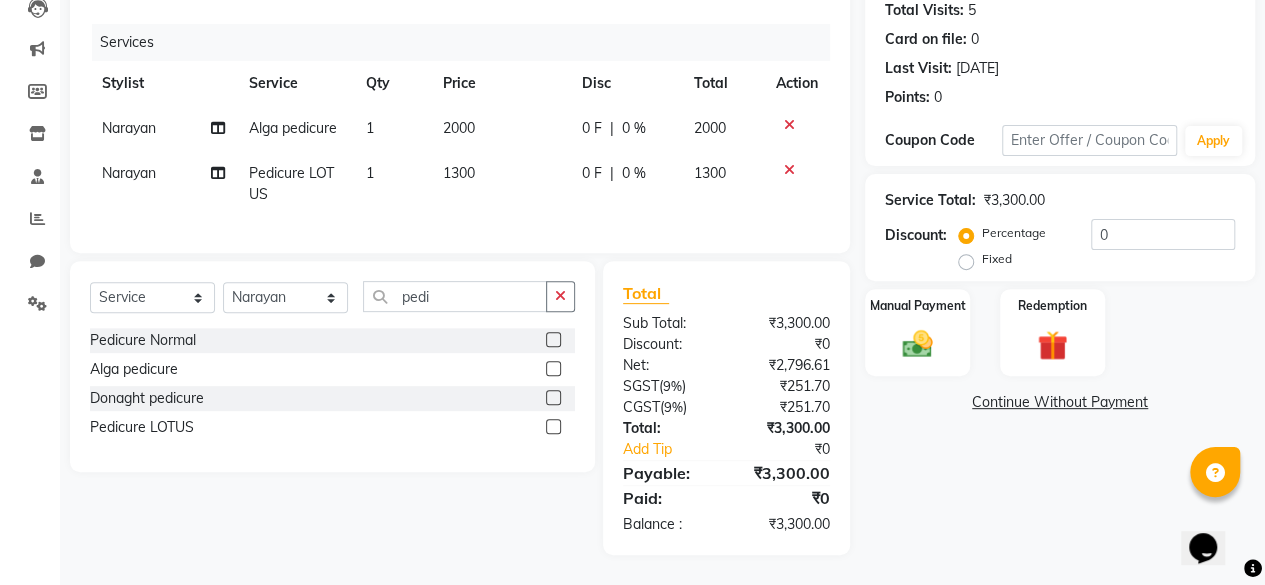 click 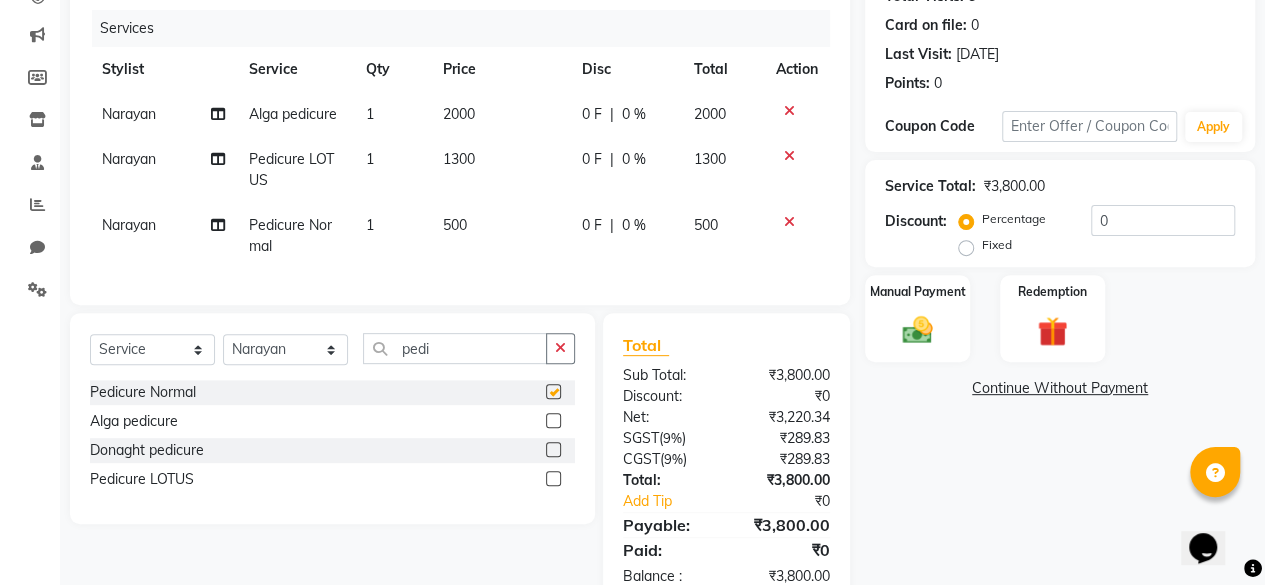 checkbox on "false" 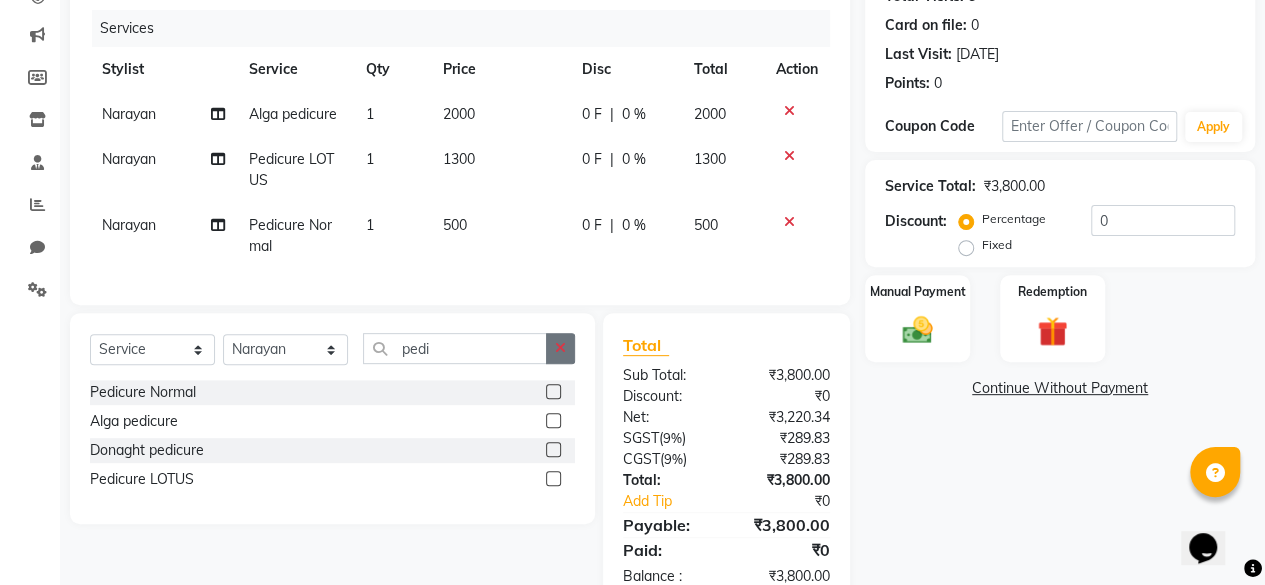 click 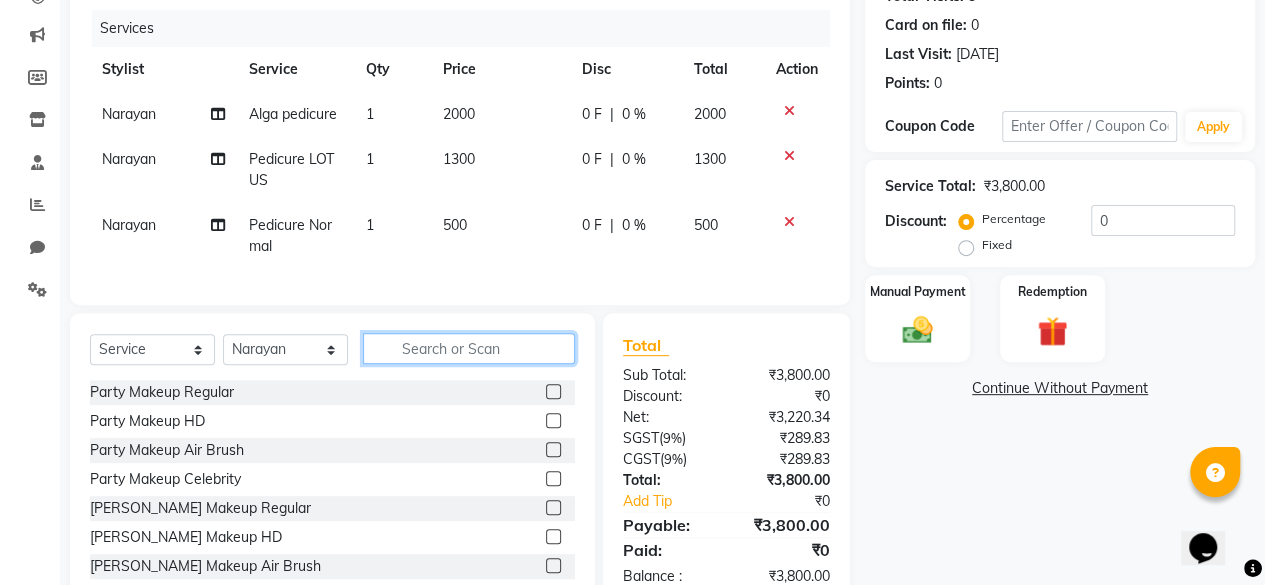 click 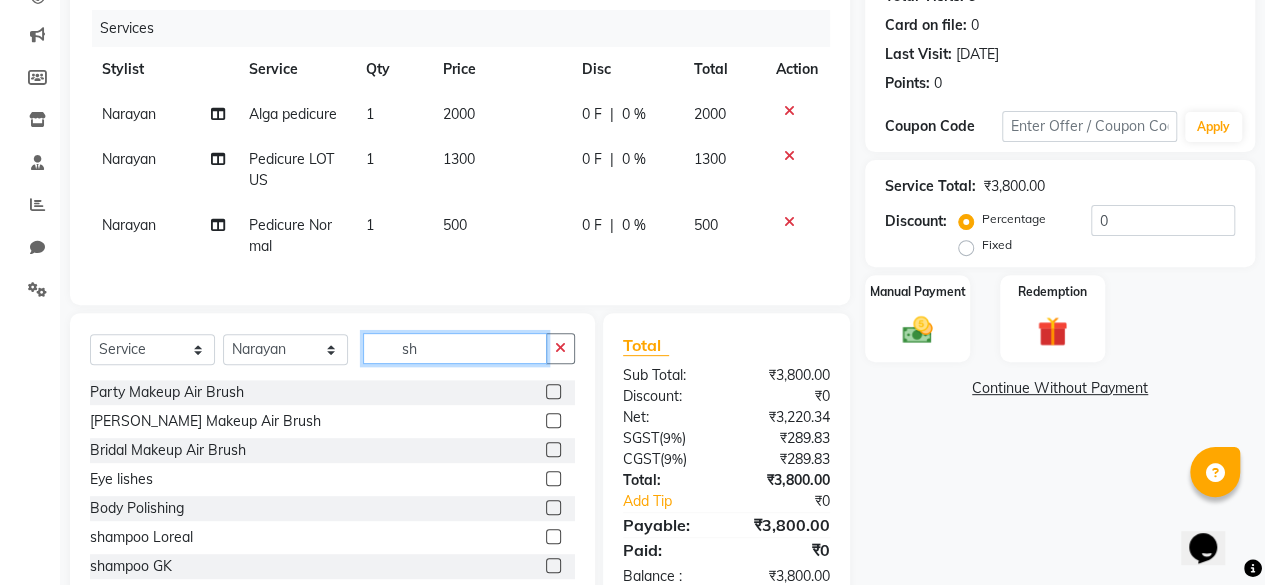 type on "s" 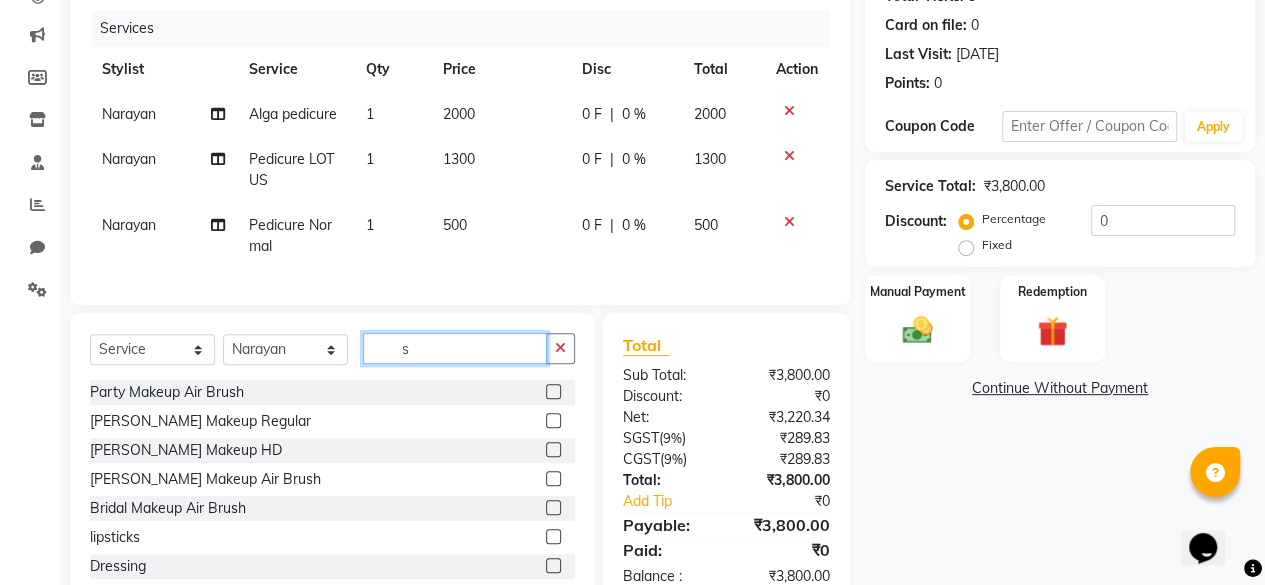 type 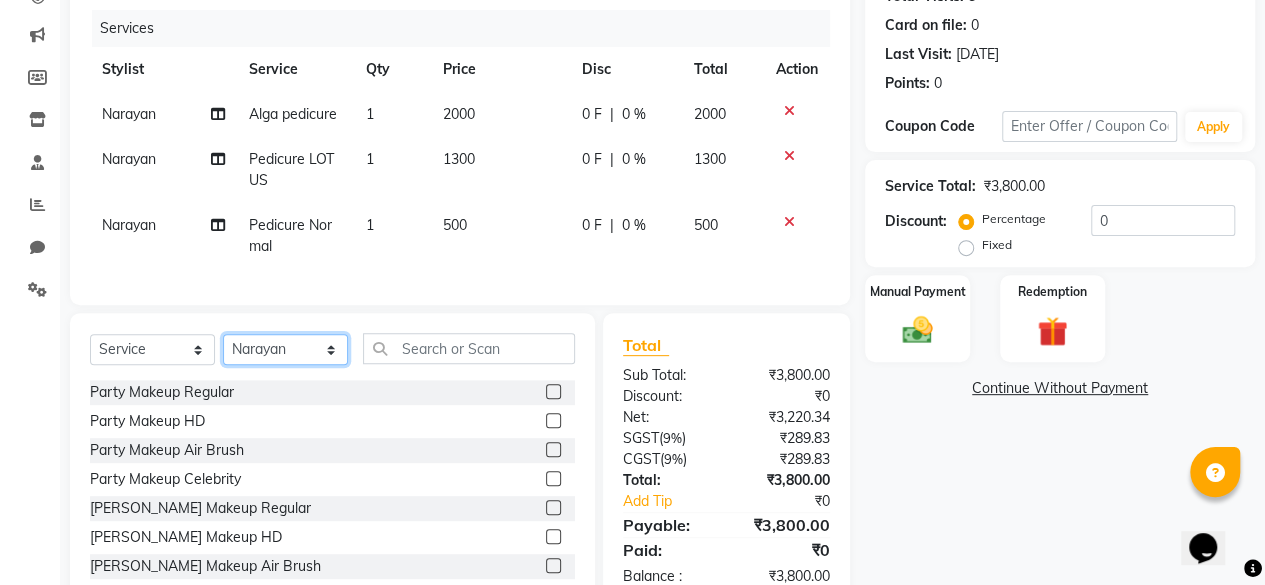 click on "Select Stylist ⁠Agnies ⁠[PERSON_NAME] [PERSON_NAME] [PERSON_NAME] kunal [PERSON_NAME] mercy ⁠Minto ⁠[PERSON_NAME]  [PERSON_NAME] priyanka [PERSON_NAME] ⁠[PERSON_NAME] ⁠[PERSON_NAME] [PERSON_NAME] [PERSON_NAME]  Sunny ⁠[PERSON_NAME] ⁠[PERSON_NAME]" 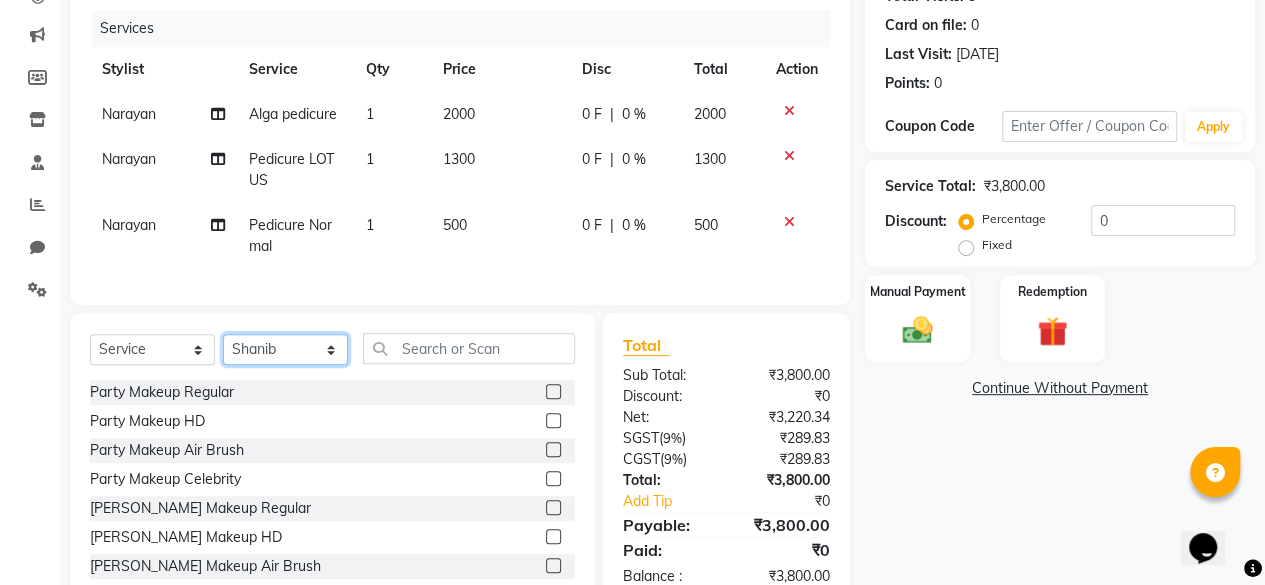 click on "Select Stylist ⁠Agnies ⁠[PERSON_NAME] [PERSON_NAME] [PERSON_NAME] kunal [PERSON_NAME] mercy ⁠Minto ⁠[PERSON_NAME]  [PERSON_NAME] priyanka [PERSON_NAME] ⁠[PERSON_NAME] ⁠[PERSON_NAME] [PERSON_NAME] [PERSON_NAME]  Sunny ⁠[PERSON_NAME] ⁠[PERSON_NAME]" 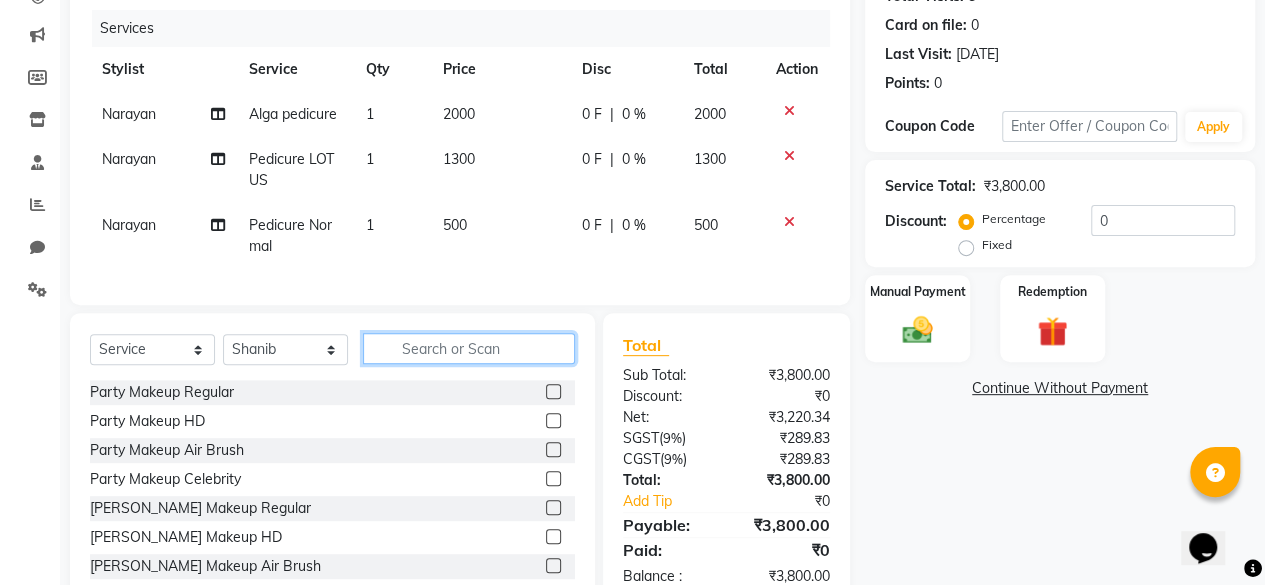 click 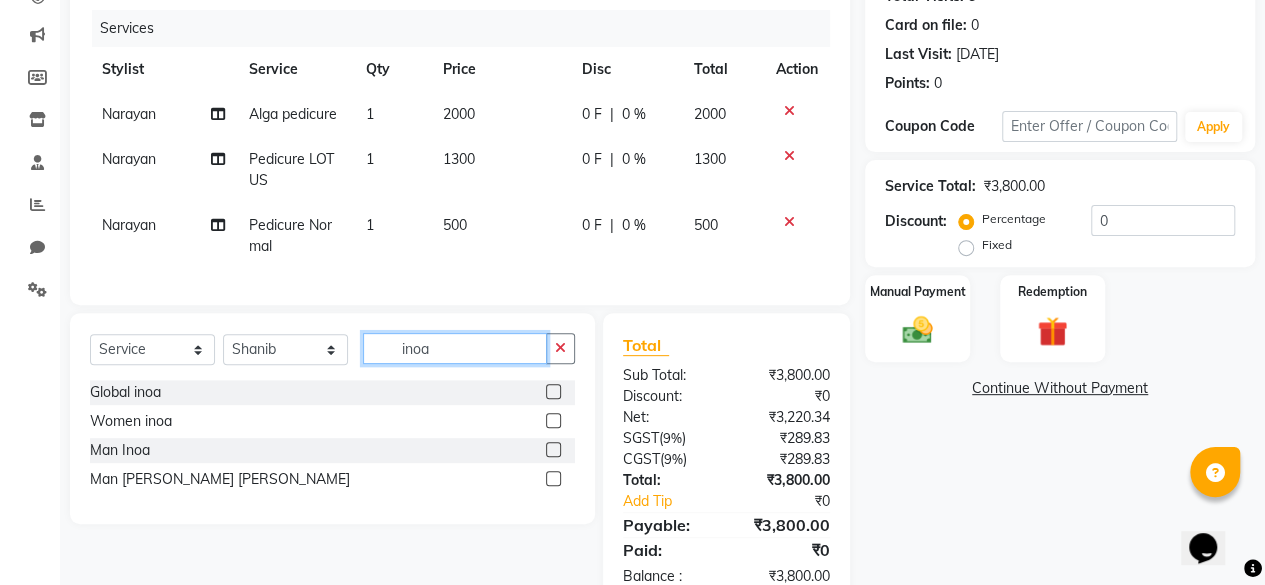 type on "inoa" 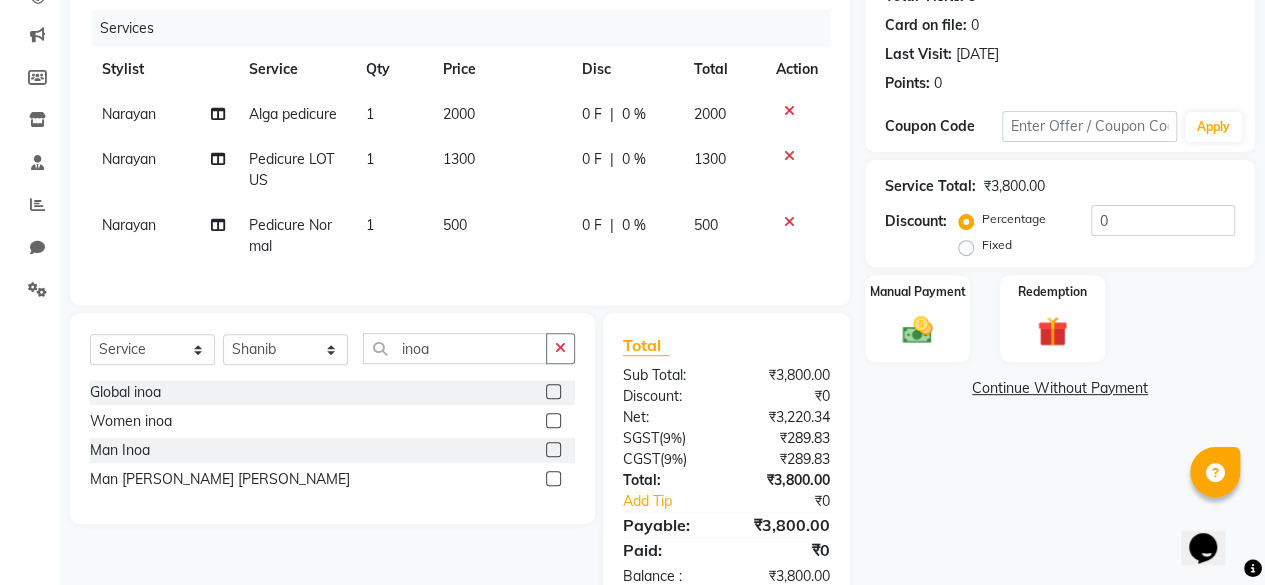 click 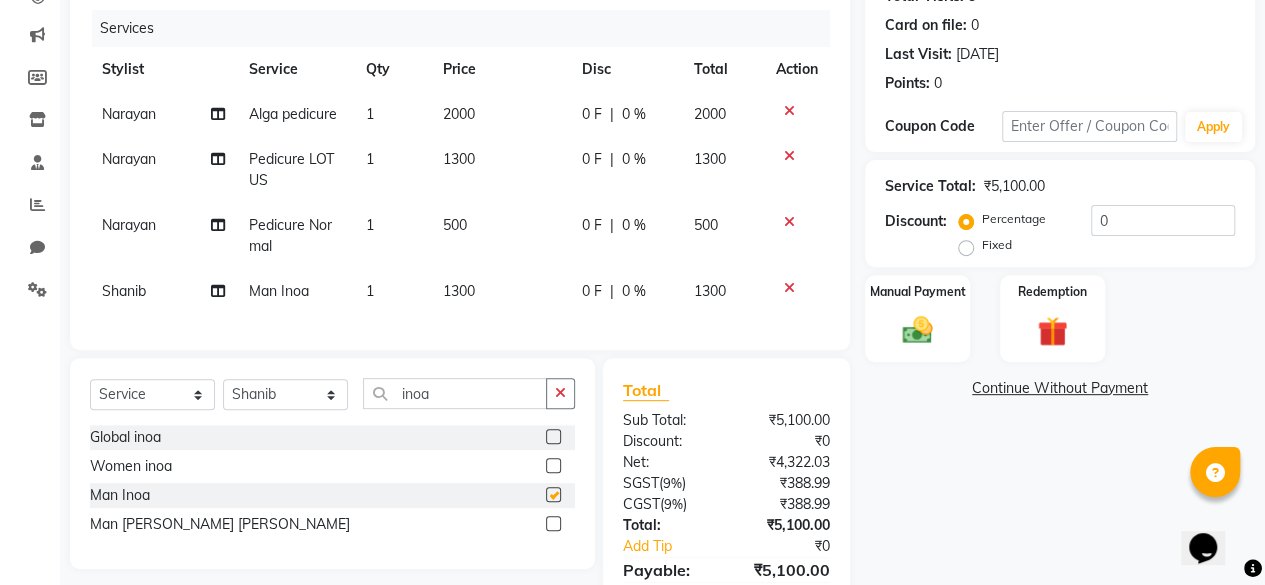 checkbox on "false" 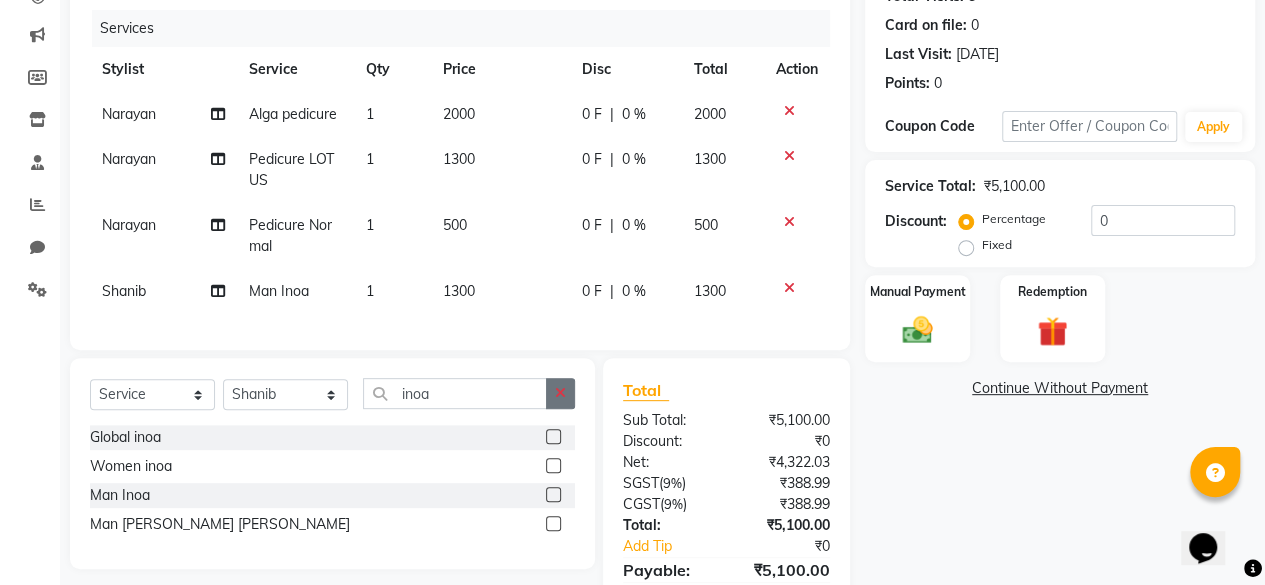 click 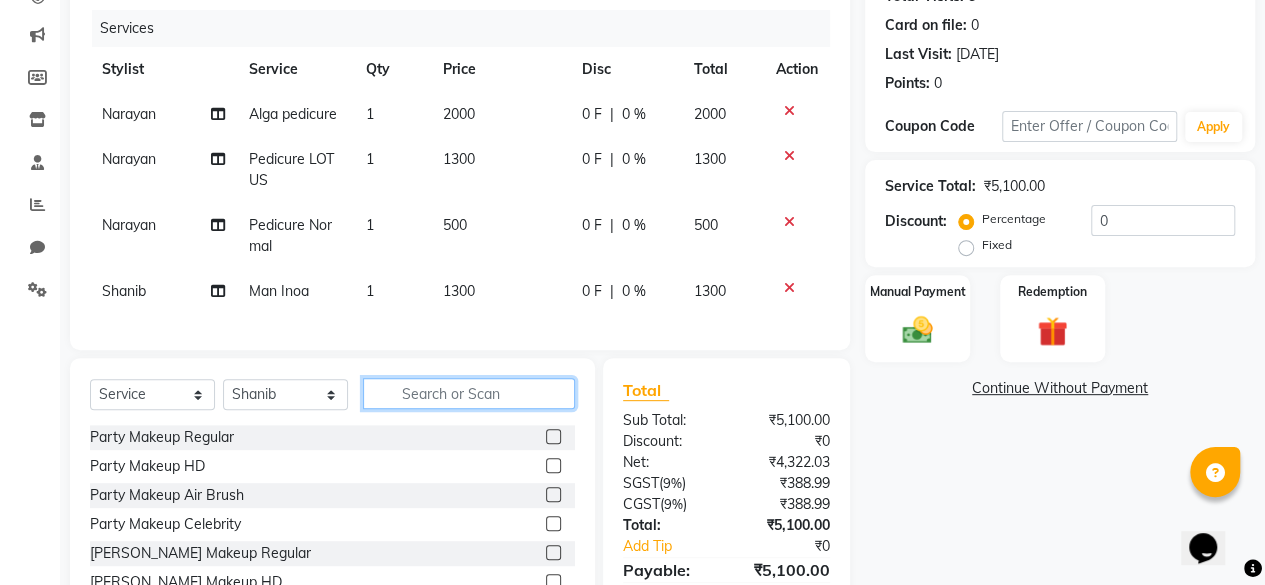 click 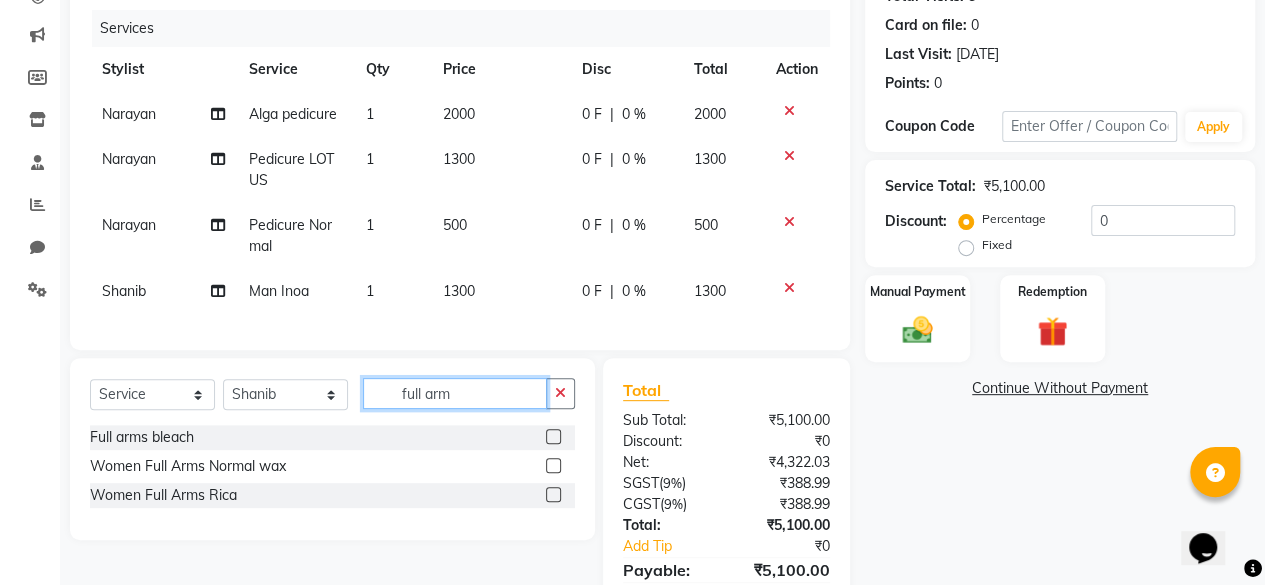 click on "full arm" 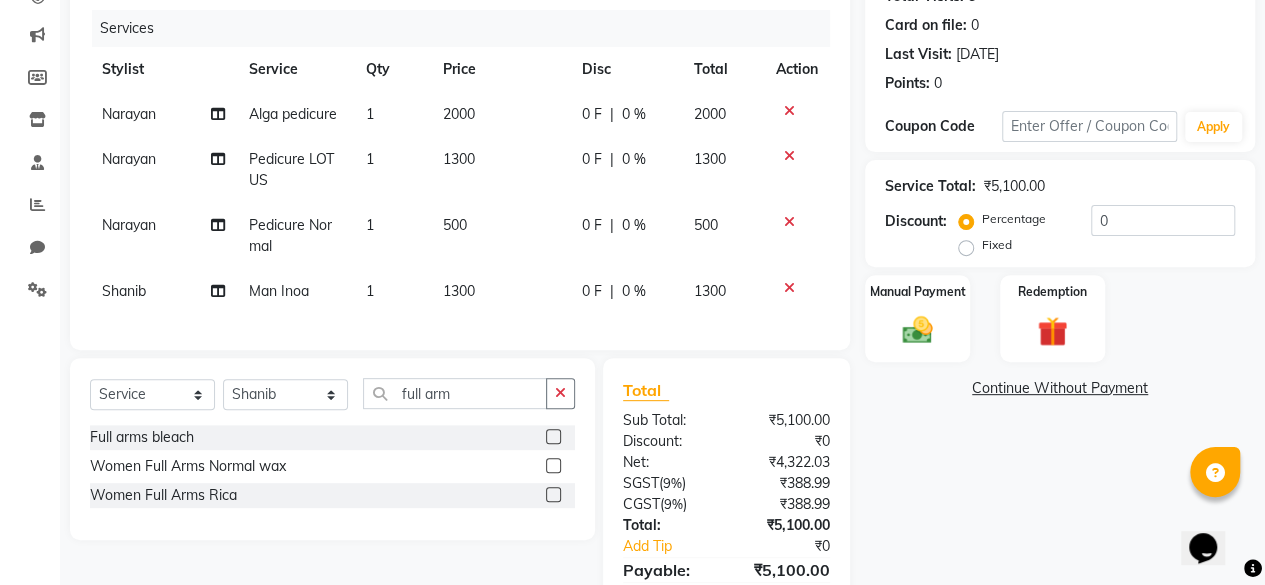click 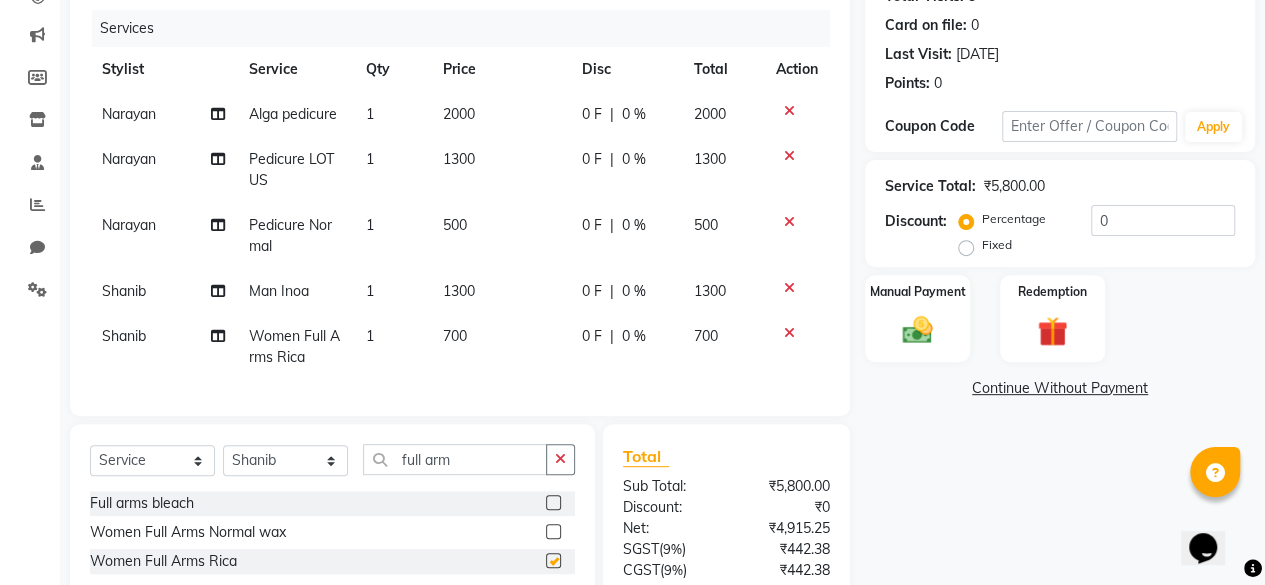 checkbox on "false" 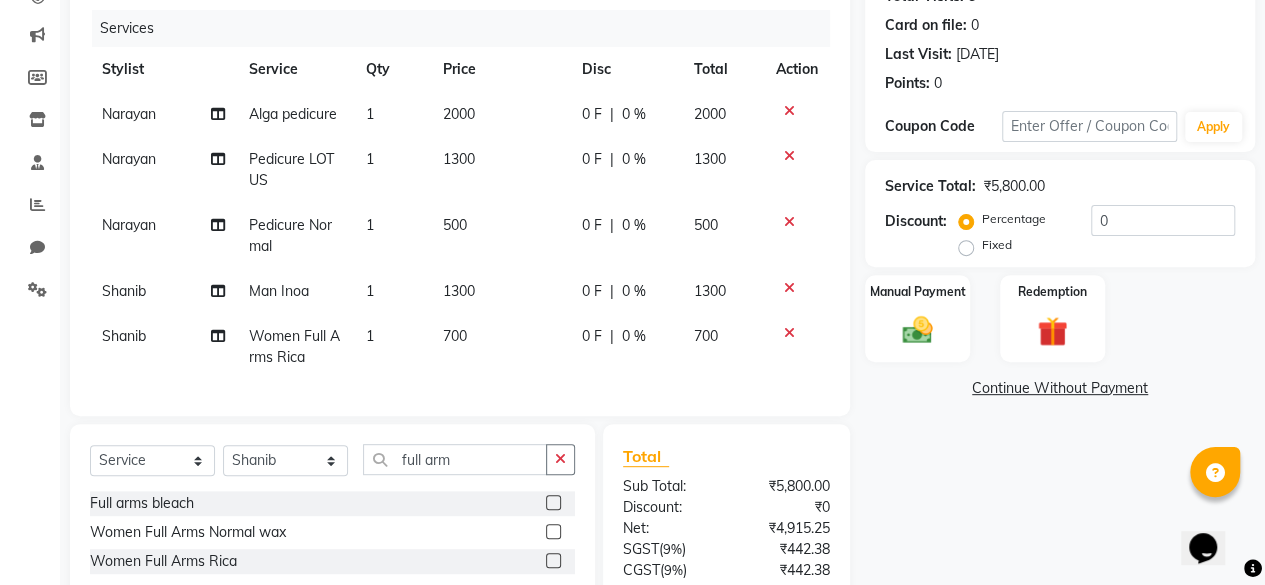 click on "700" 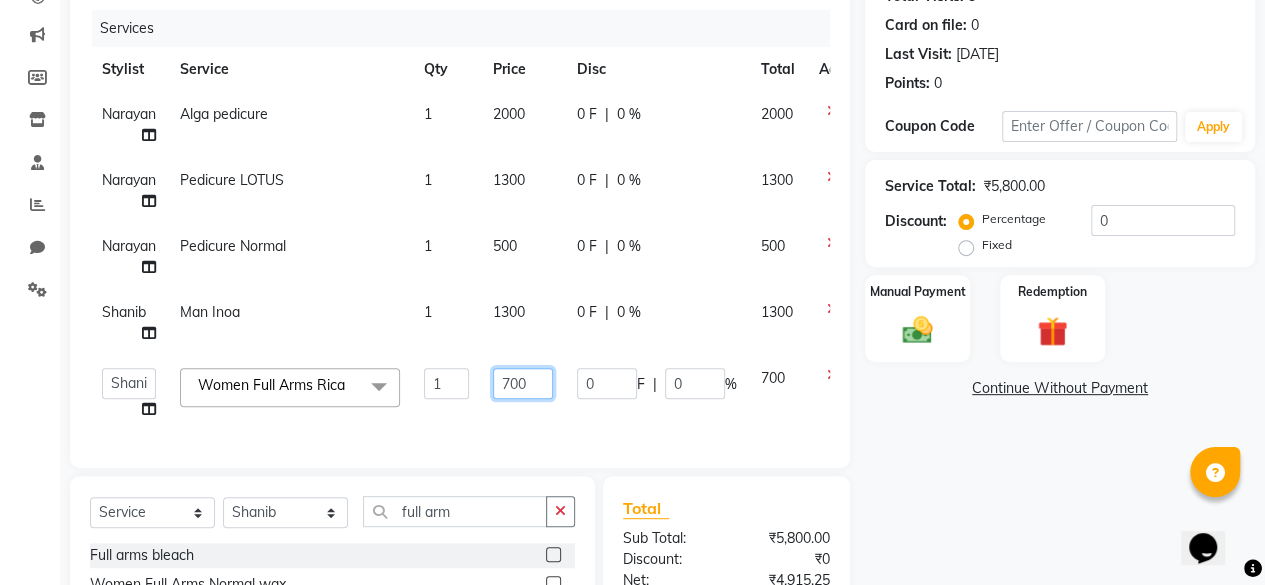 click on "700" 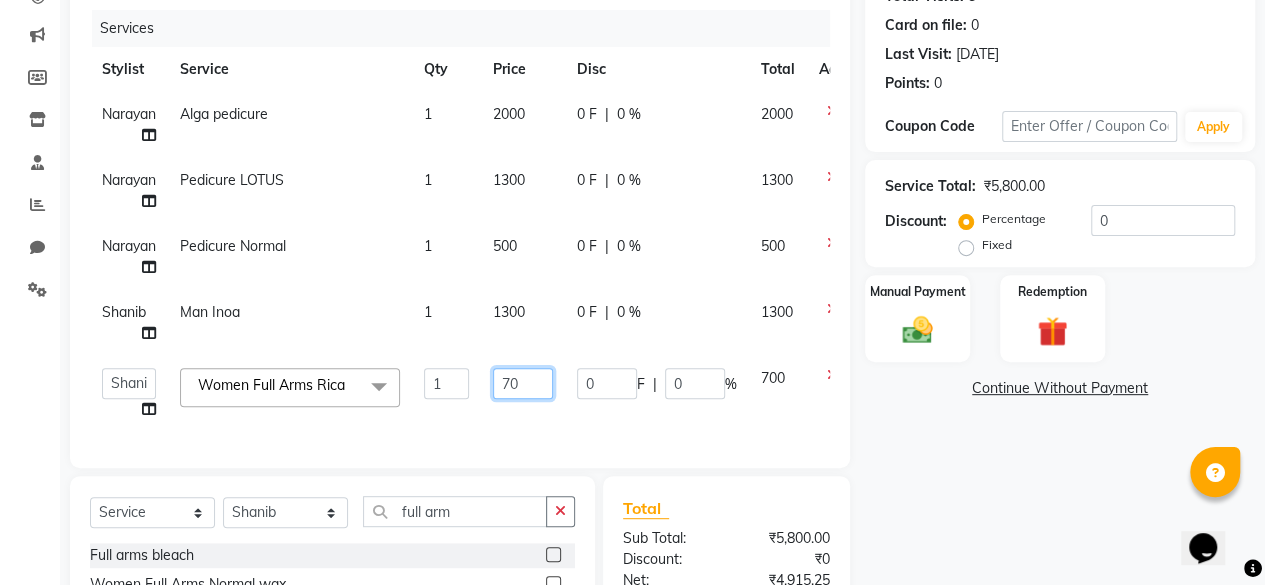 type on "7" 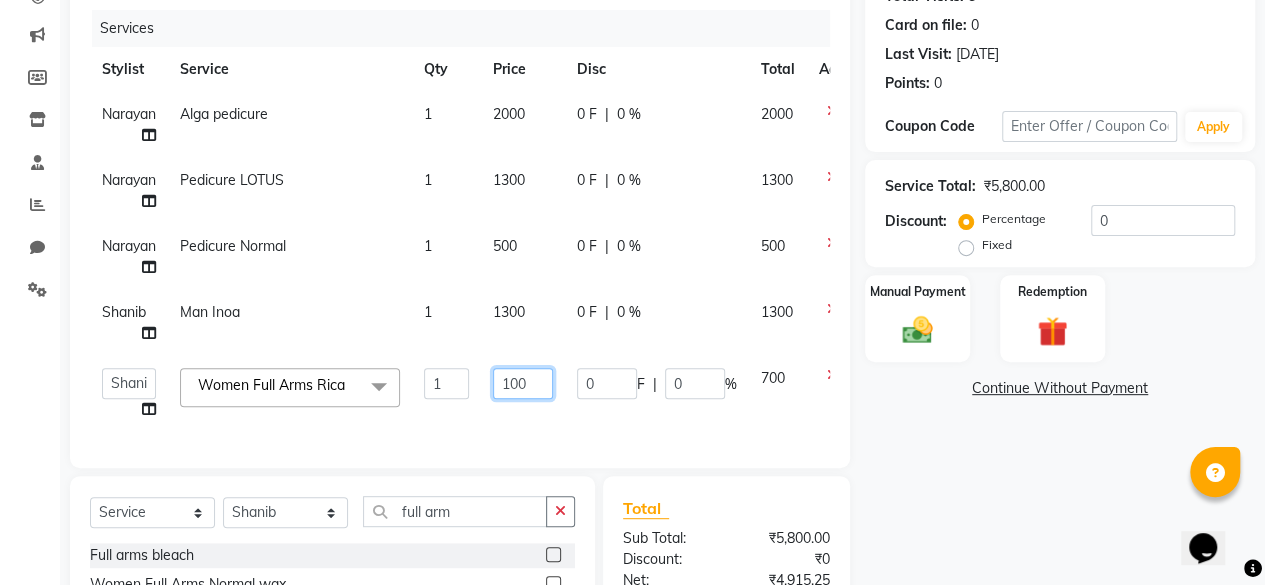 type on "1000" 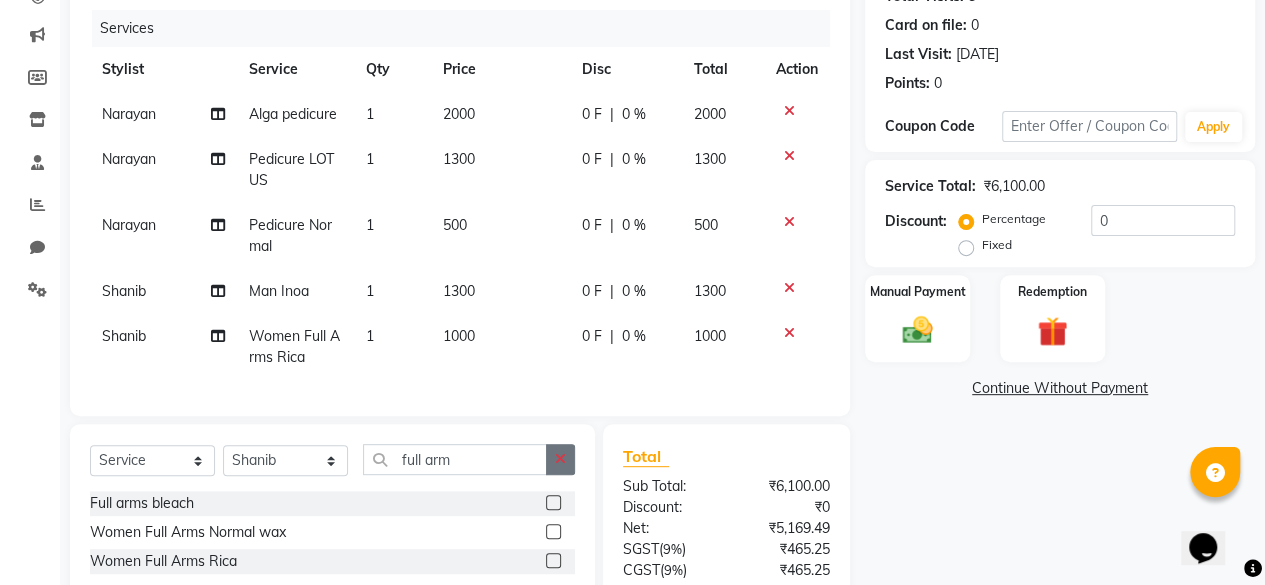click on "Select  Service  Product  Membership  Package Voucher Prepaid Gift Card  Select Stylist ⁠Agnies ⁠[PERSON_NAME] [PERSON_NAME] [PERSON_NAME] kunal [PERSON_NAME] mercy ⁠Minto ⁠[PERSON_NAME]  [PERSON_NAME] priyanka [PERSON_NAME] ⁠[PERSON_NAME] ⁠[PERSON_NAME] [PERSON_NAME] [PERSON_NAME]  Sunny ⁠[PERSON_NAME]  ⁠Usman ⁠[PERSON_NAME] full arm Full arms bleach  Women Full Arms Normal wax  Women  Full Arms Rica" 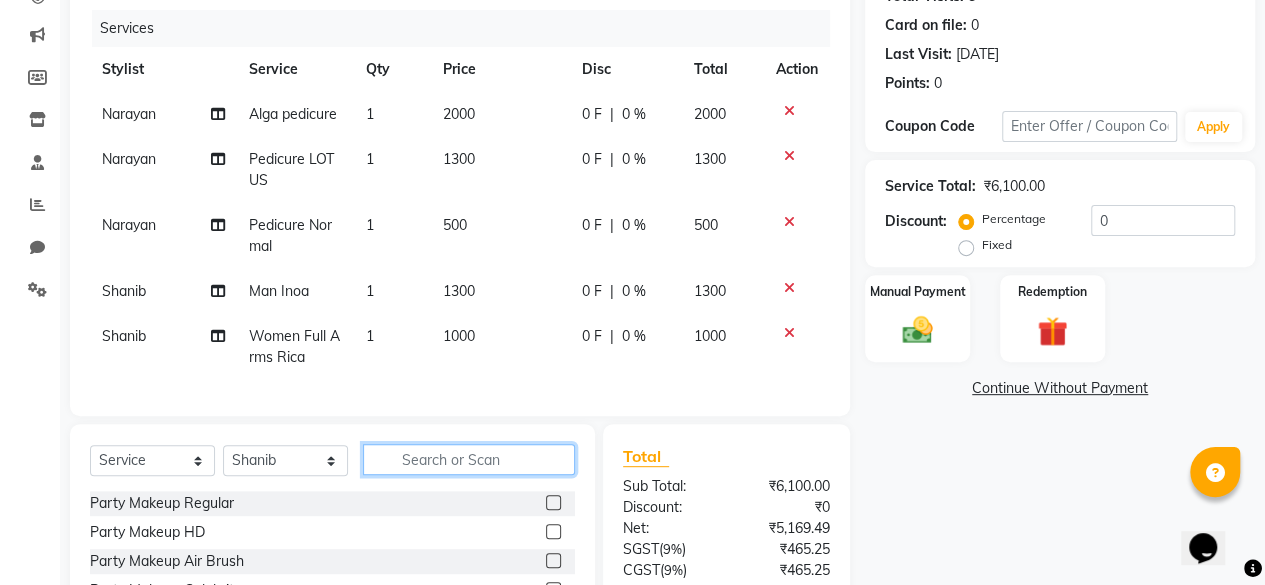 click 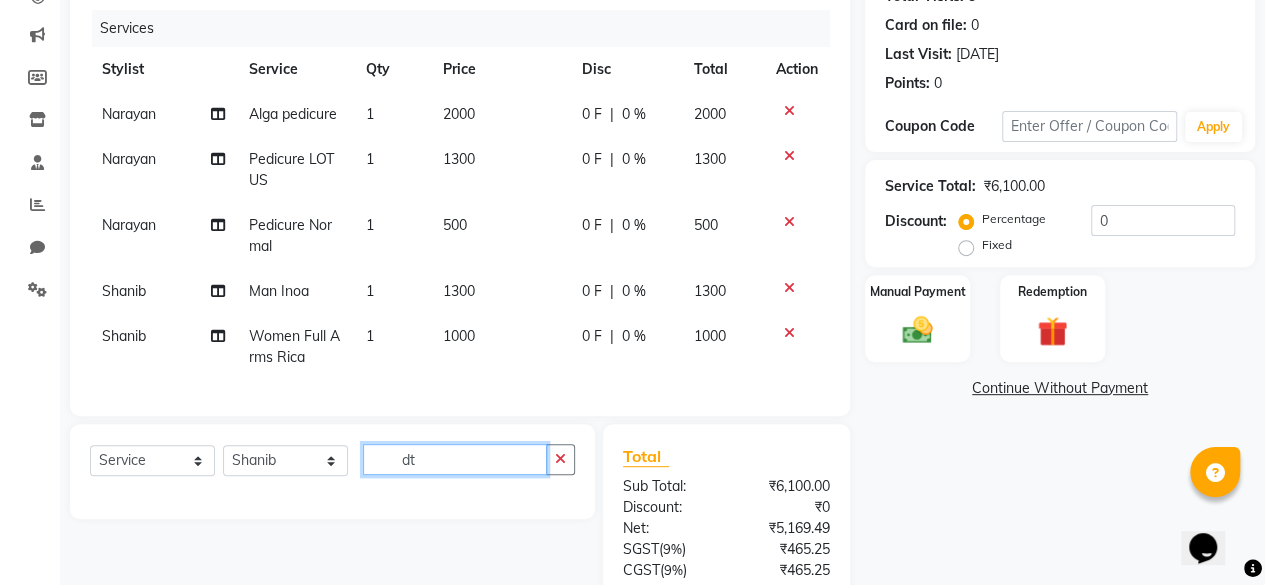 type on "d" 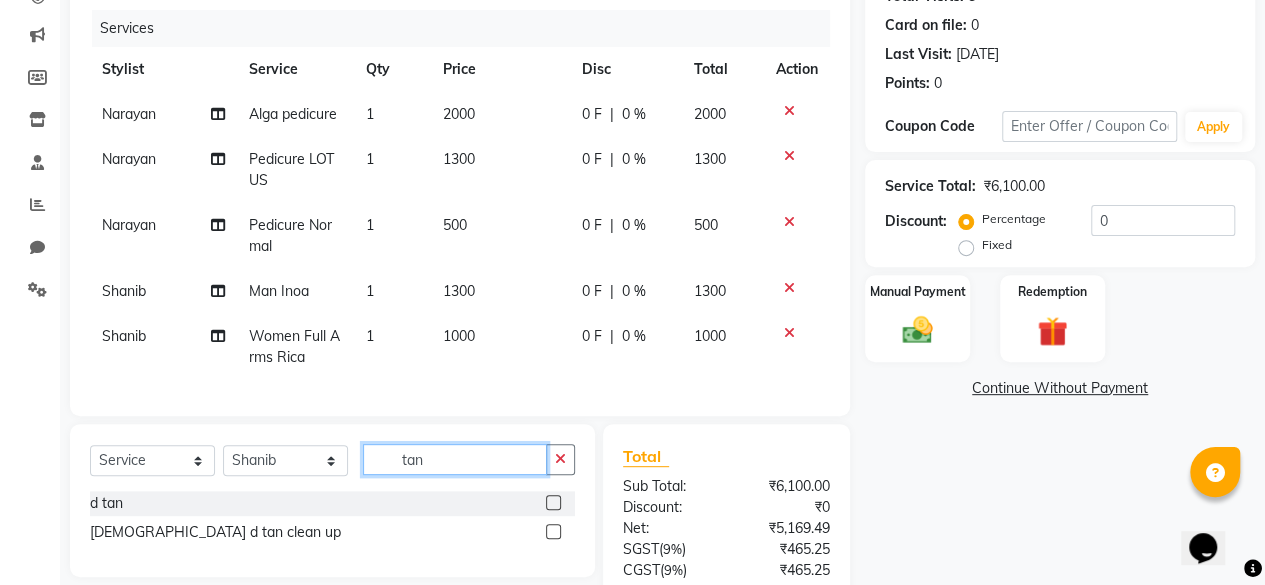 type on "tan" 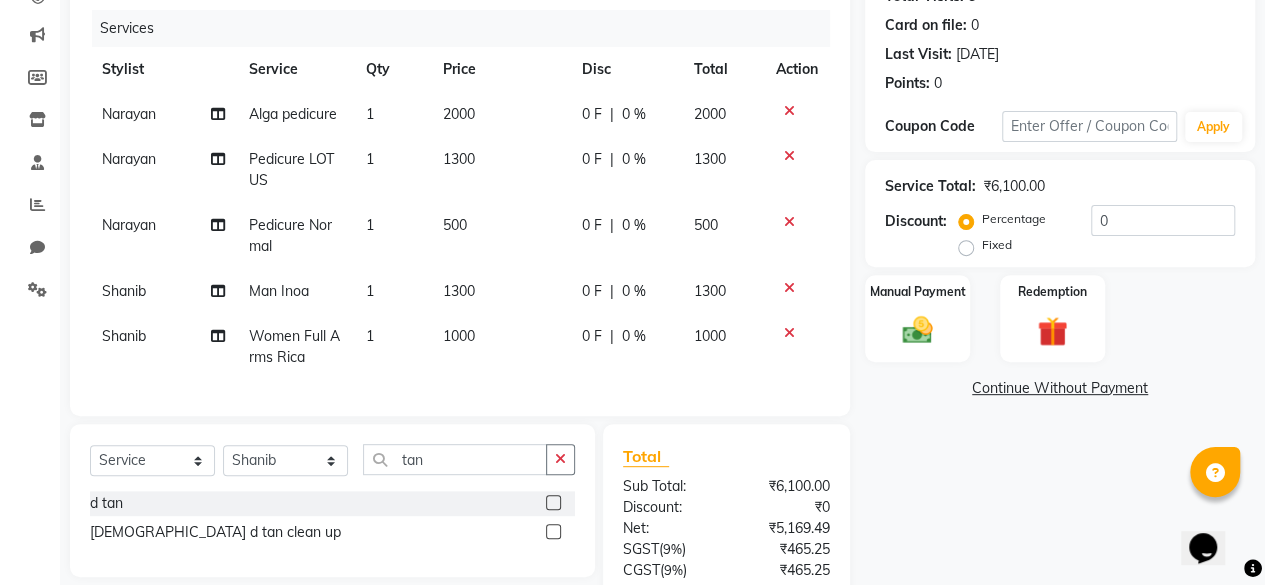 click 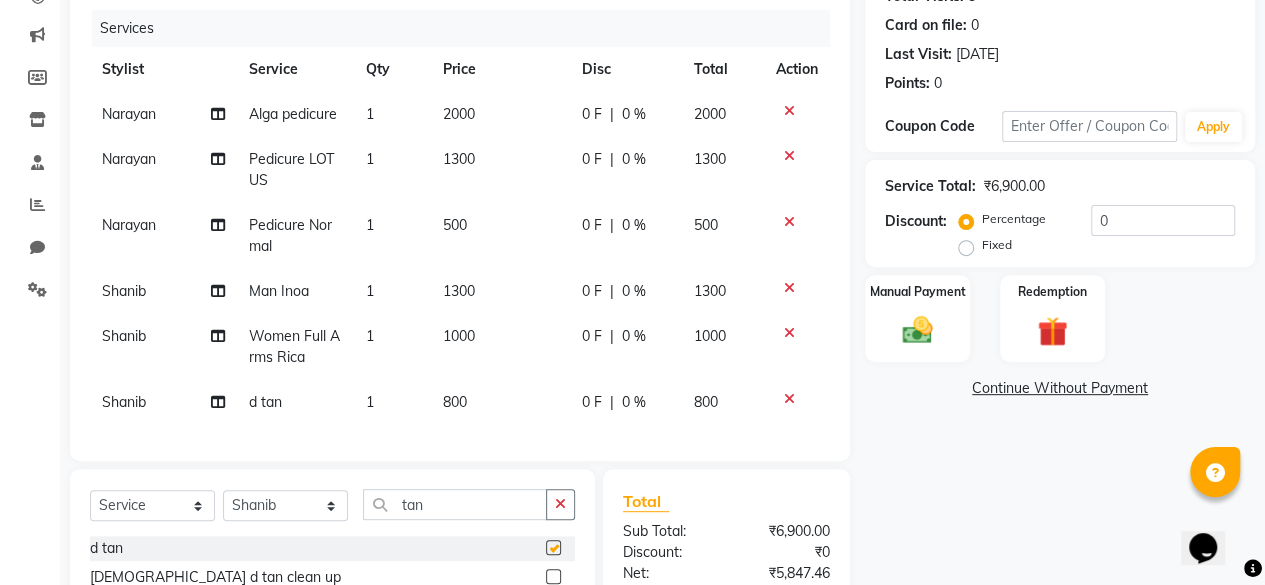 checkbox on "false" 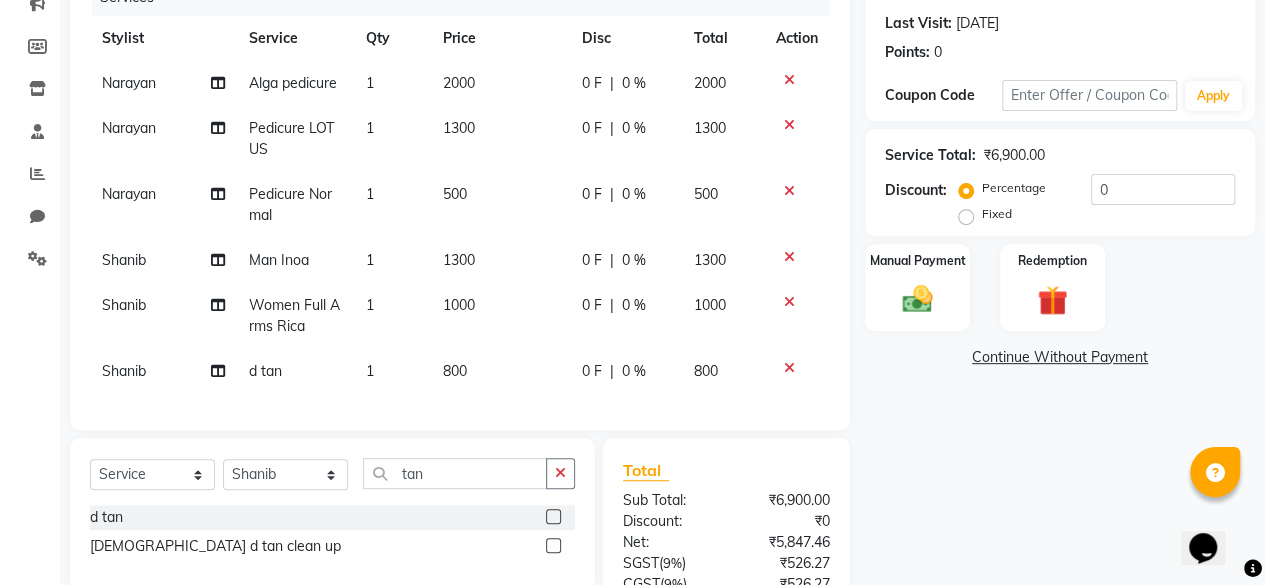 scroll, scrollTop: 268, scrollLeft: 0, axis: vertical 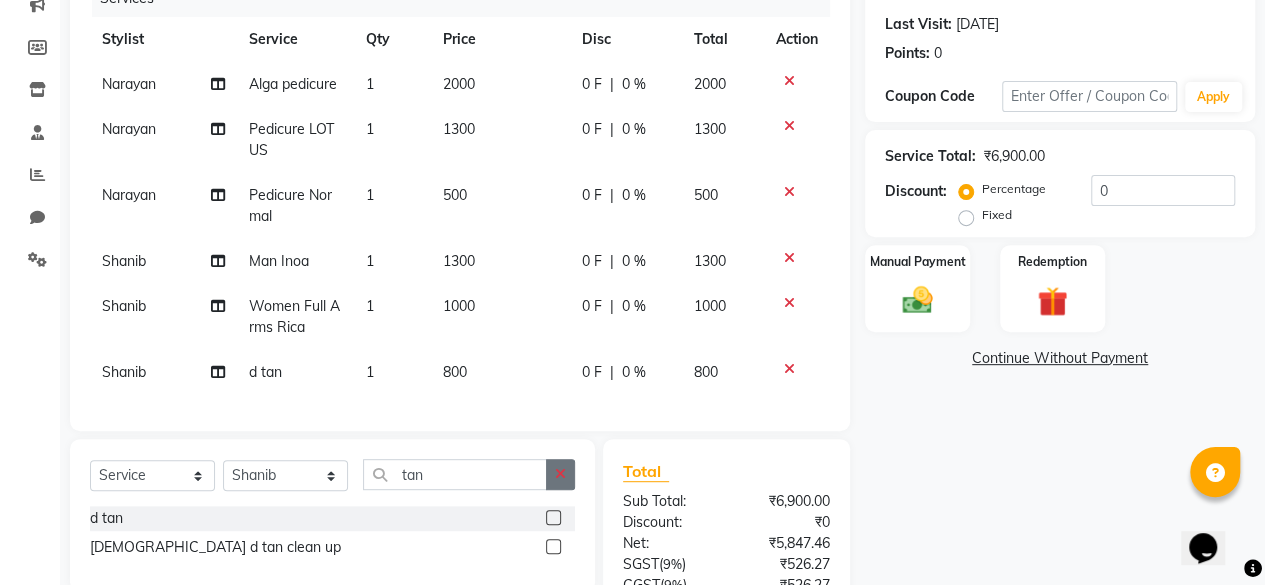 click 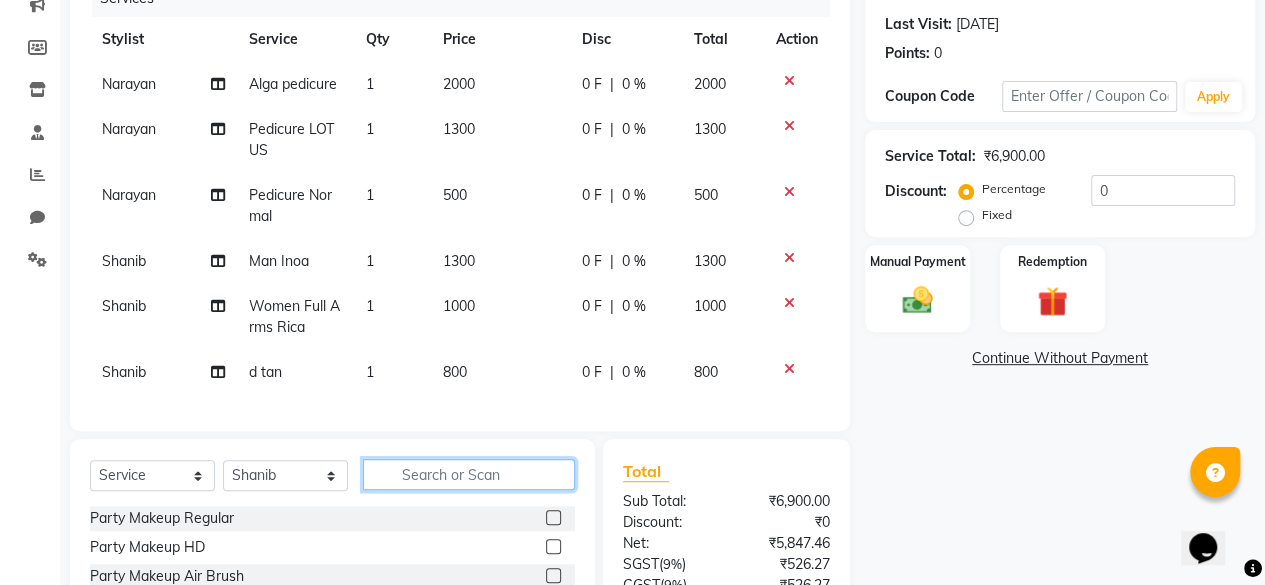 click 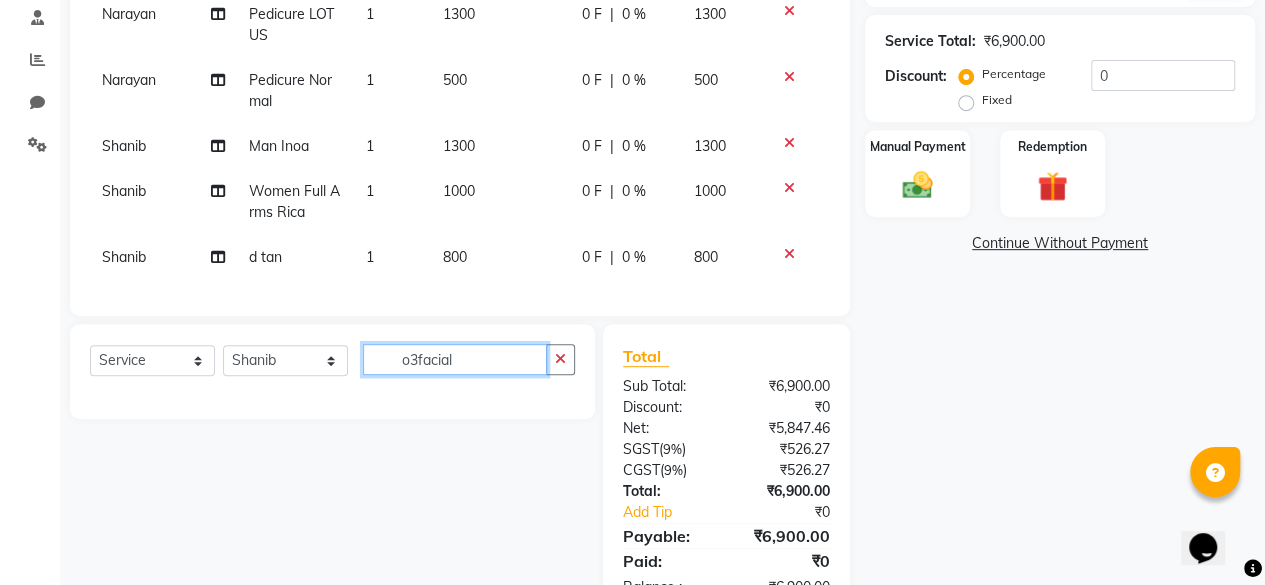 scroll, scrollTop: 460, scrollLeft: 0, axis: vertical 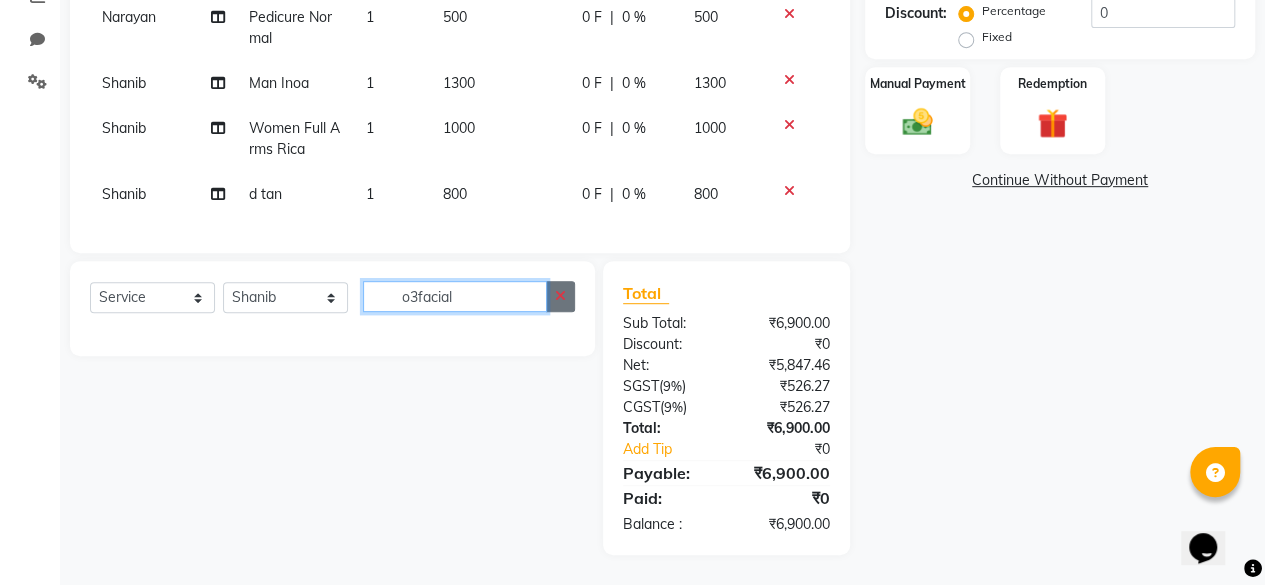 type on "o3facial" 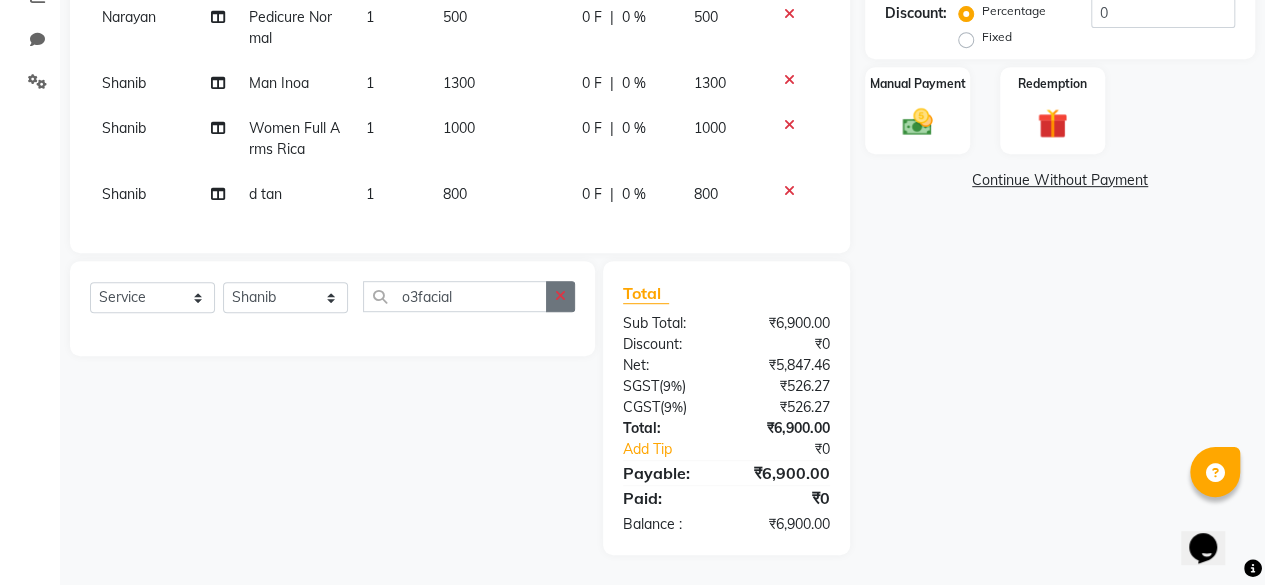 click 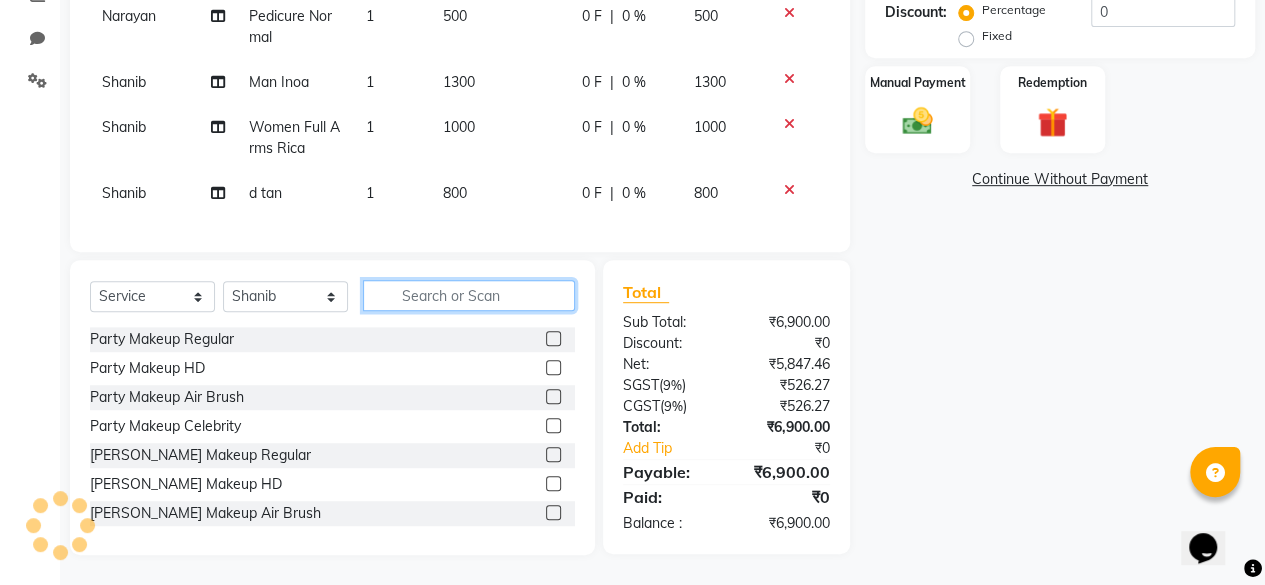 click 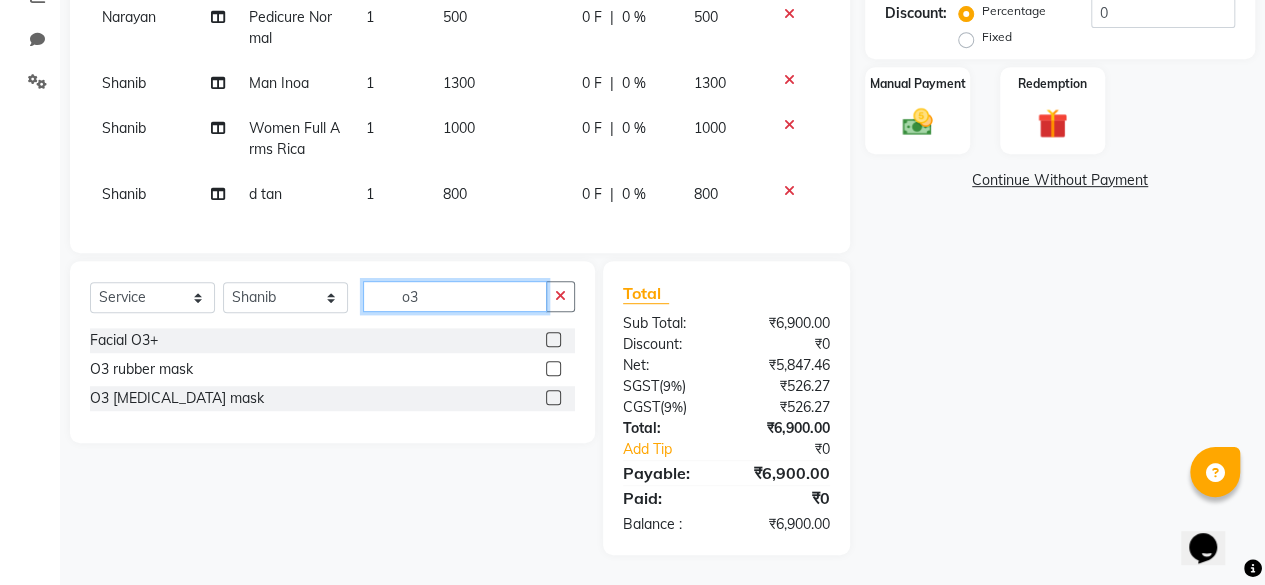 type on "o3" 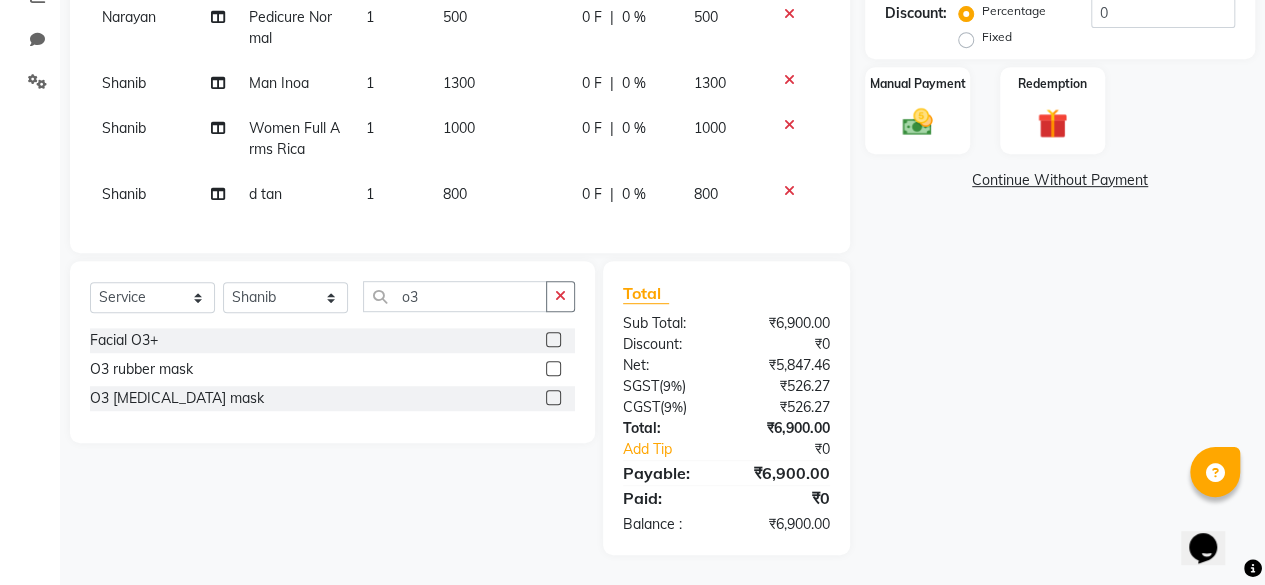 click 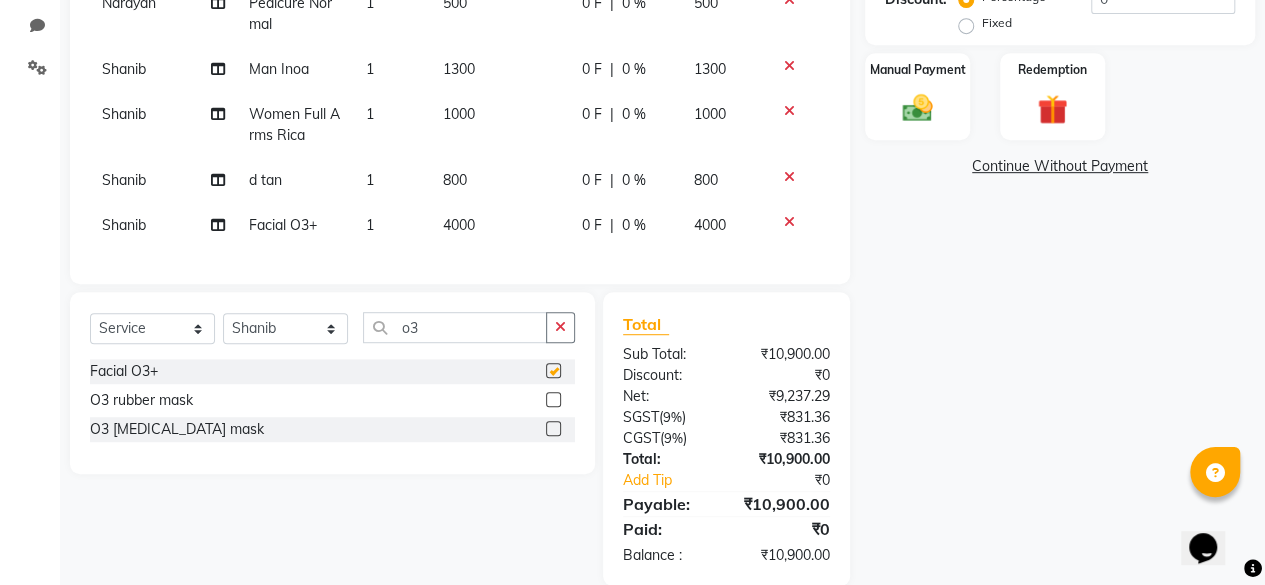checkbox on "false" 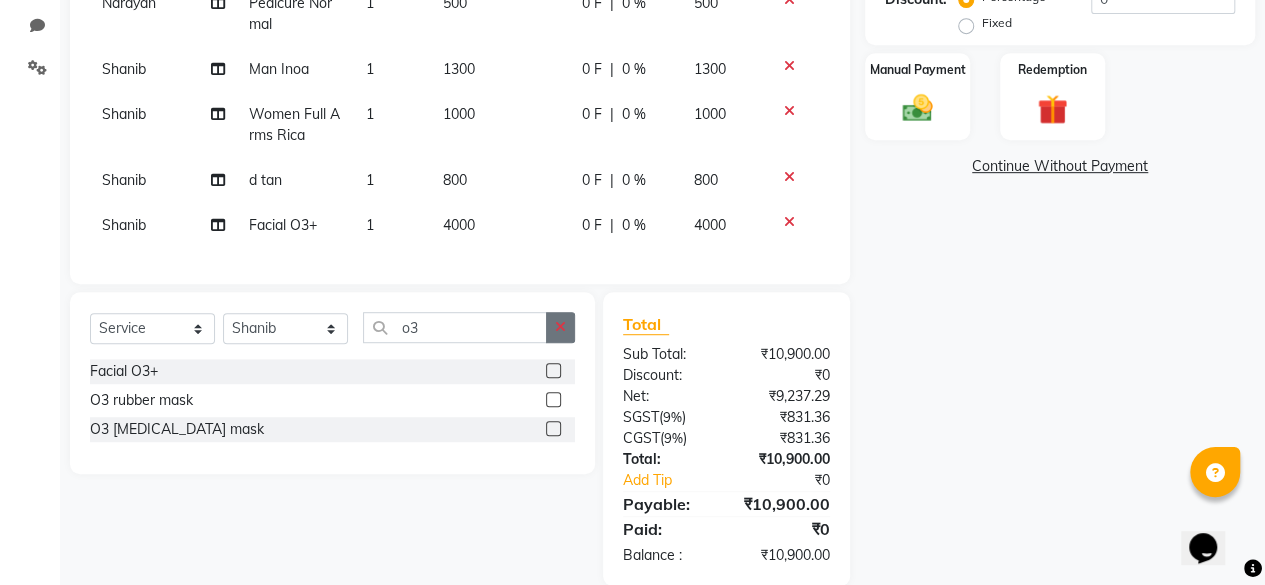 click 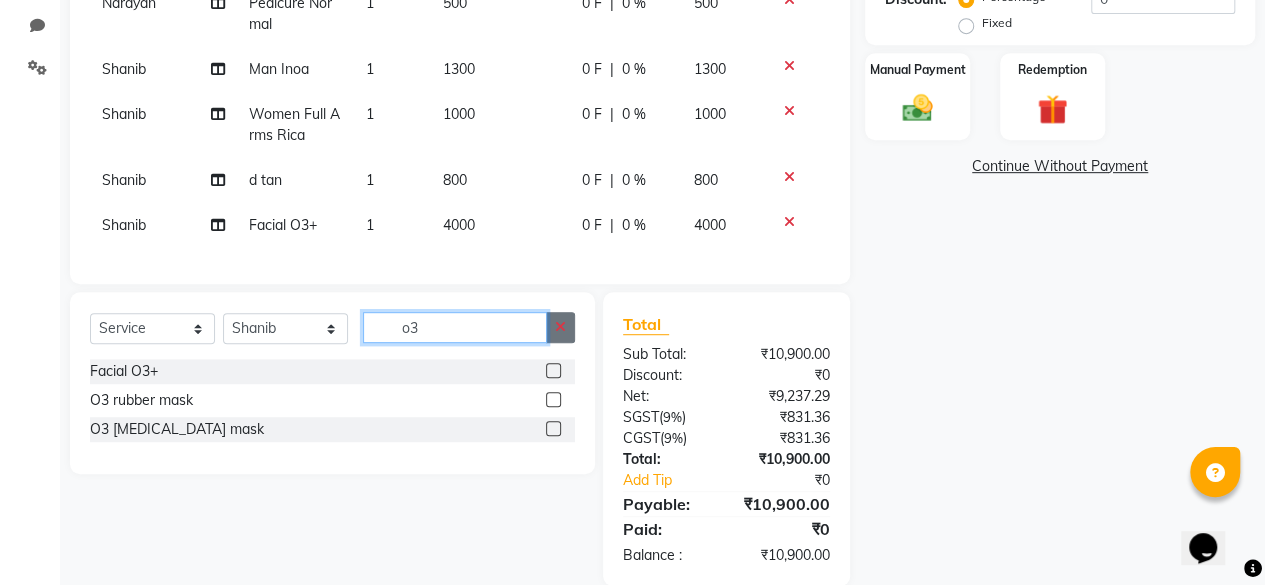 type 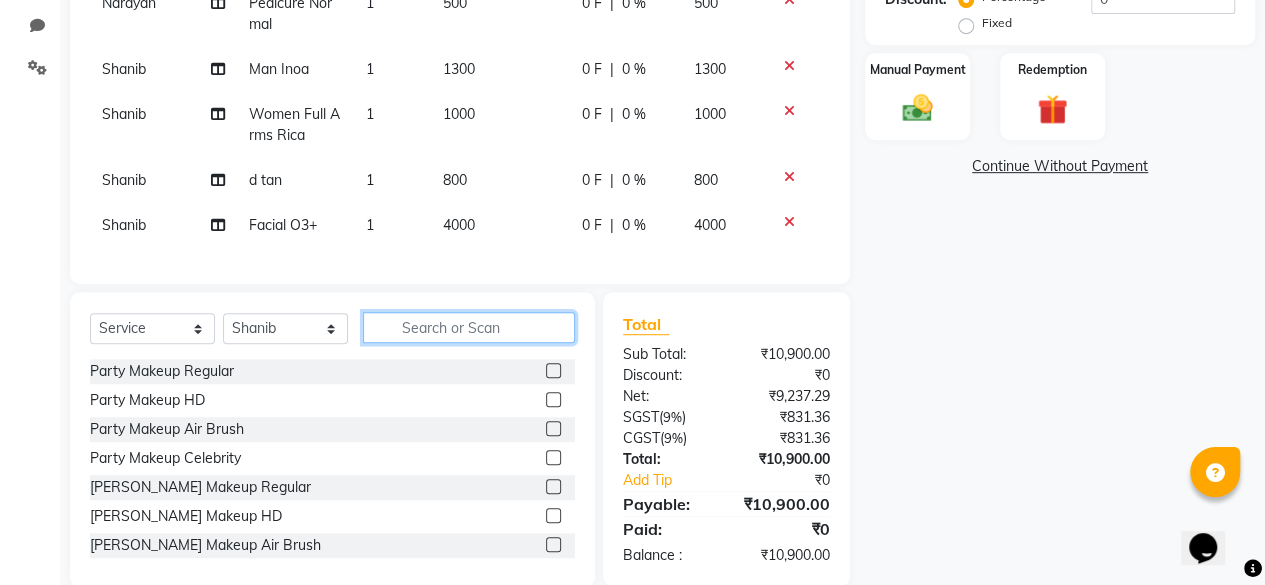 click 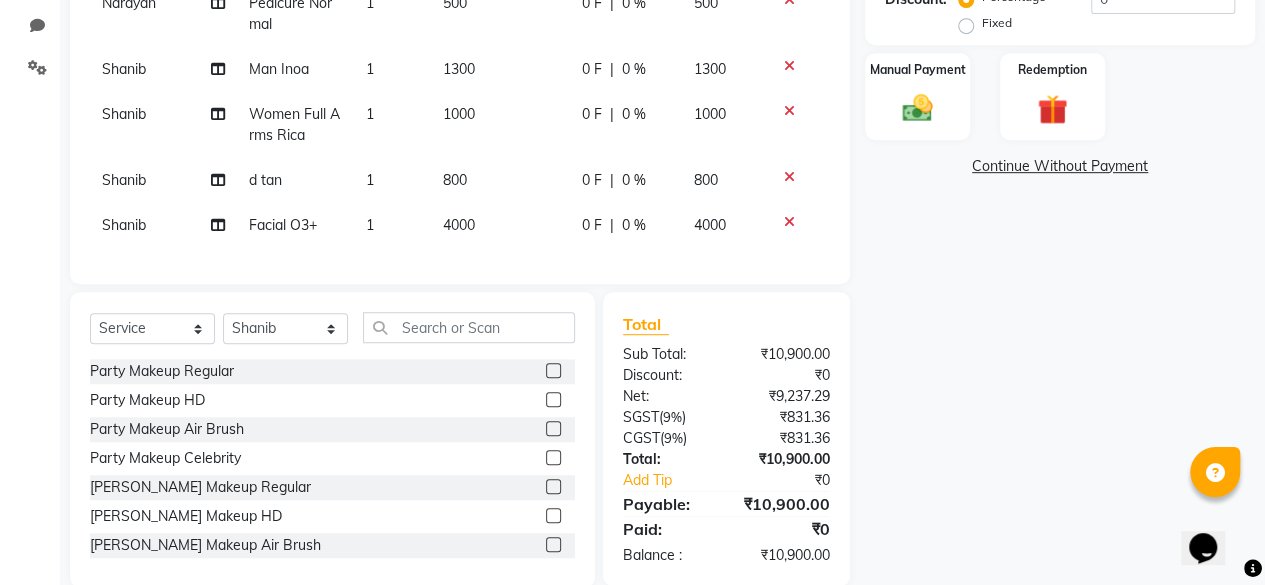 click on "1000" 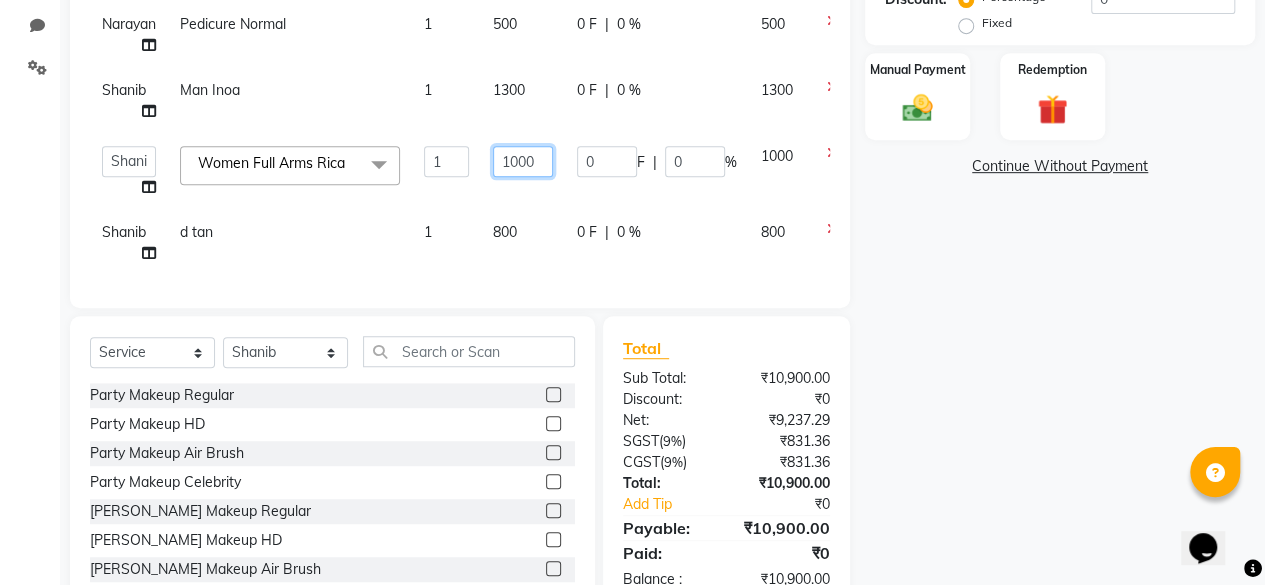 click on "1000" 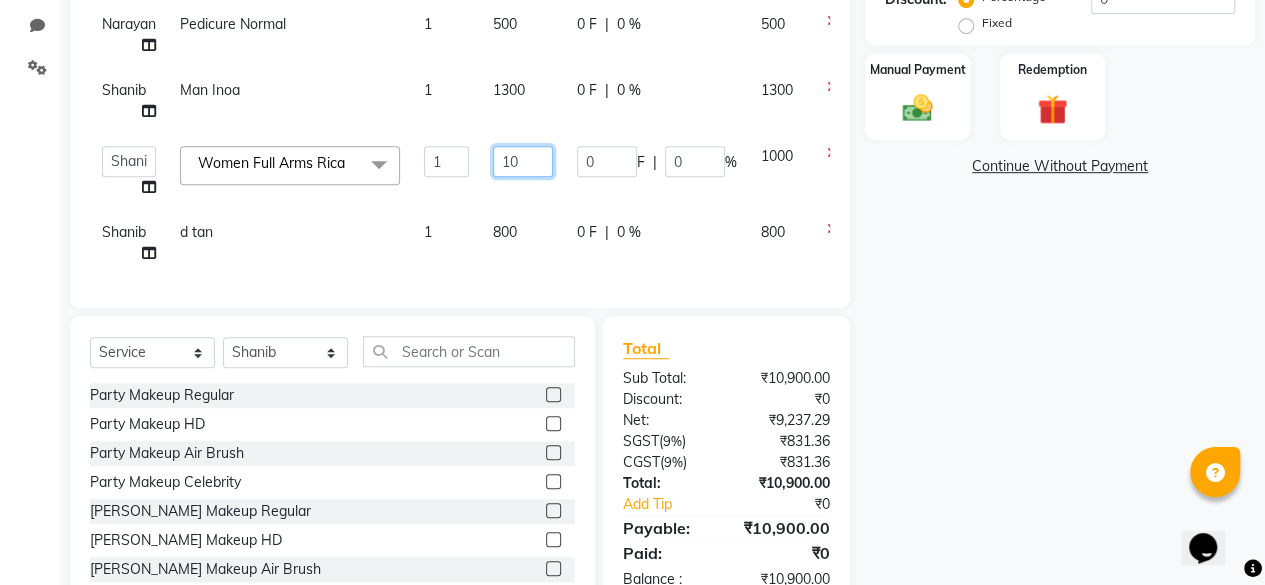 type on "1" 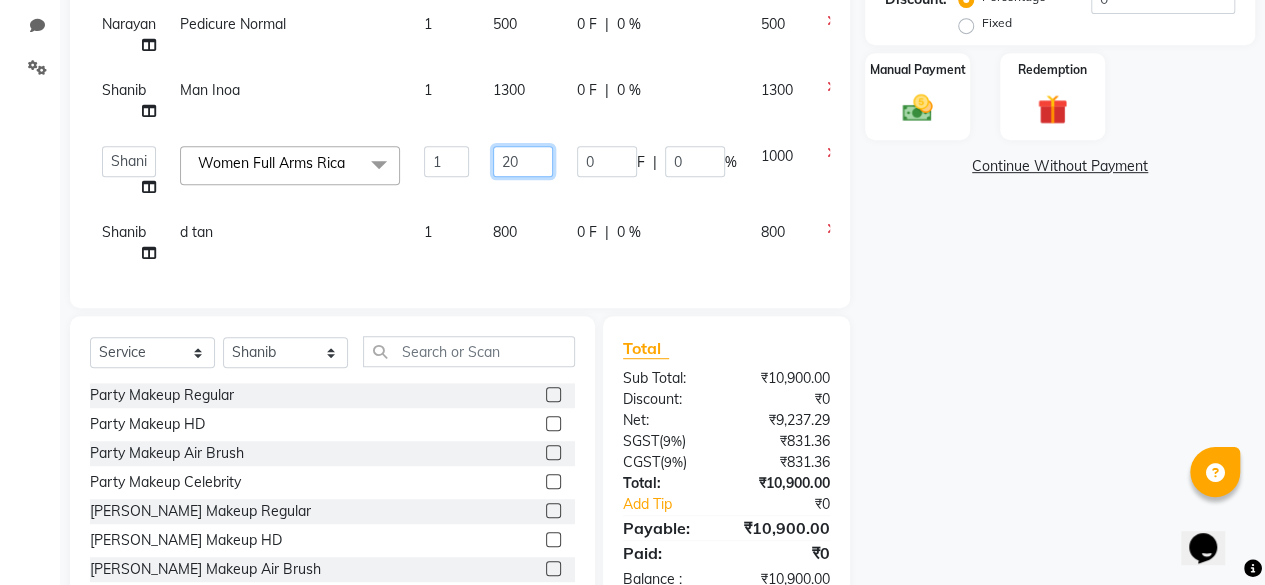 type on "2" 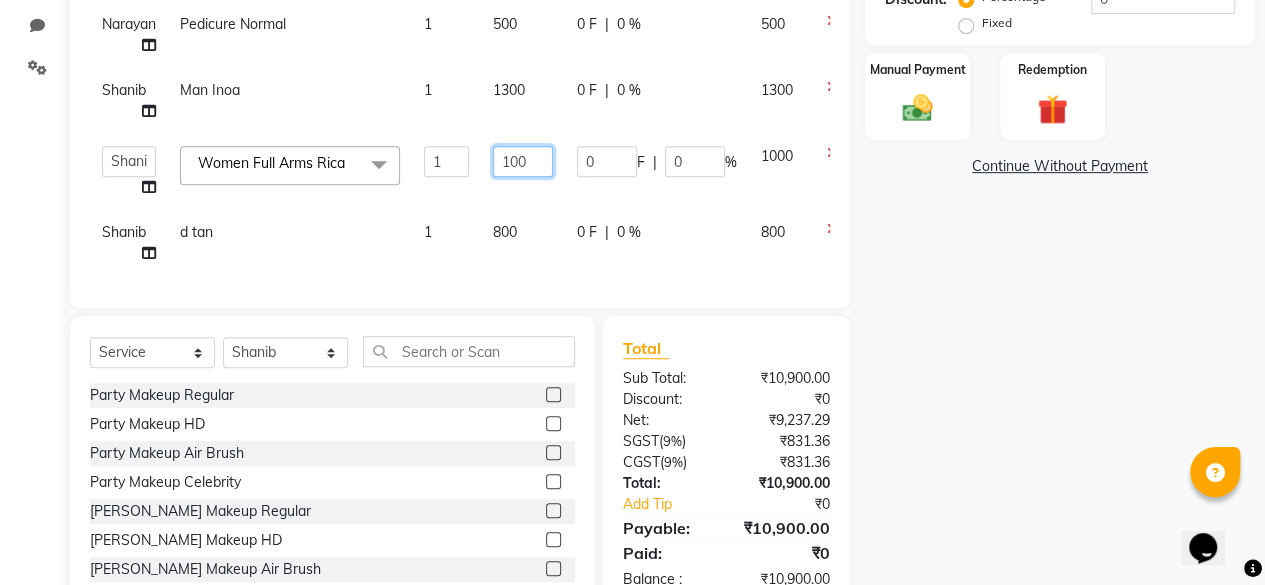 type on "1000" 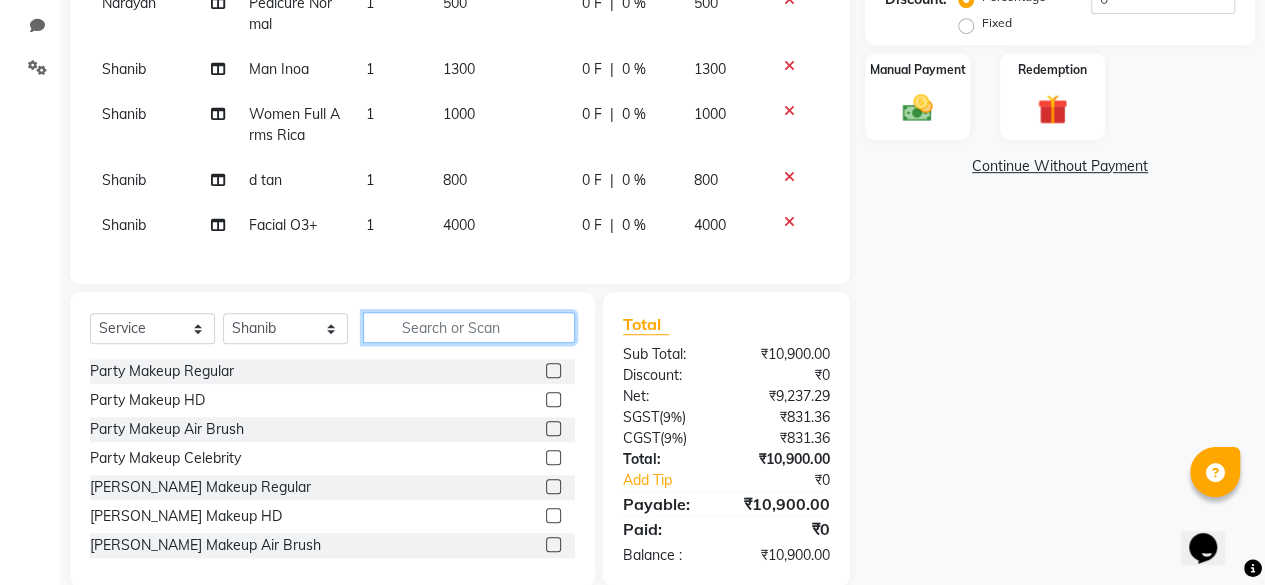 click on "Select  Service  Product  Membership  Package Voucher Prepaid Gift Card  Select Stylist ⁠Agnies ⁠[PERSON_NAME] [PERSON_NAME] [PERSON_NAME] kunal [PERSON_NAME] mercy ⁠Minto ⁠[PERSON_NAME]  [PERSON_NAME] priyanka [PERSON_NAME] ⁠[PERSON_NAME] ⁠[PERSON_NAME] [PERSON_NAME] [PERSON_NAME]  Sunny ⁠[PERSON_NAME]  ⁠Usman ⁠[PERSON_NAME]" 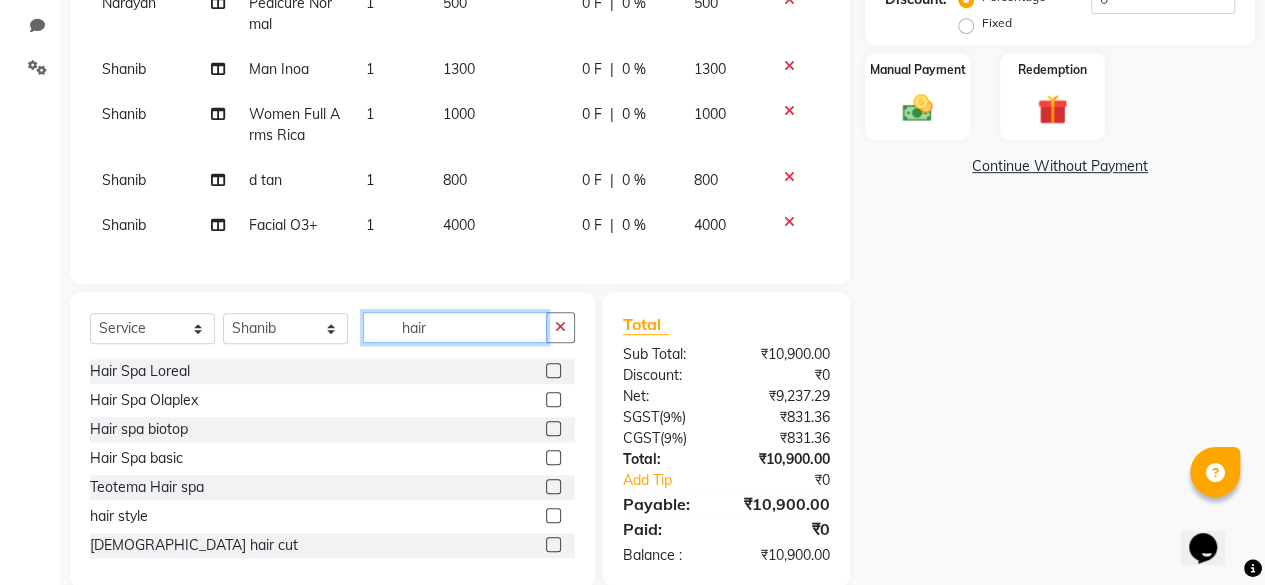 scroll, scrollTop: 491, scrollLeft: 0, axis: vertical 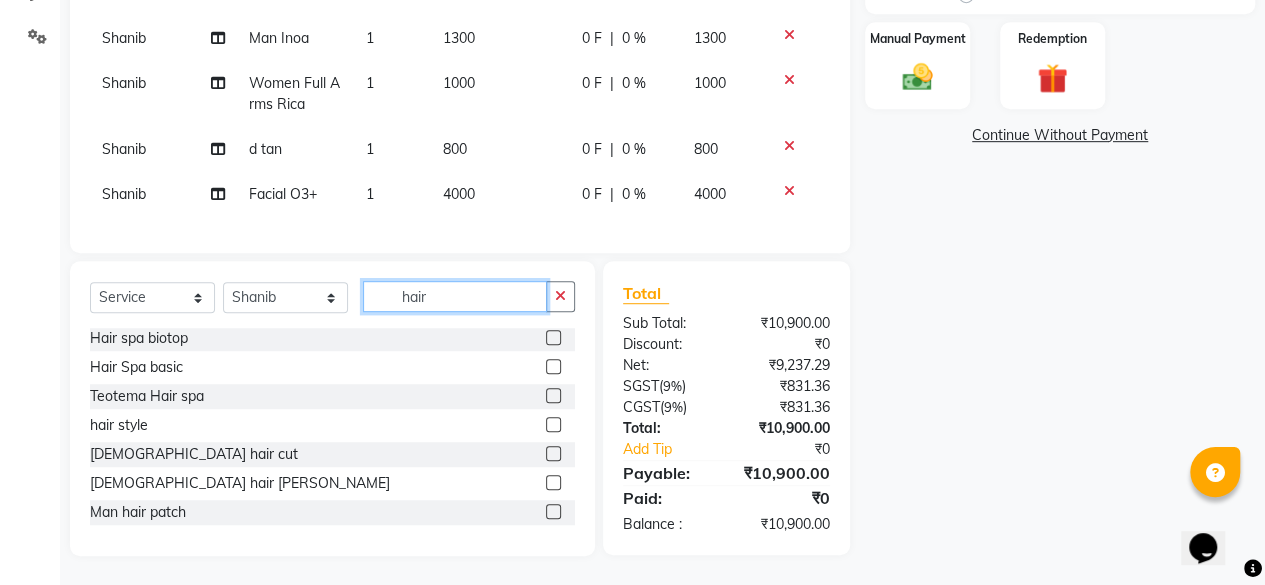type on "hair" 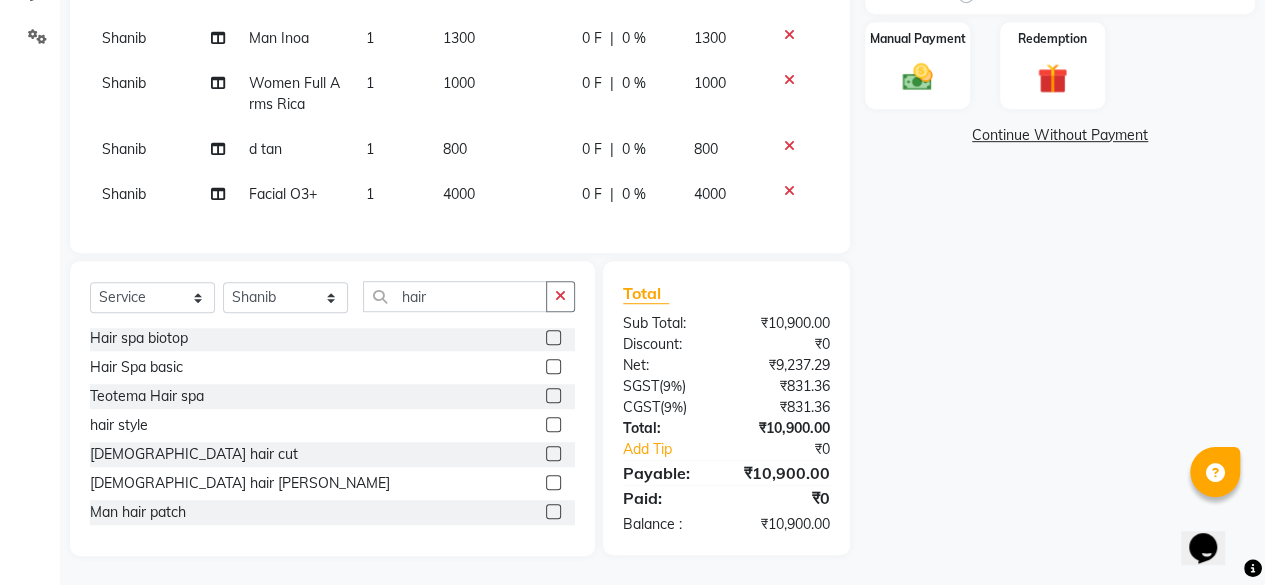 click 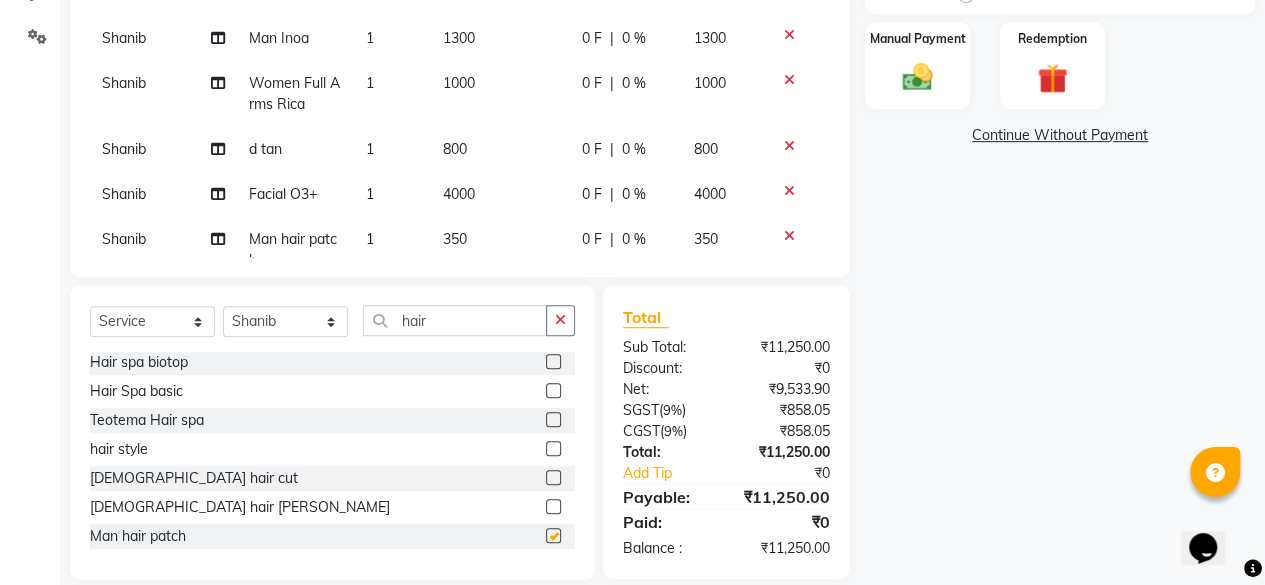 checkbox on "false" 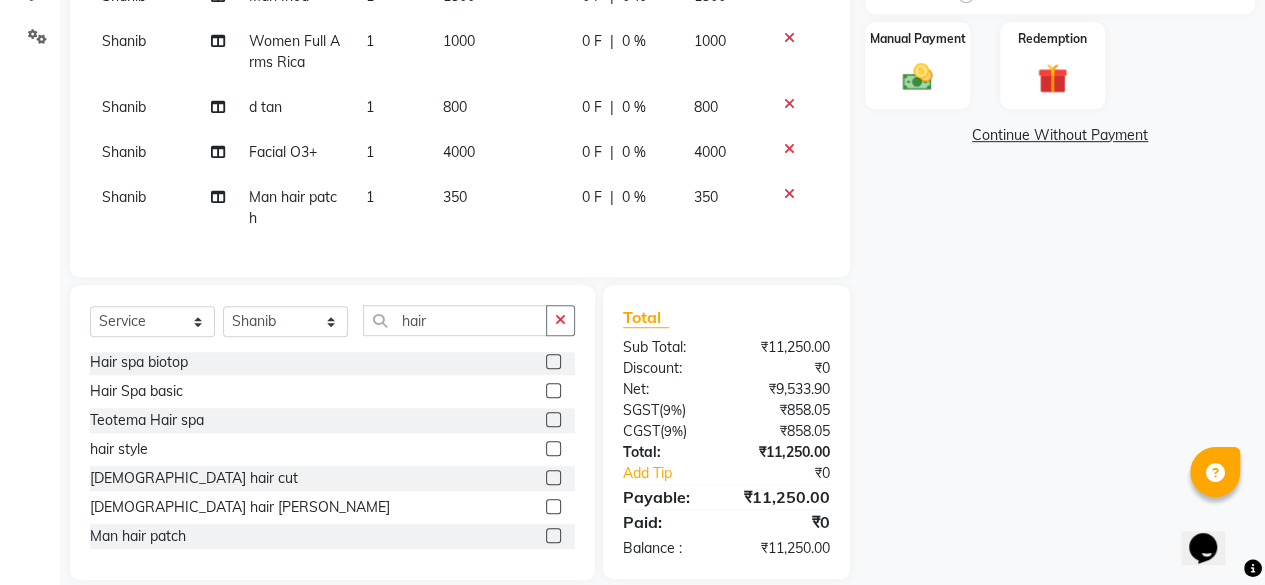 scroll, scrollTop: 57, scrollLeft: 0, axis: vertical 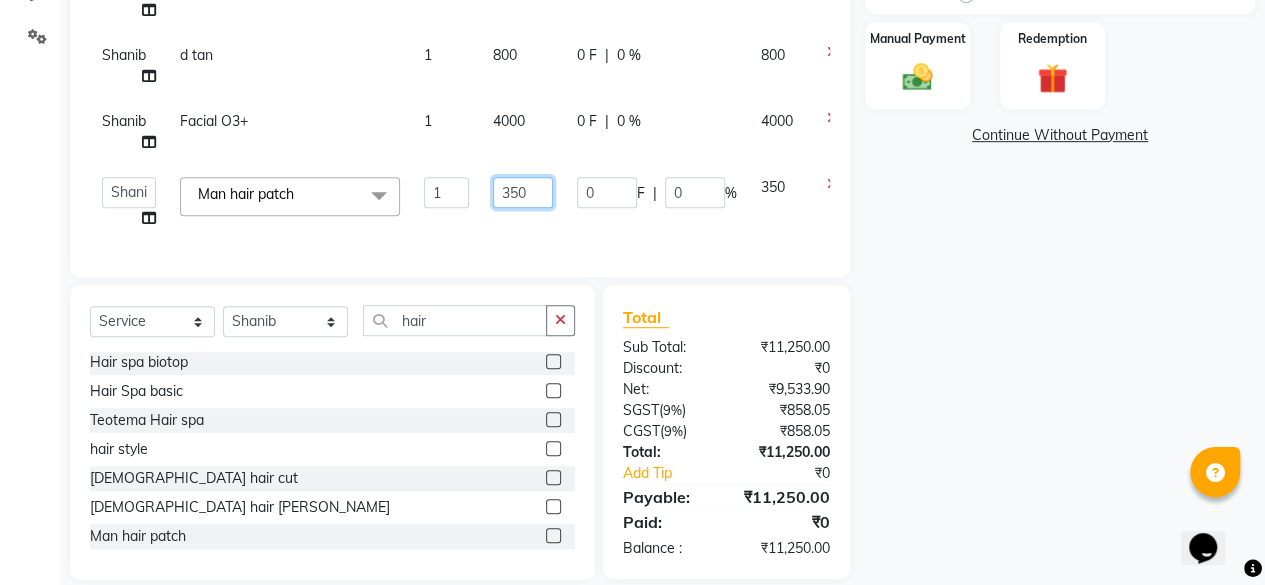 click on "350" 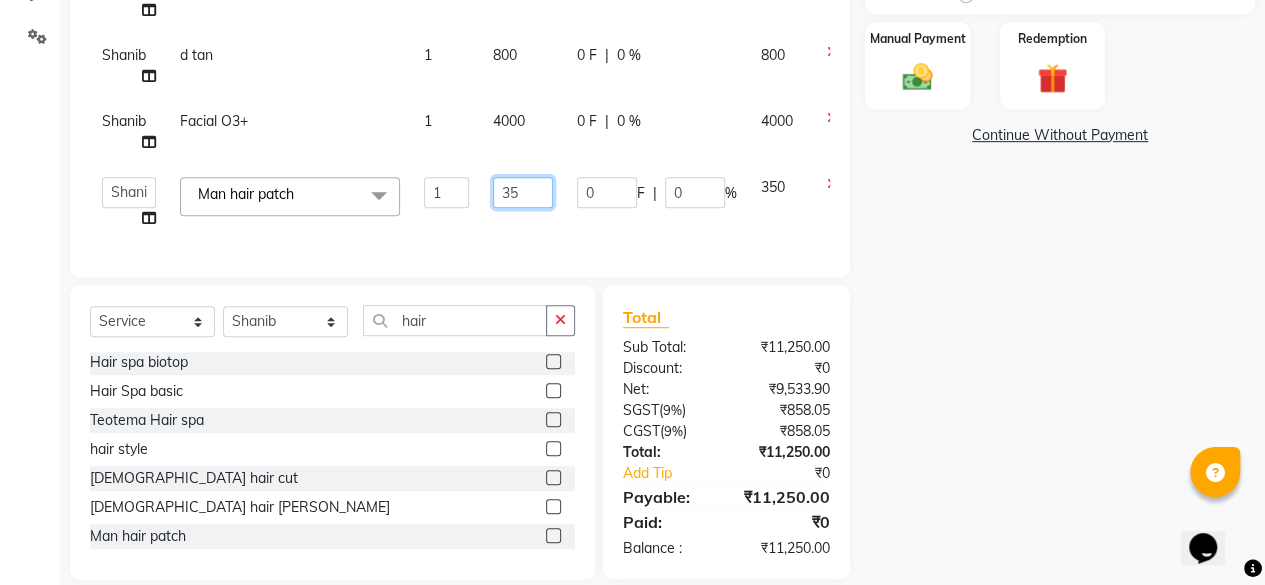type on "3" 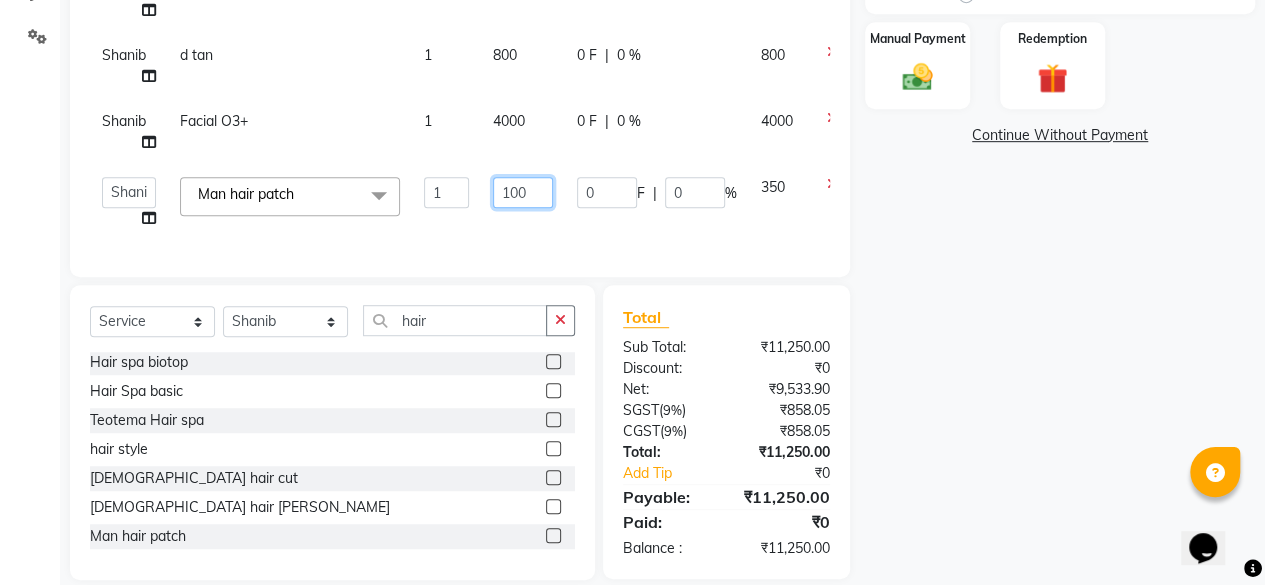 type on "1000" 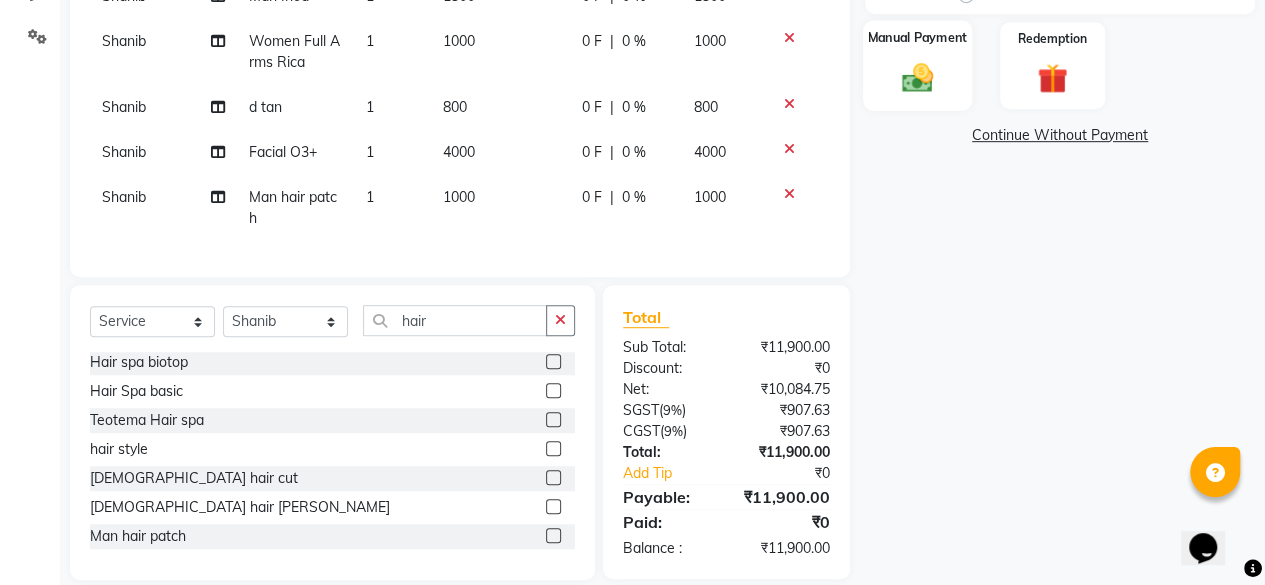scroll, scrollTop: 57, scrollLeft: 0, axis: vertical 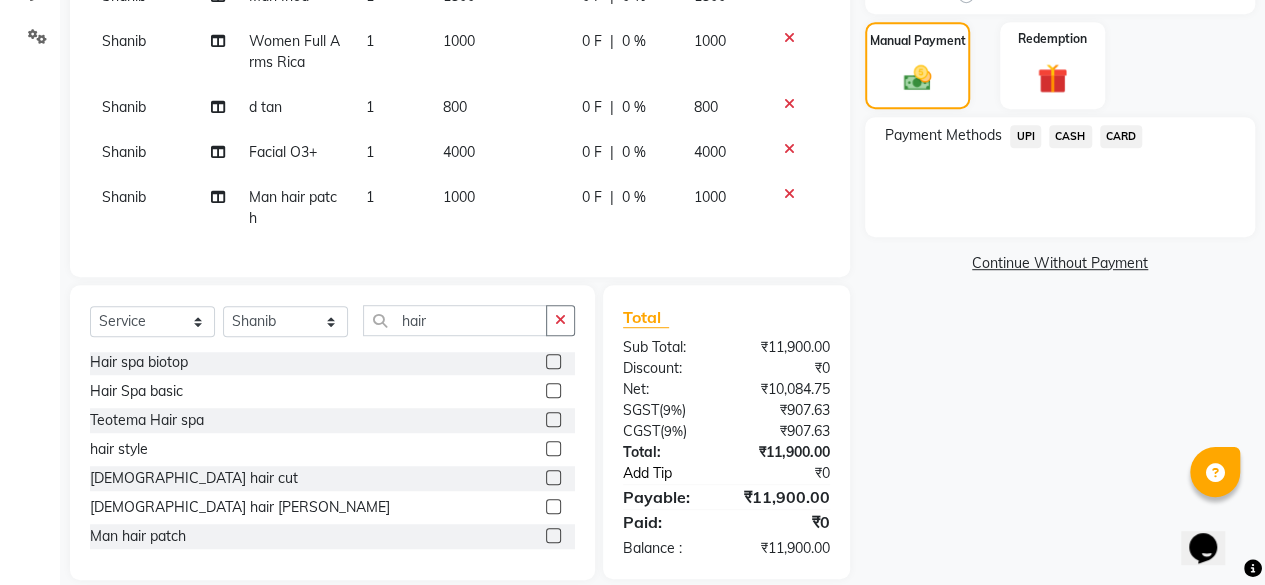 click on "Add Tip" 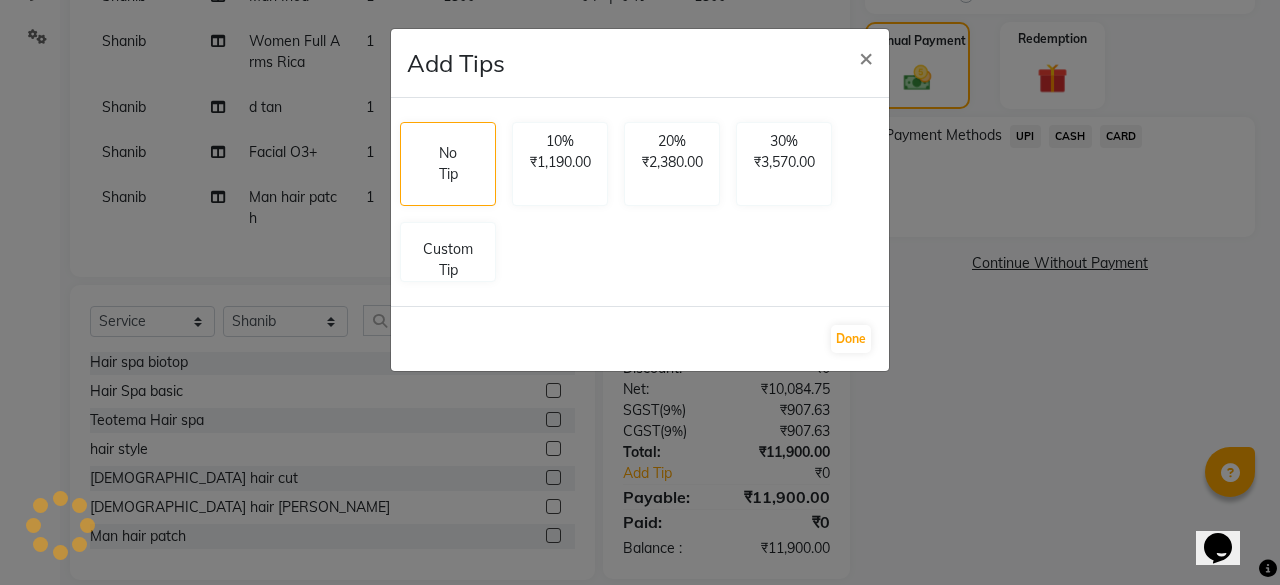 click on "No Tip 10% ₹1,190.00 20% ₹2,380.00 30% ₹3,570.00 Custom Tip" 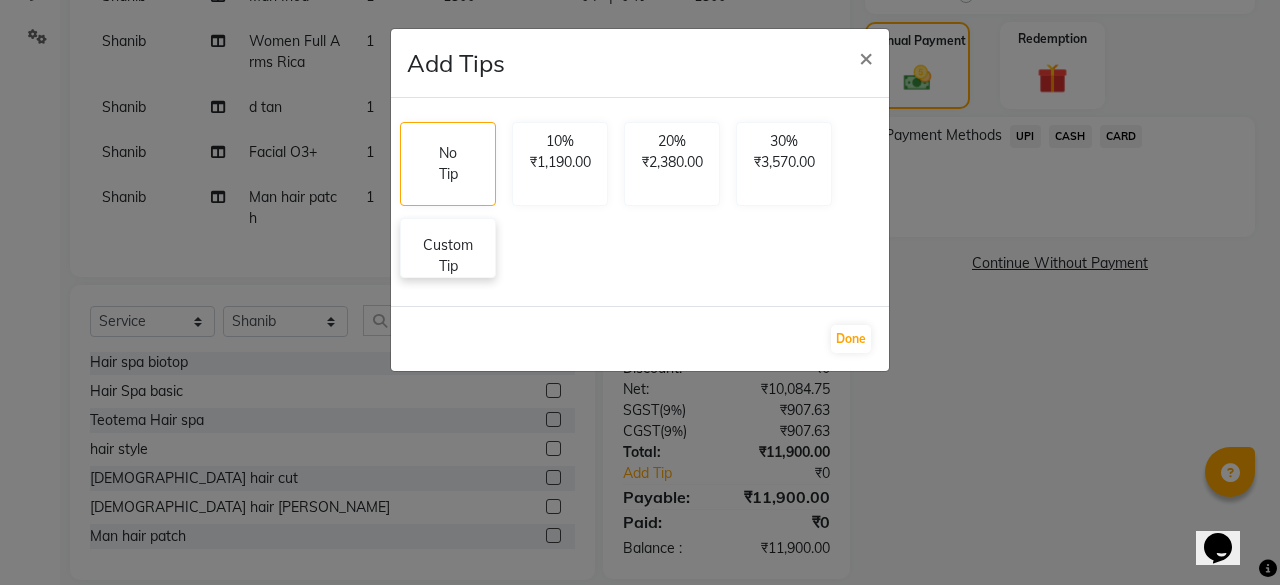 click on "Custom Tip" 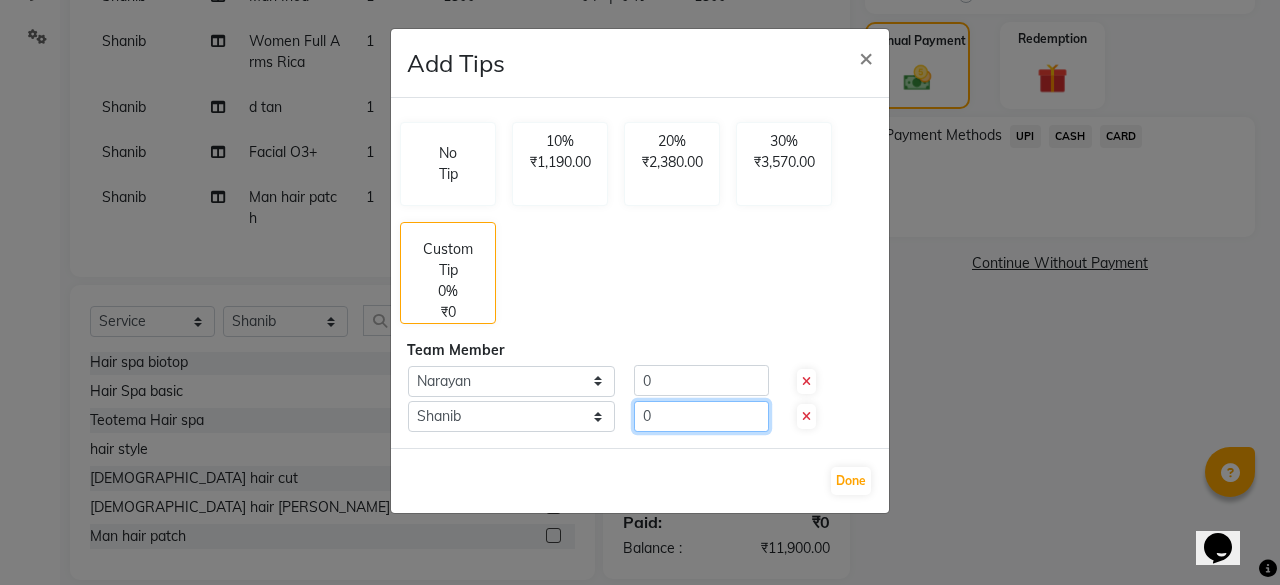 click on "0" 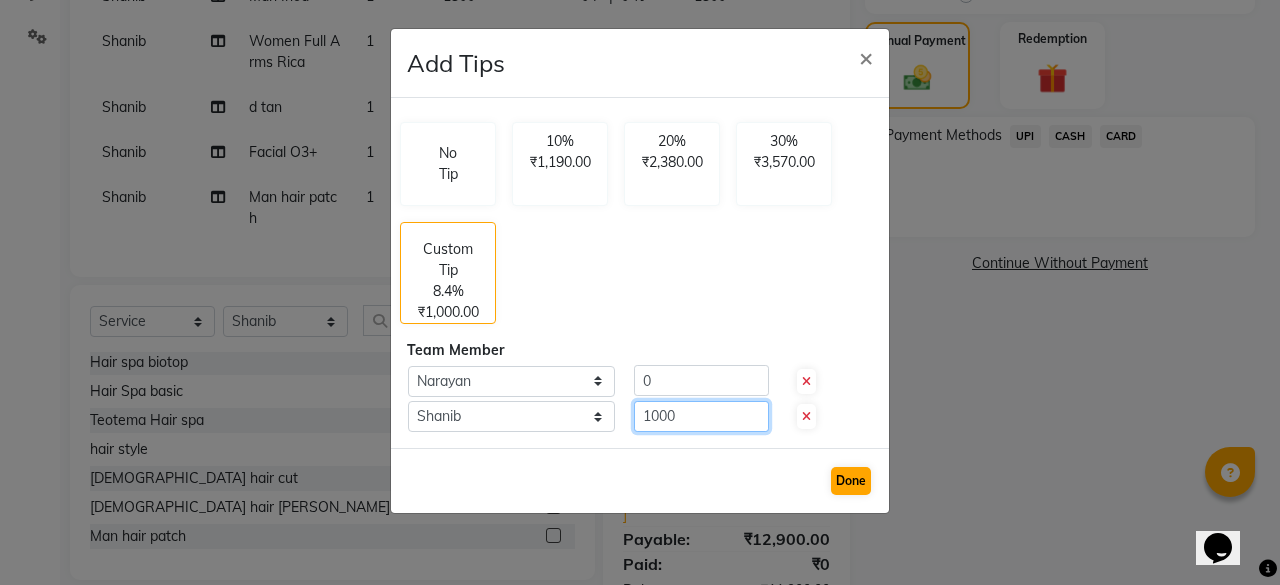 type on "1000" 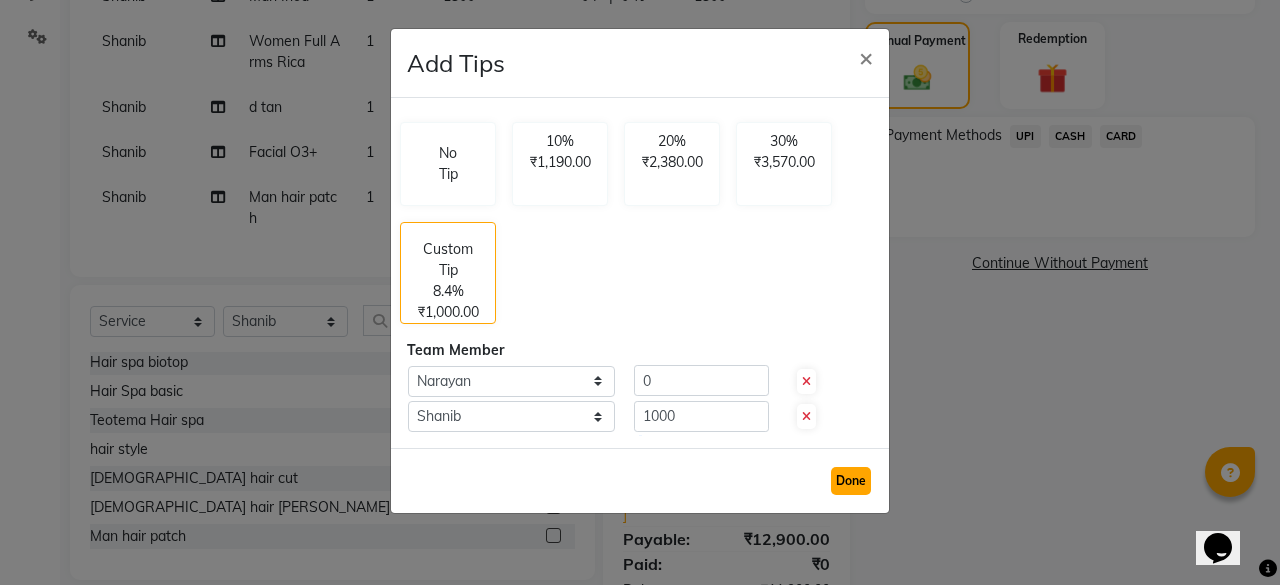 click on "Done" 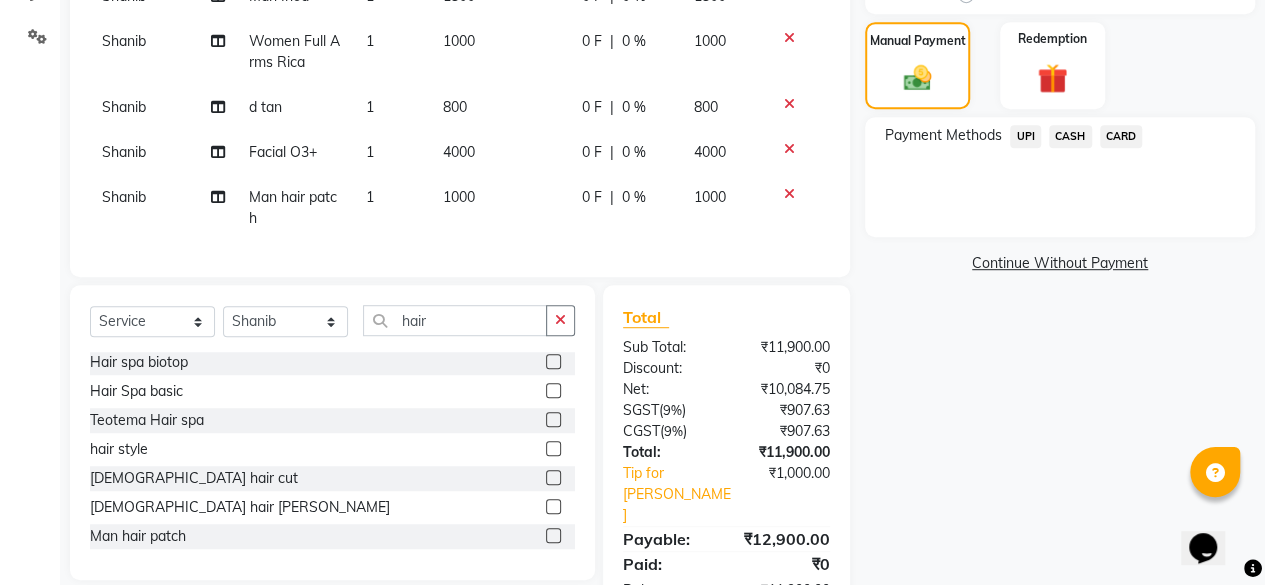 click on "UPI" 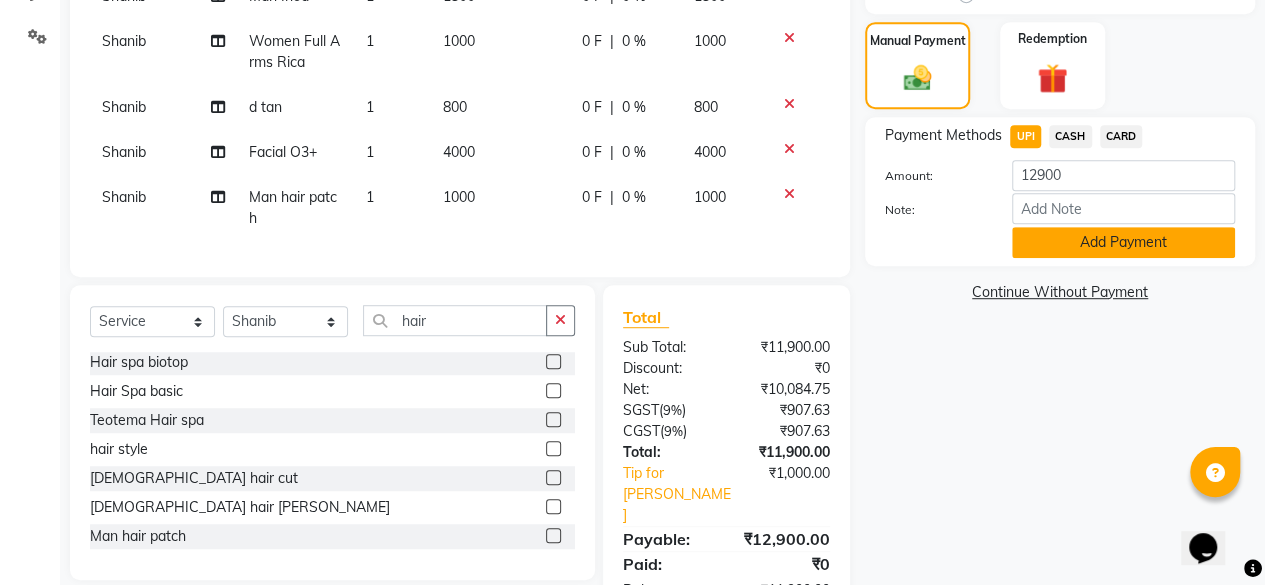 click on "Add Payment" 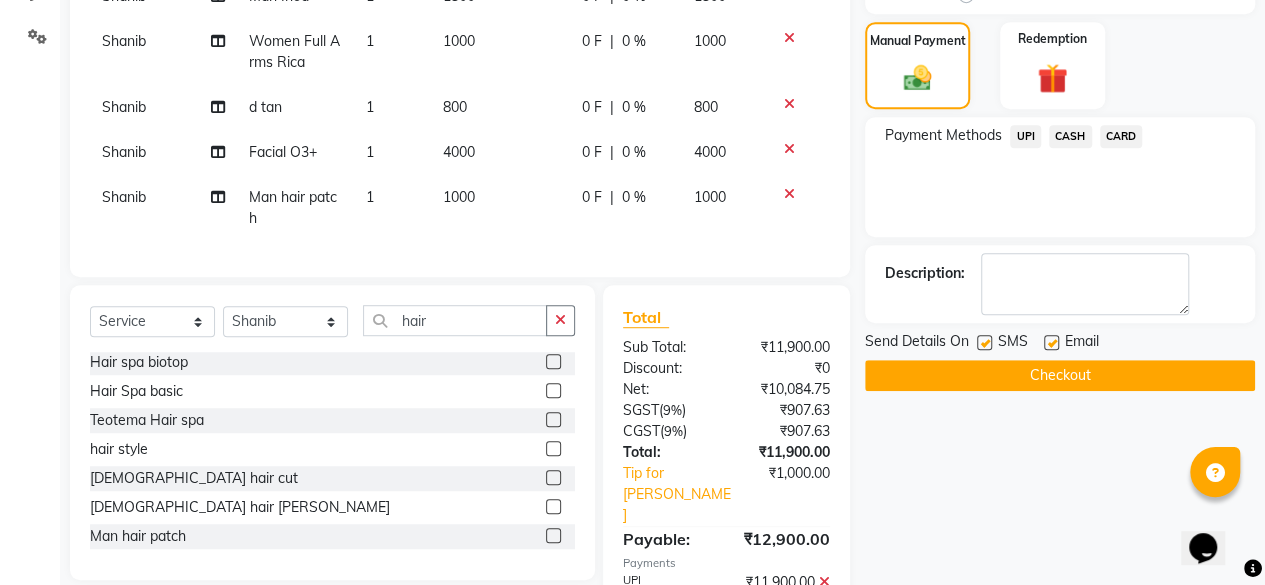 click on "Checkout" 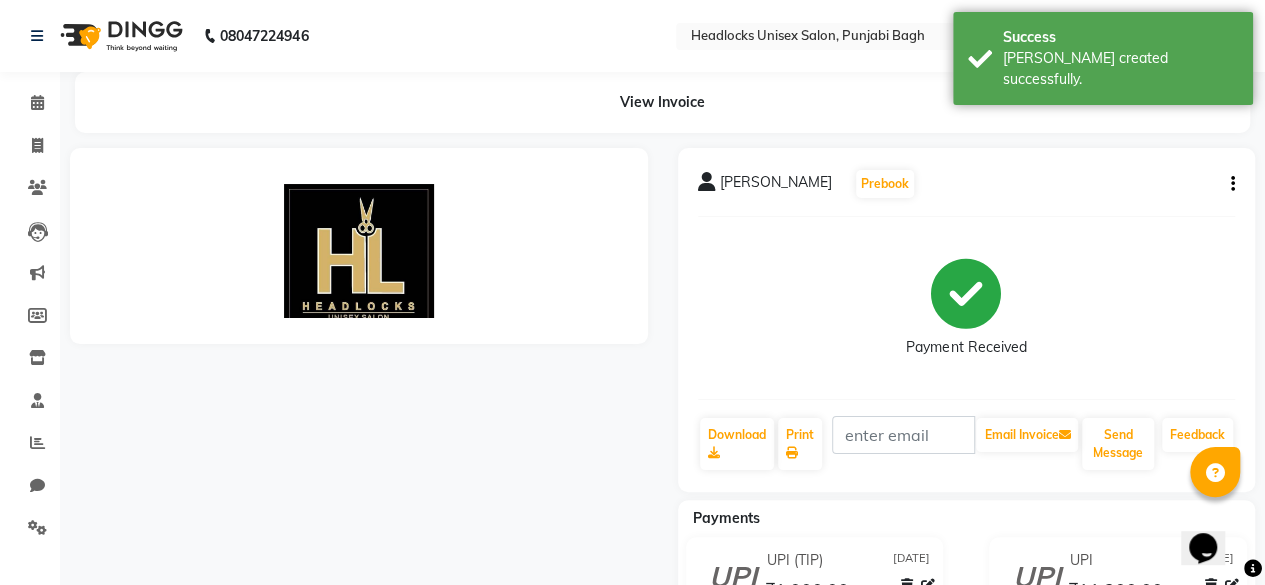 scroll, scrollTop: 0, scrollLeft: 0, axis: both 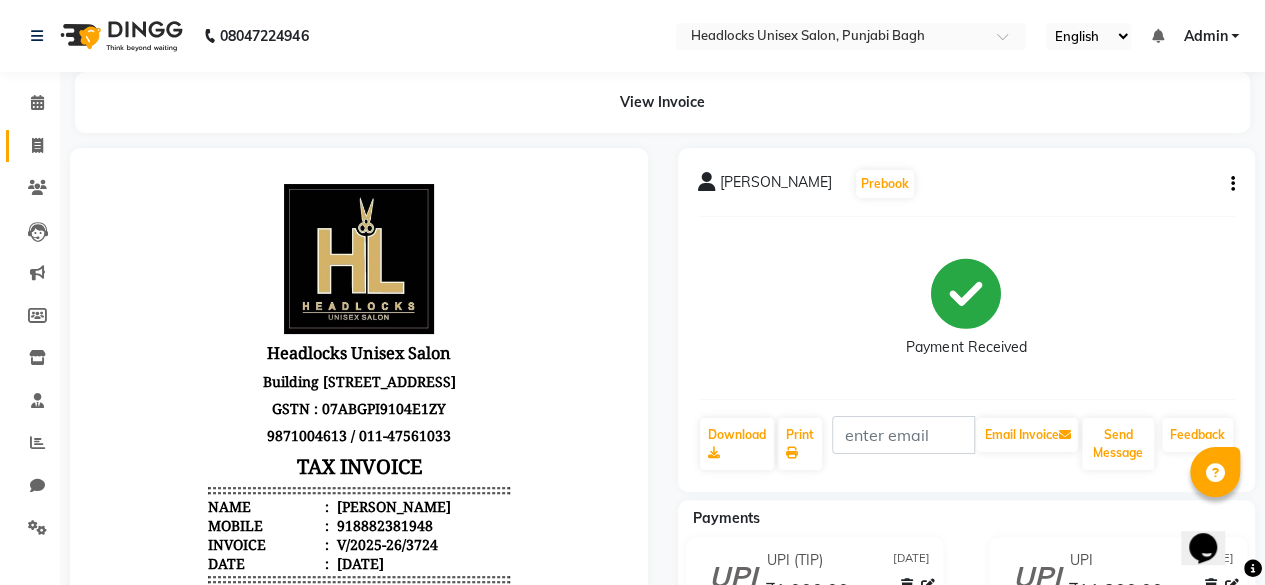 click 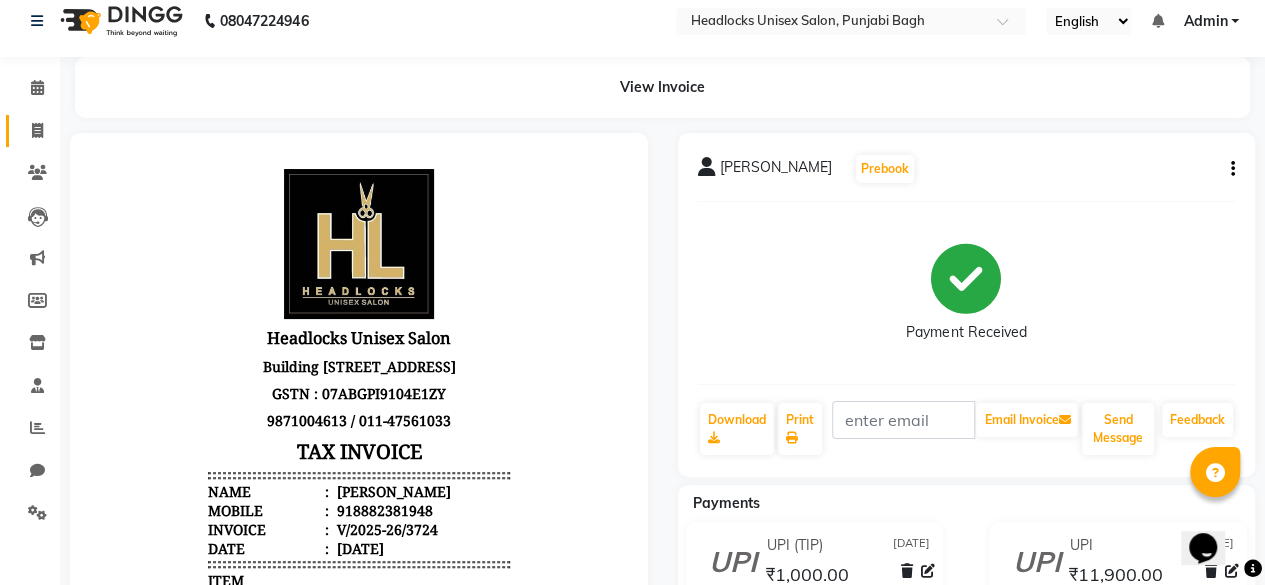 select on "7719" 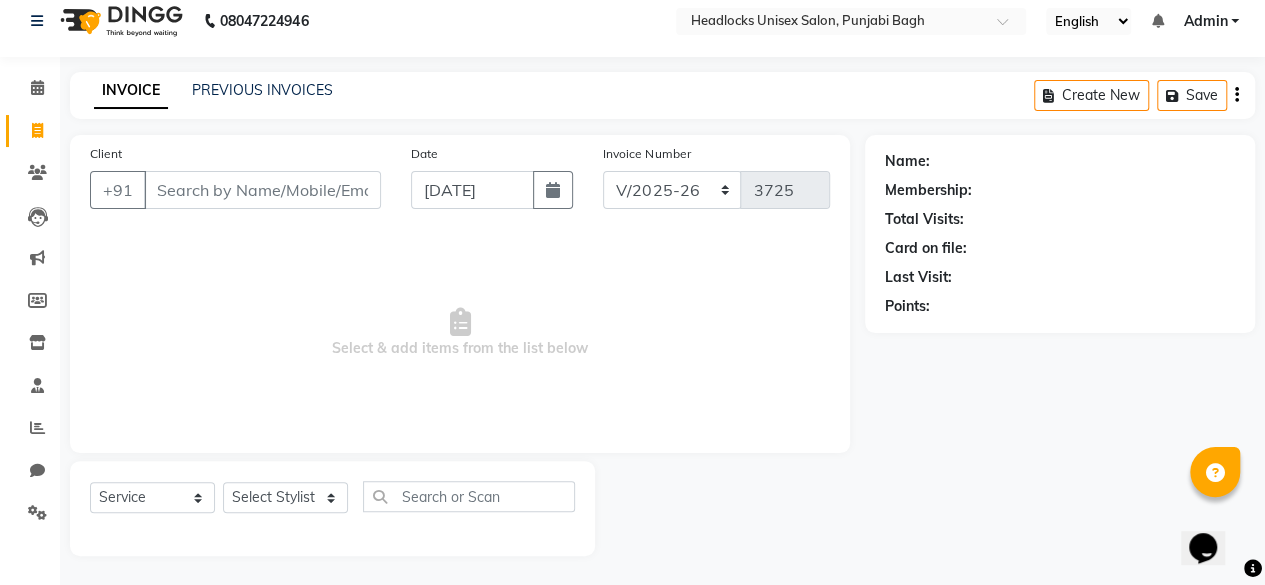 click on "Client" at bounding box center (262, 190) 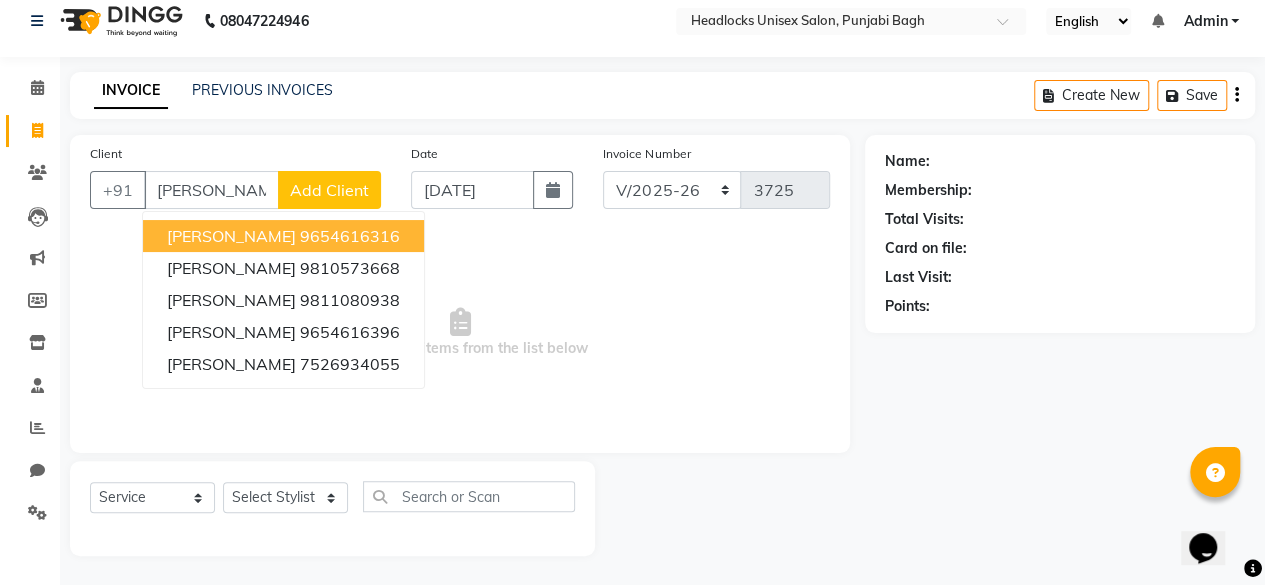 click on "9654616316" at bounding box center [350, 236] 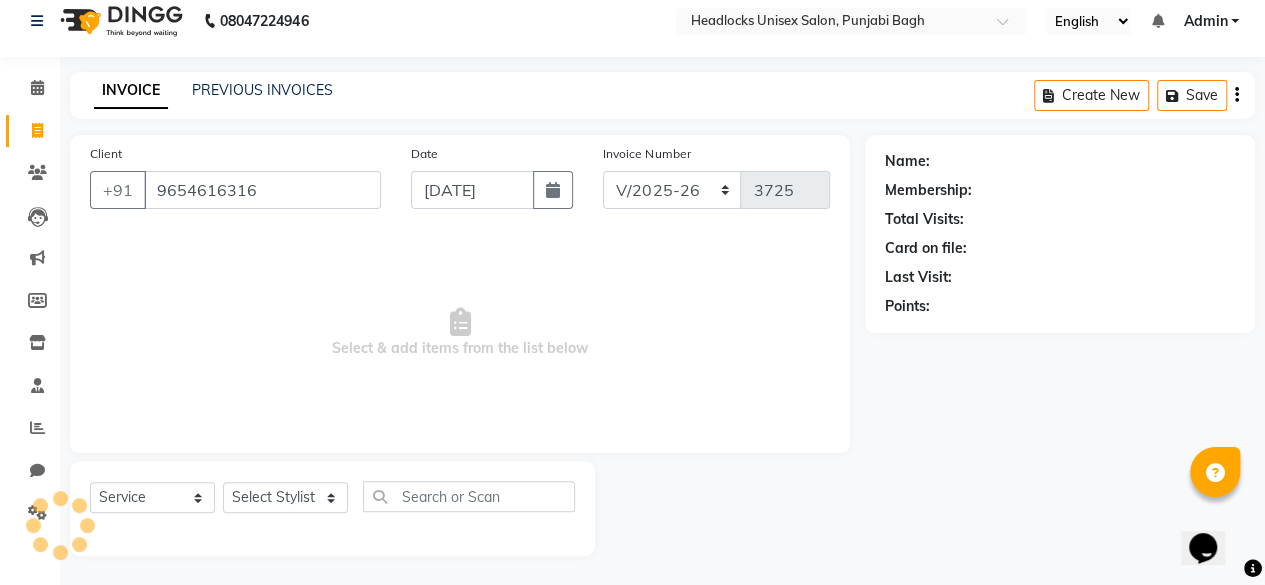 type on "9654616316" 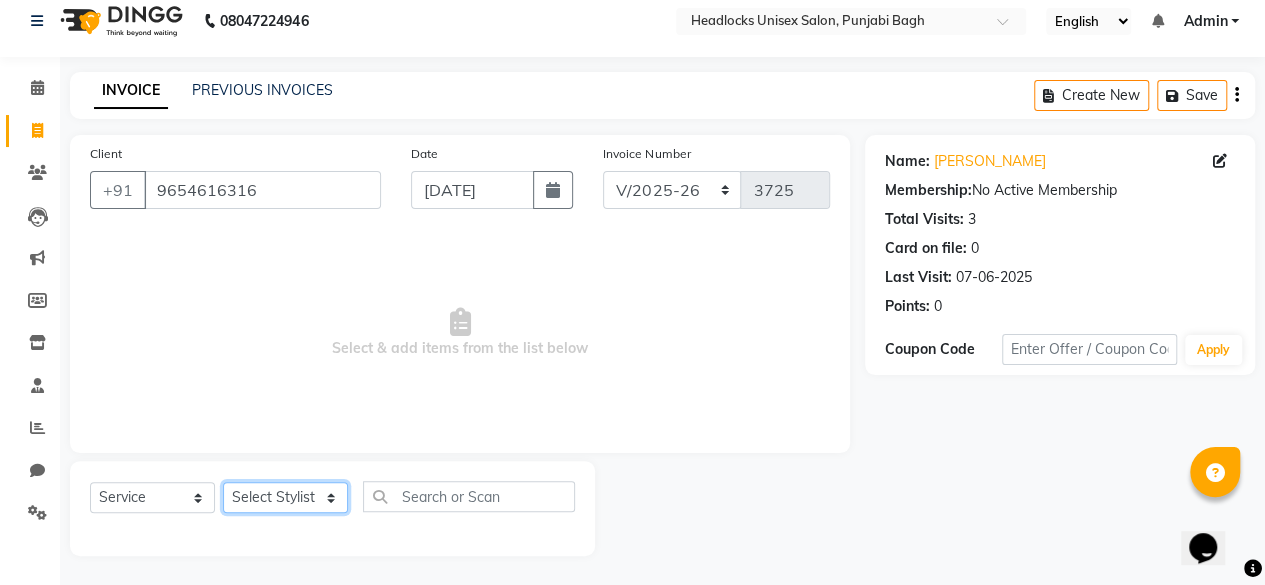 click on "Select Stylist ⁠Agnies ⁠[PERSON_NAME] [PERSON_NAME] [PERSON_NAME] kunal [PERSON_NAME] mercy ⁠Minto ⁠[PERSON_NAME]  [PERSON_NAME] priyanka [PERSON_NAME] ⁠[PERSON_NAME] ⁠[PERSON_NAME] [PERSON_NAME] [PERSON_NAME]  Sunny ⁠[PERSON_NAME] ⁠[PERSON_NAME]" 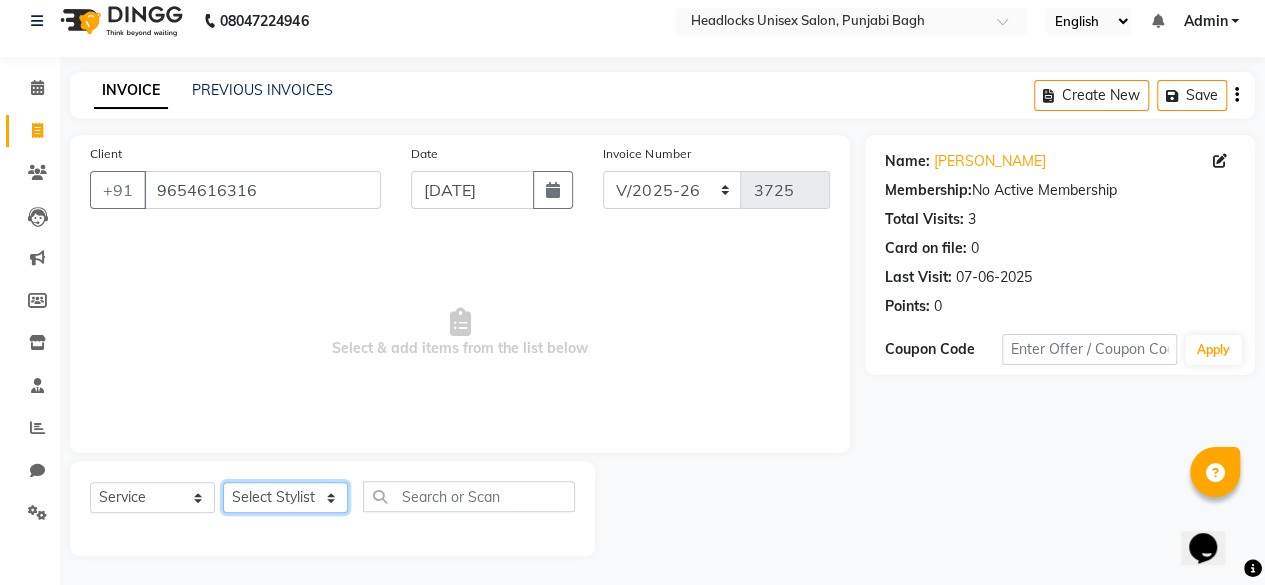 select on "69047" 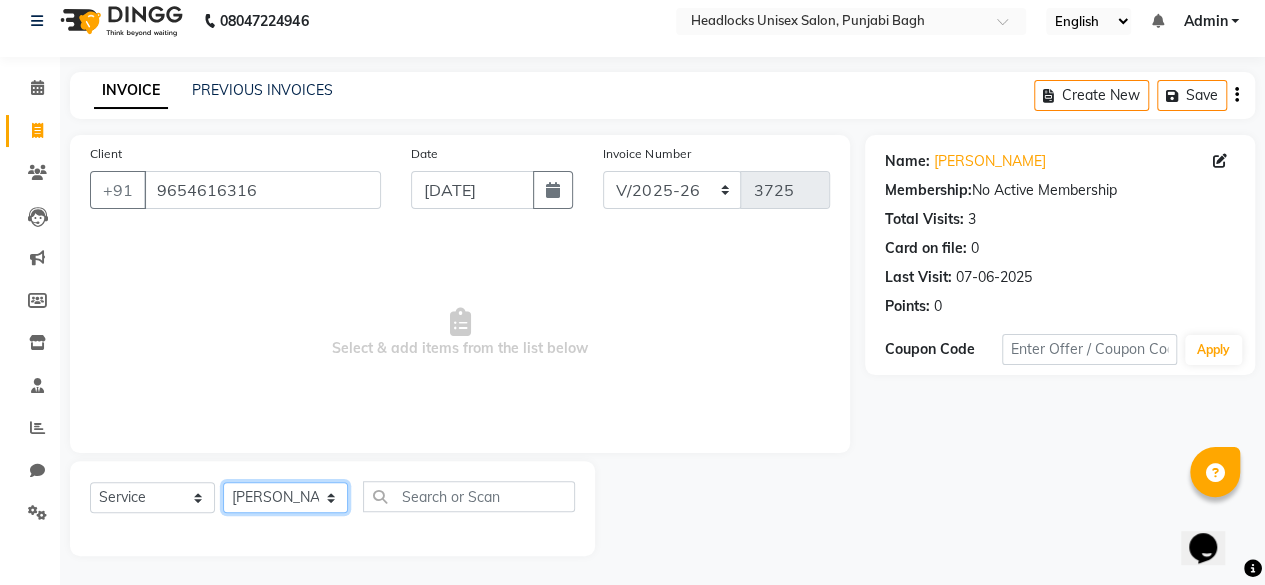 click on "Select Stylist ⁠Agnies ⁠[PERSON_NAME] [PERSON_NAME] [PERSON_NAME] kunal [PERSON_NAME] mercy ⁠Minto ⁠[PERSON_NAME]  [PERSON_NAME] priyanka [PERSON_NAME] ⁠[PERSON_NAME] ⁠[PERSON_NAME] [PERSON_NAME] [PERSON_NAME]  Sunny ⁠[PERSON_NAME] ⁠[PERSON_NAME]" 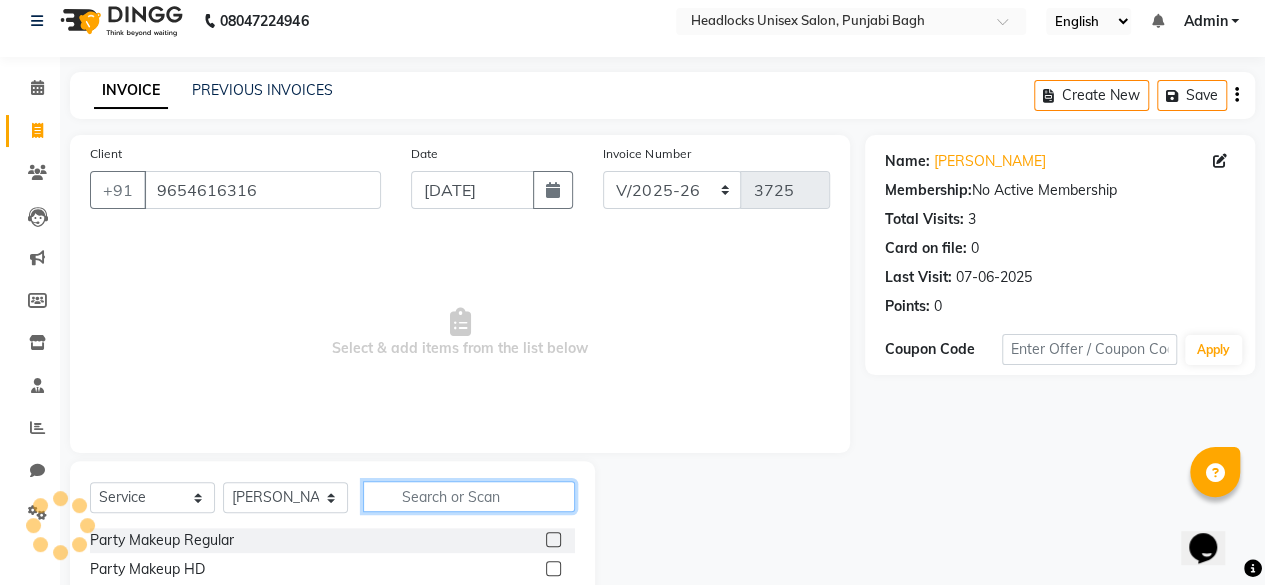 click 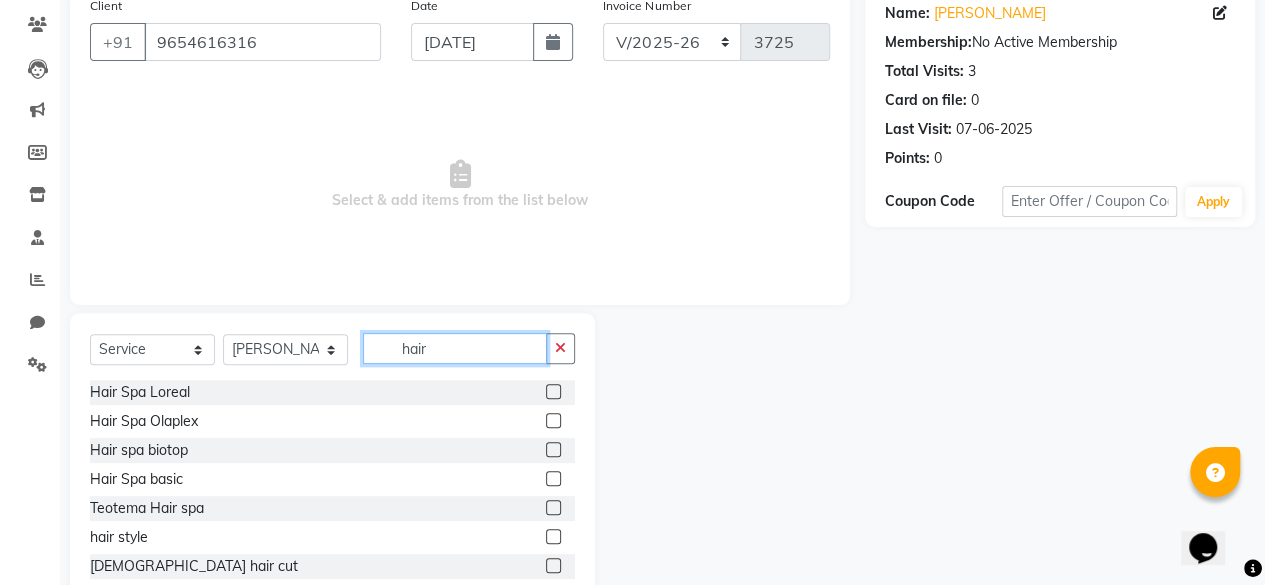 scroll, scrollTop: 215, scrollLeft: 0, axis: vertical 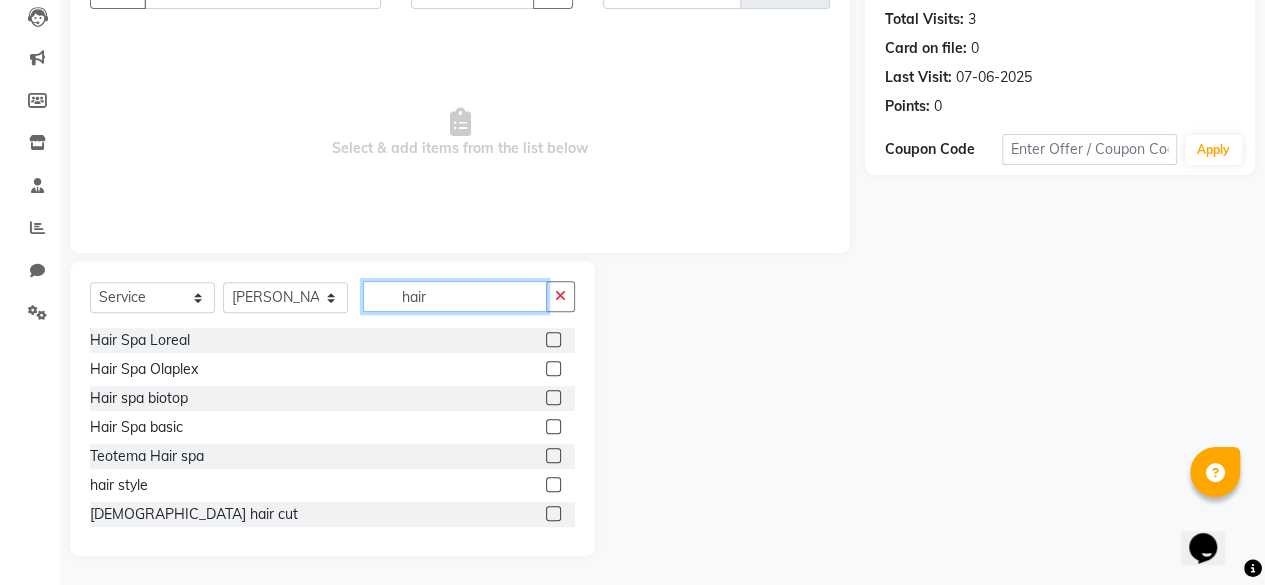 type on "hair" 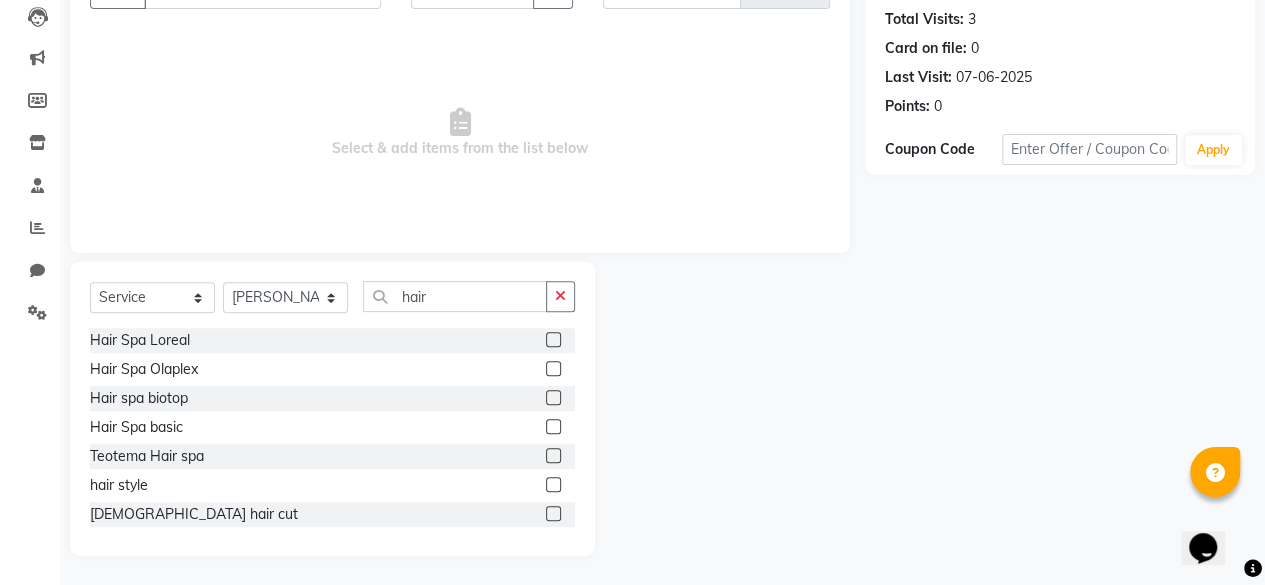 click 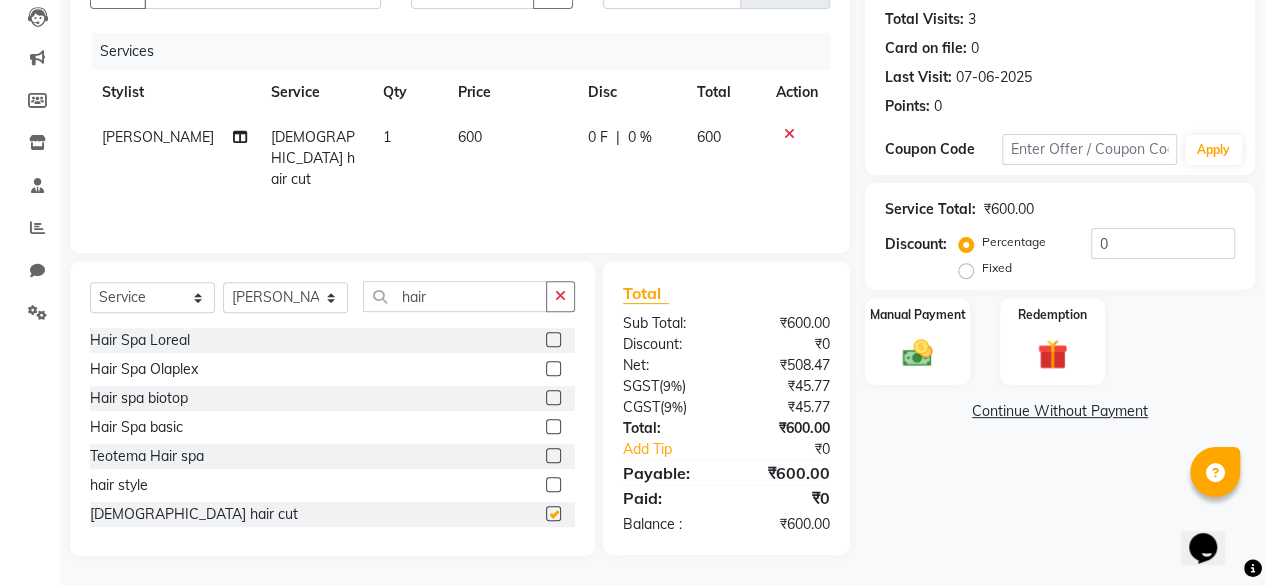 checkbox on "false" 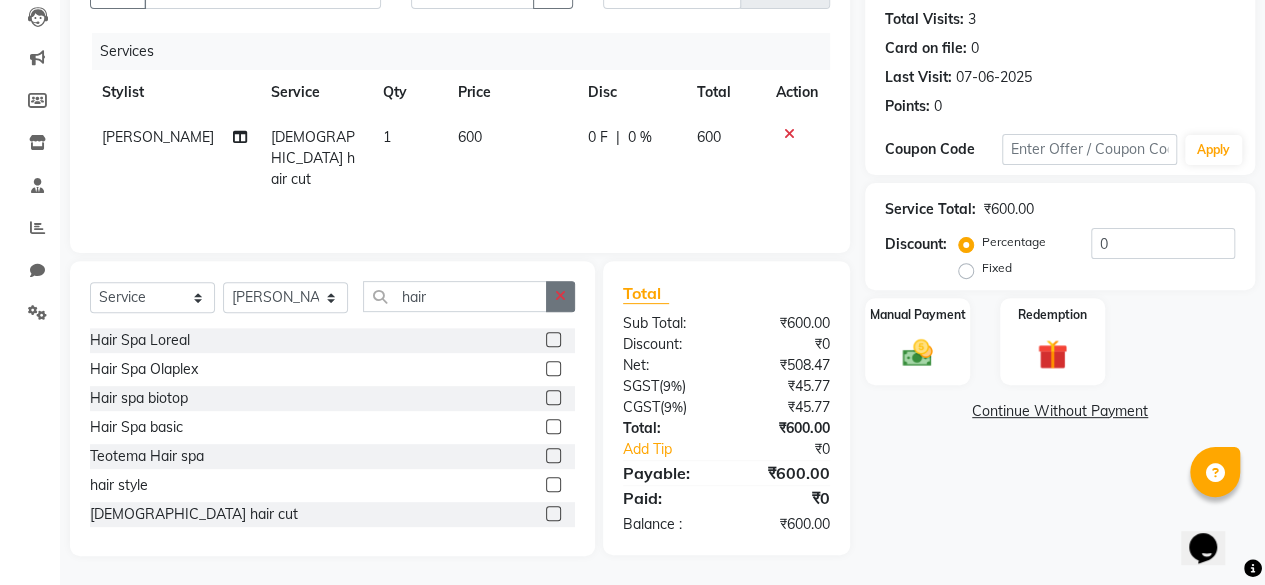 click 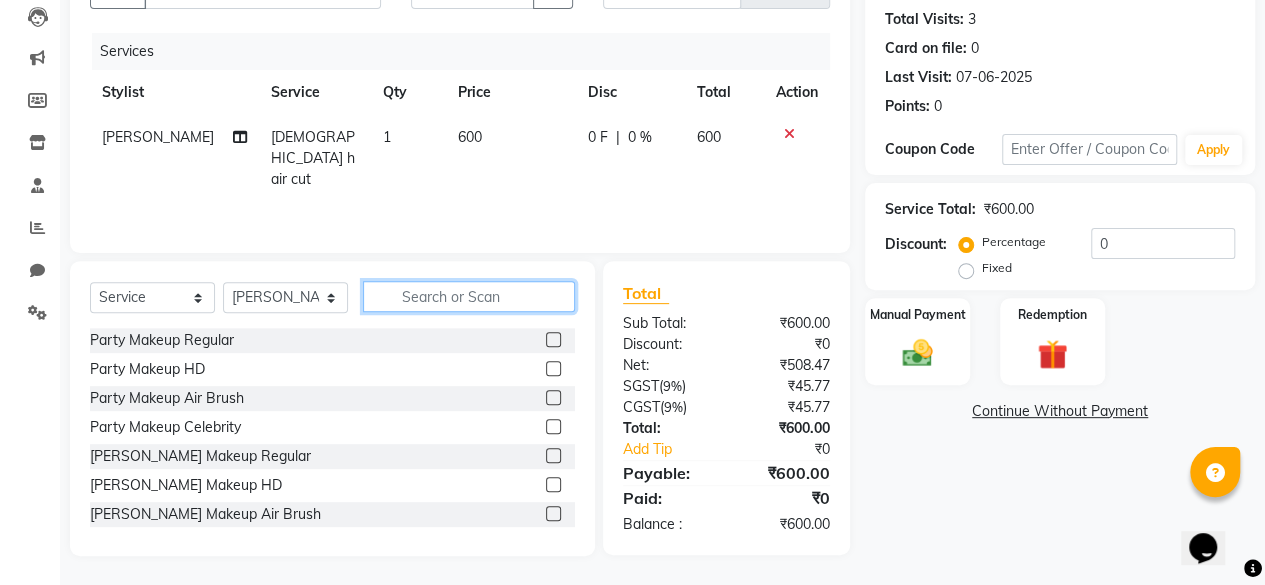 click 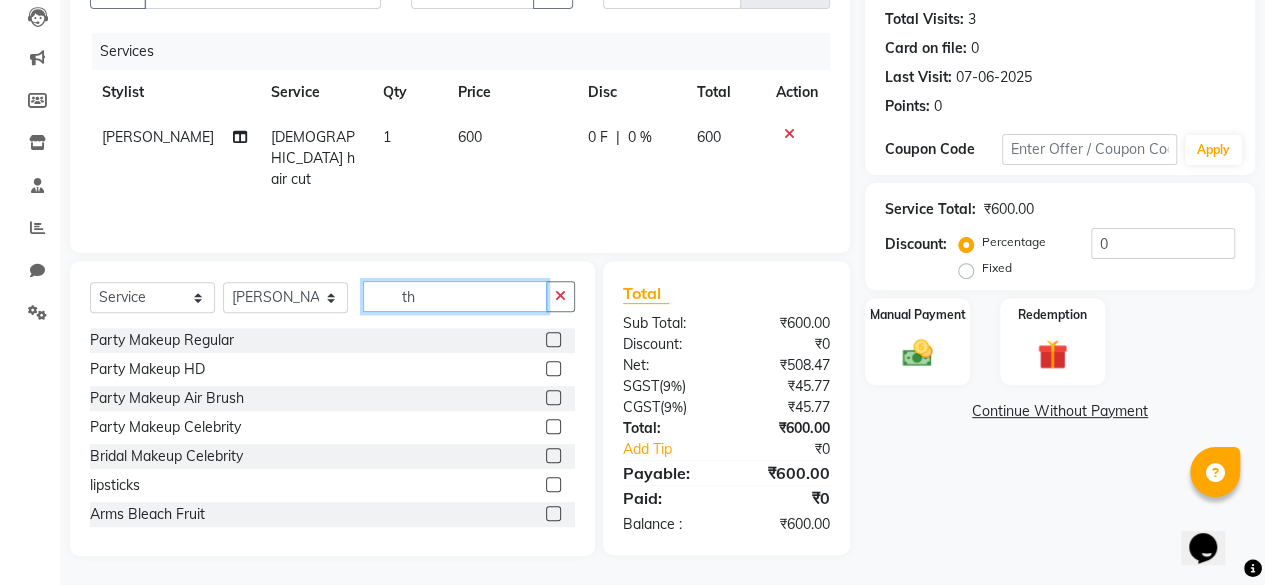 scroll, scrollTop: 213, scrollLeft: 0, axis: vertical 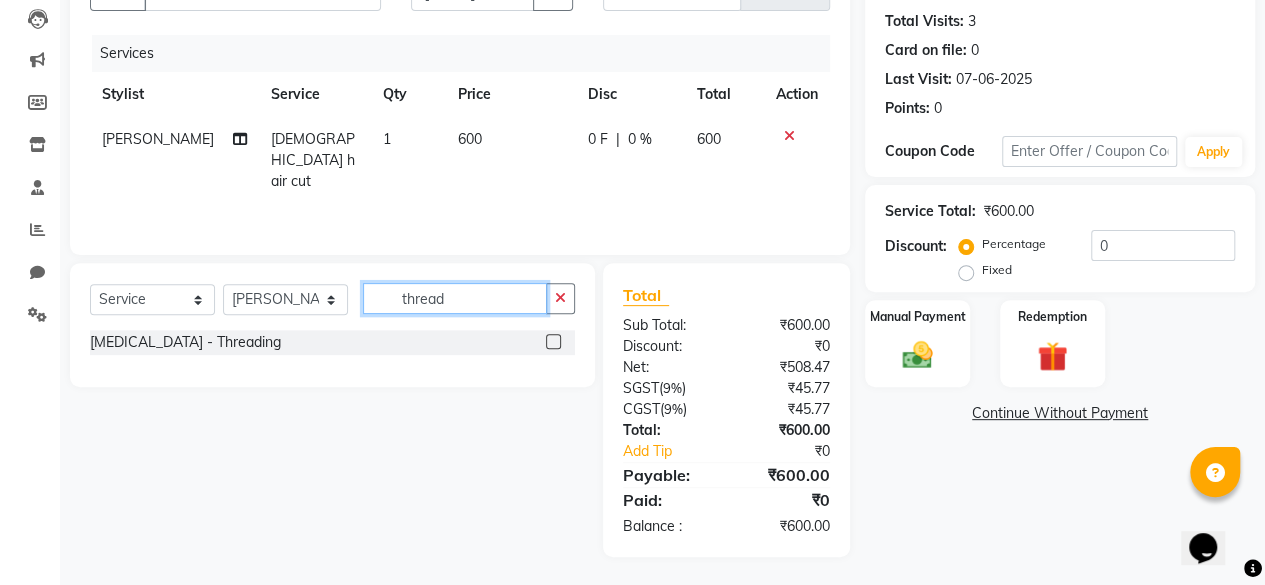 type on "thread" 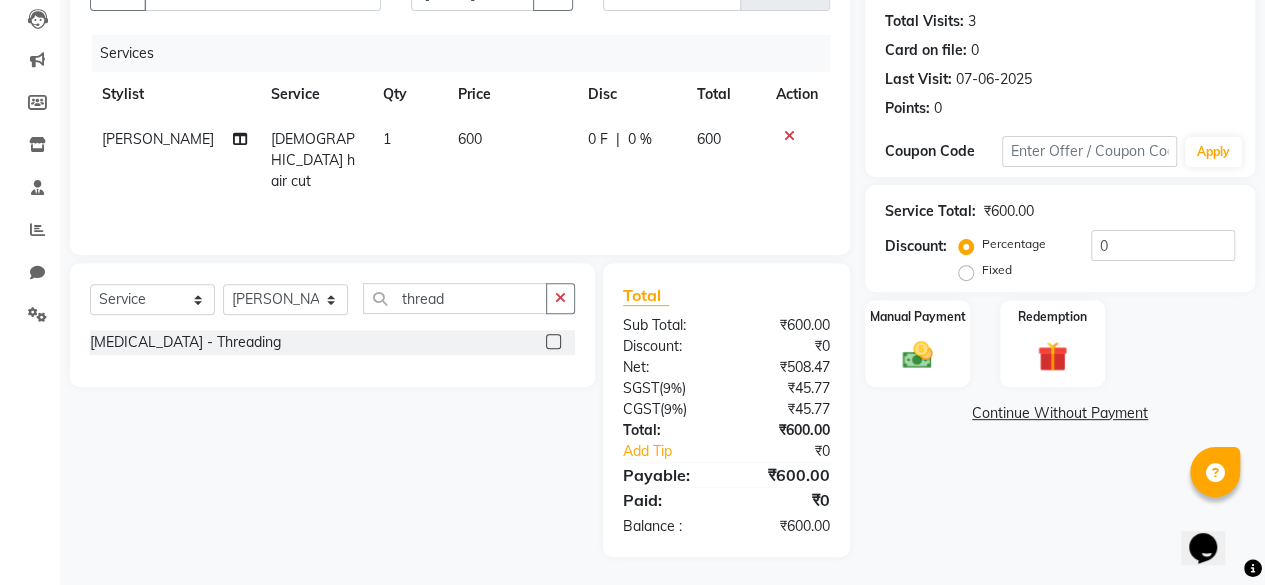 click 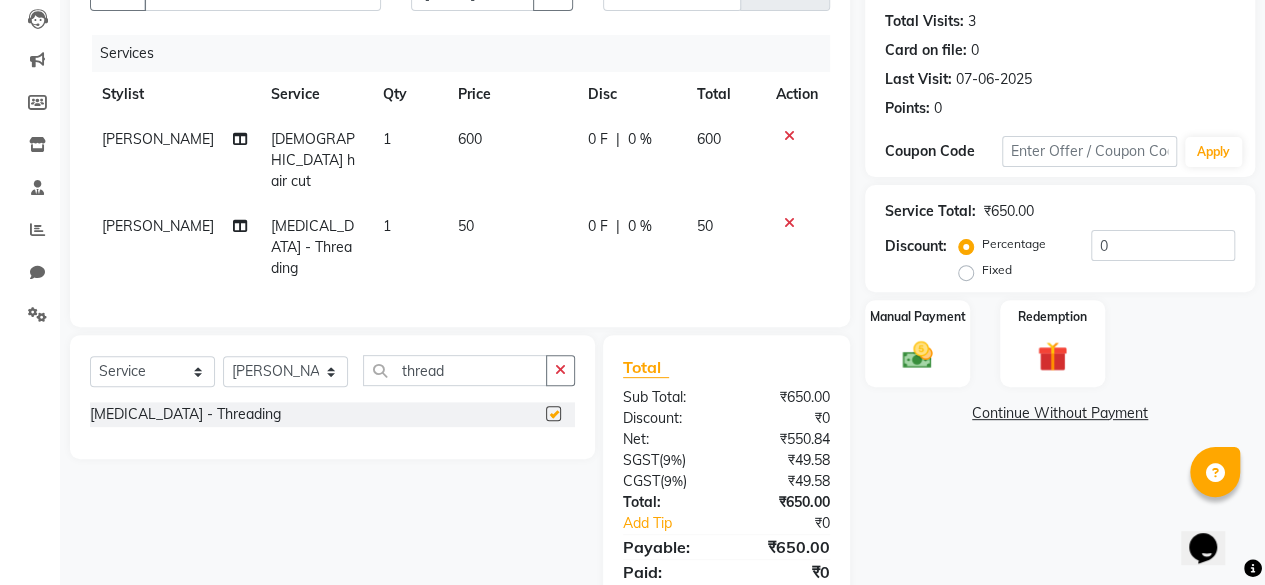checkbox on "false" 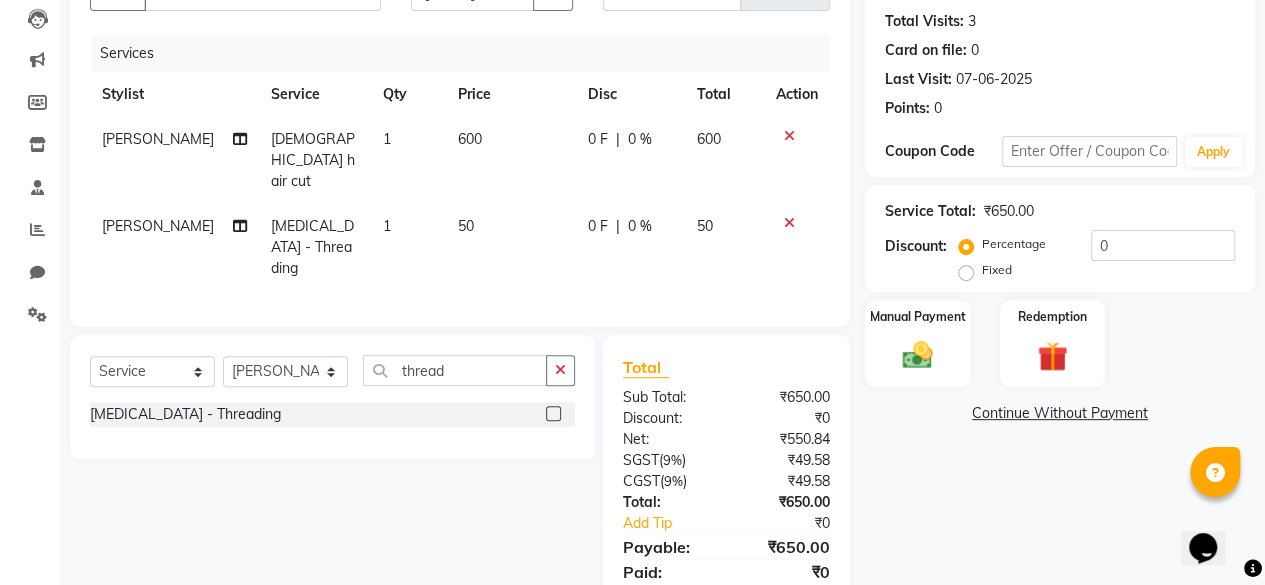 scroll, scrollTop: 258, scrollLeft: 0, axis: vertical 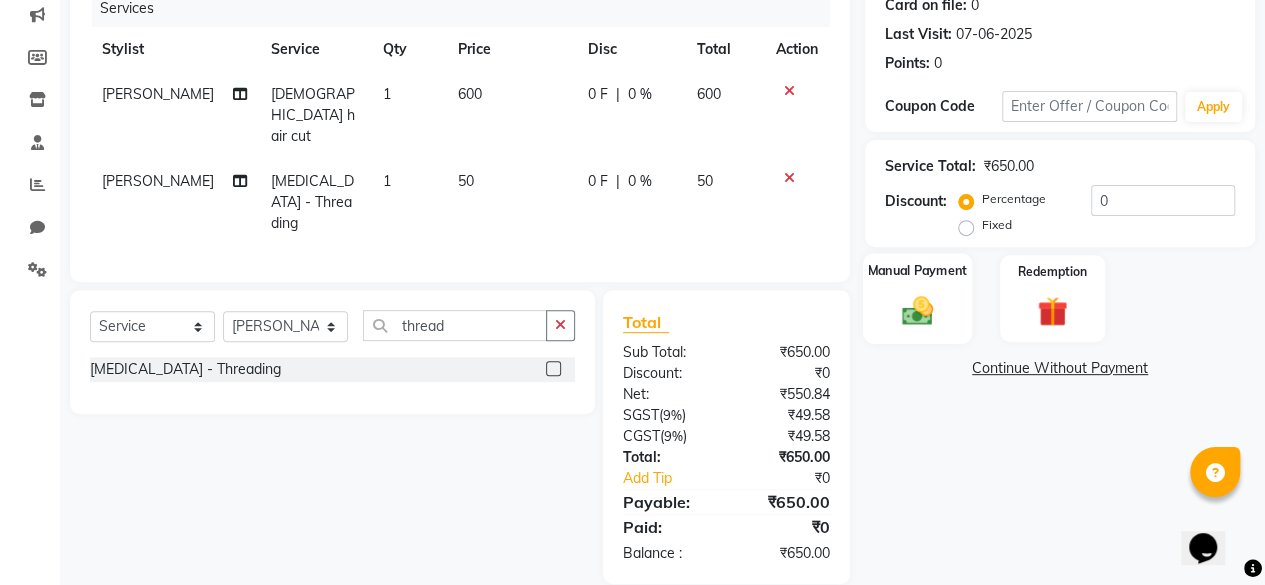 click 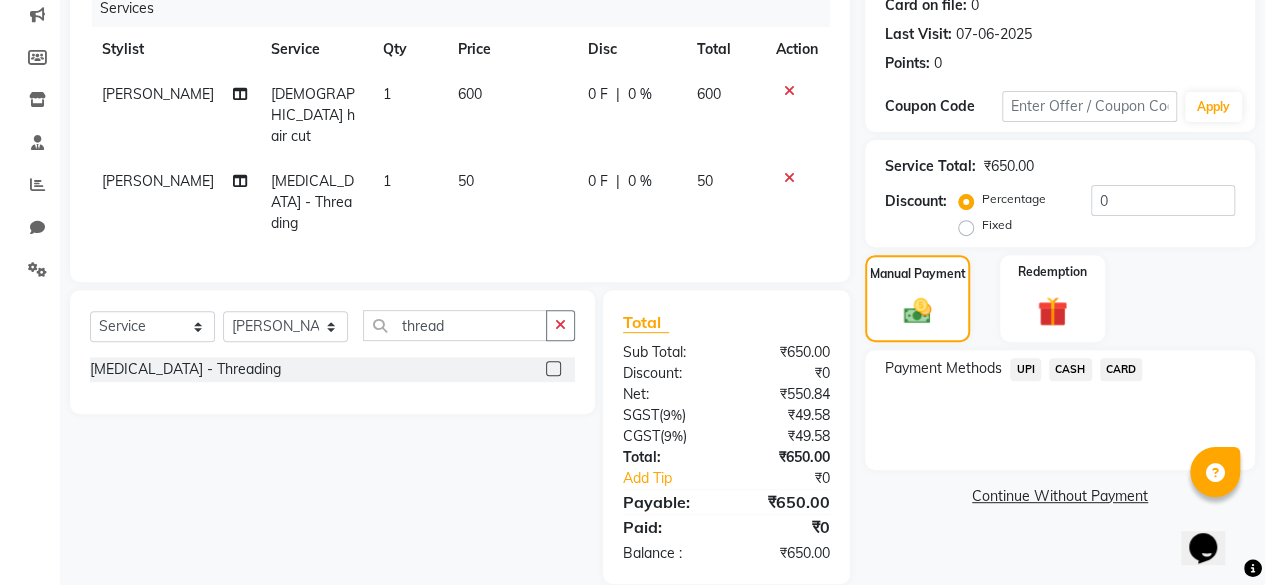 click on "UPI" 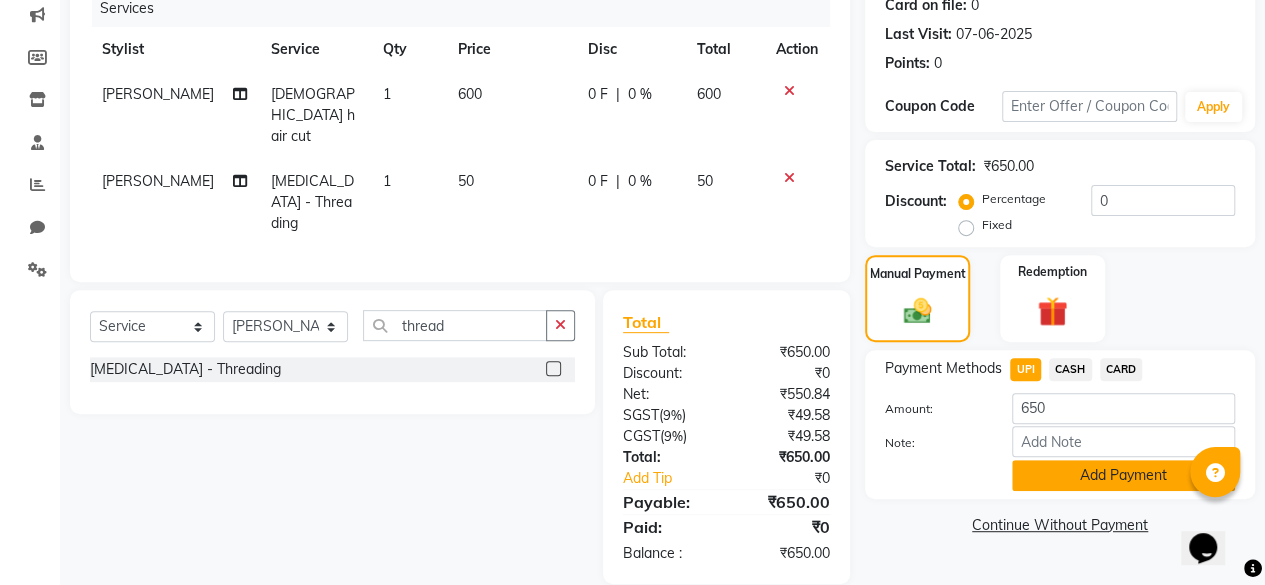 click on "Add Payment" 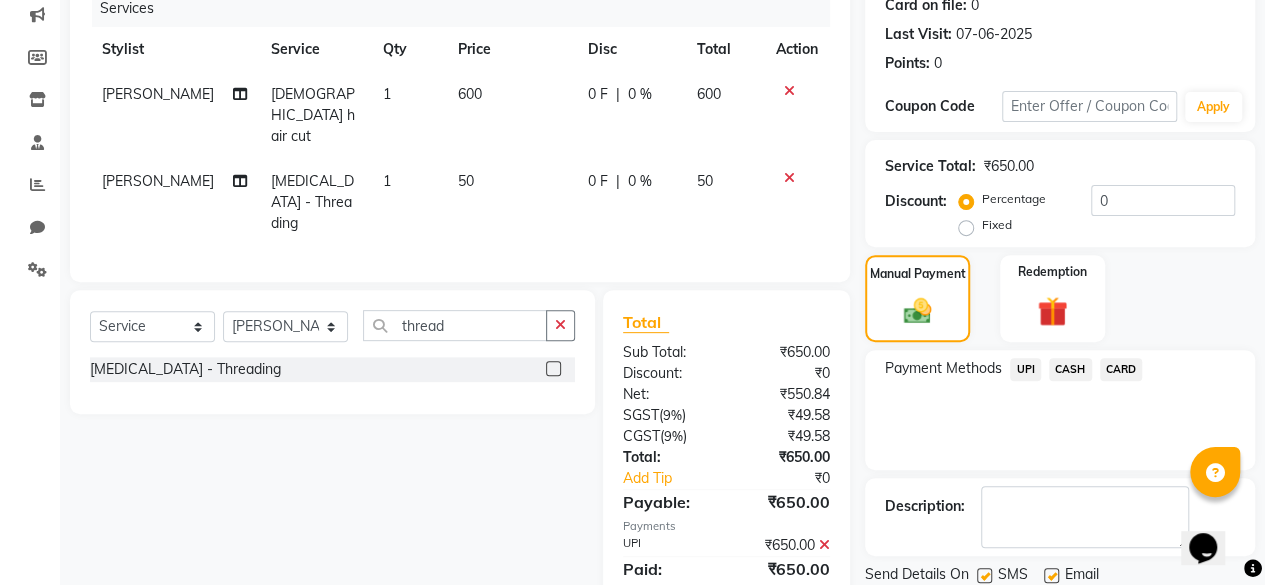 scroll, scrollTop: 324, scrollLeft: 0, axis: vertical 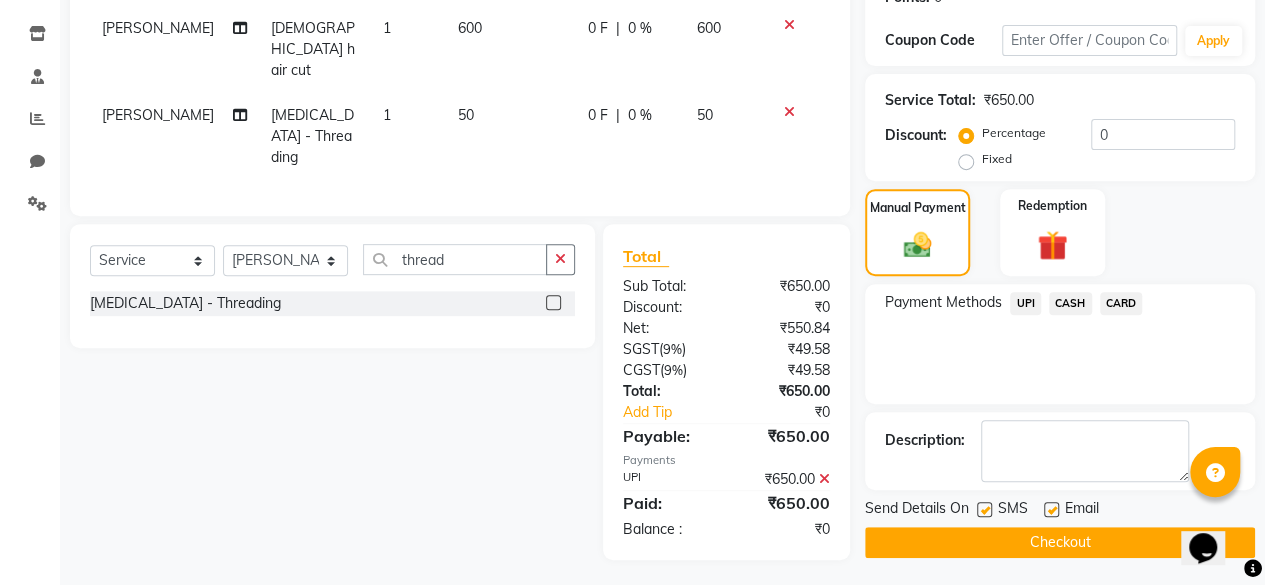 click on "Checkout" 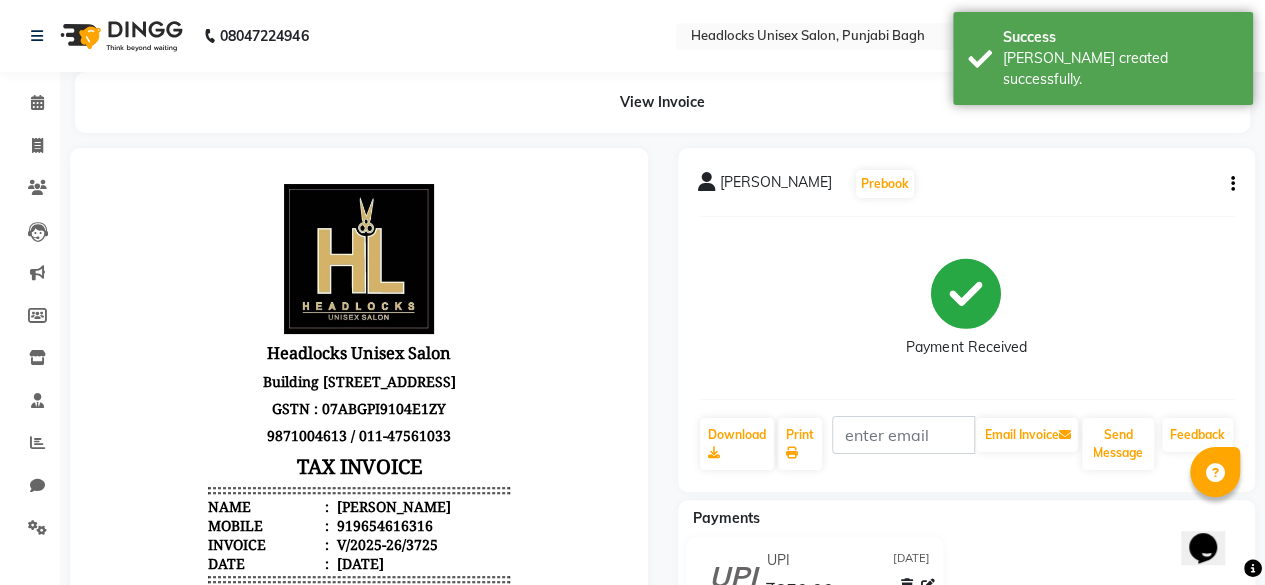 scroll, scrollTop: 0, scrollLeft: 0, axis: both 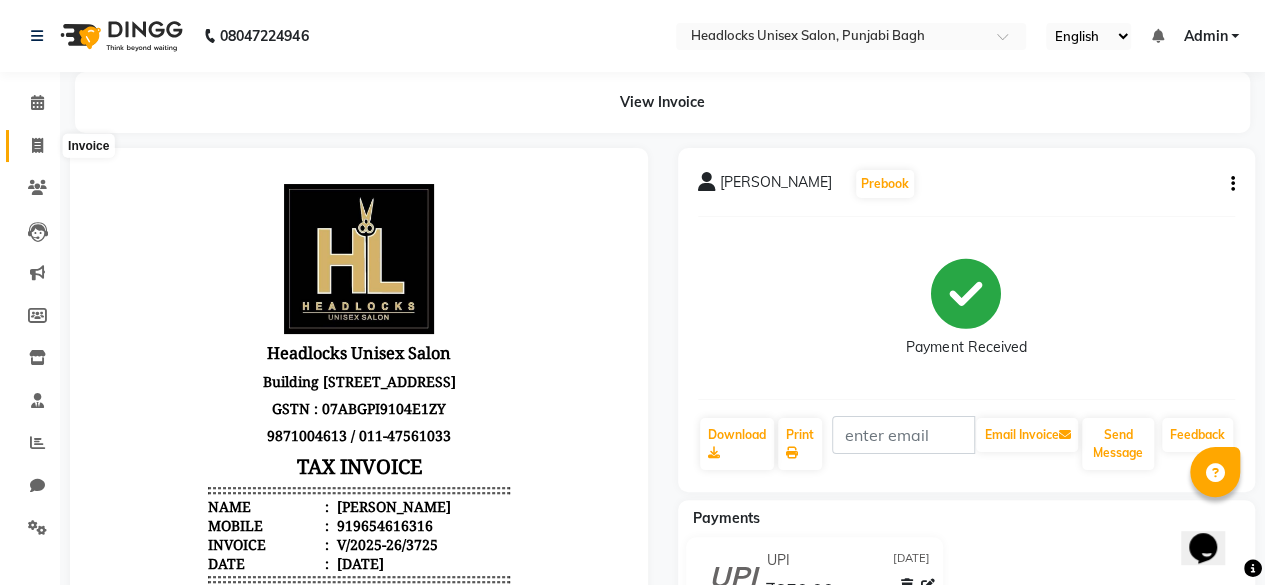 click 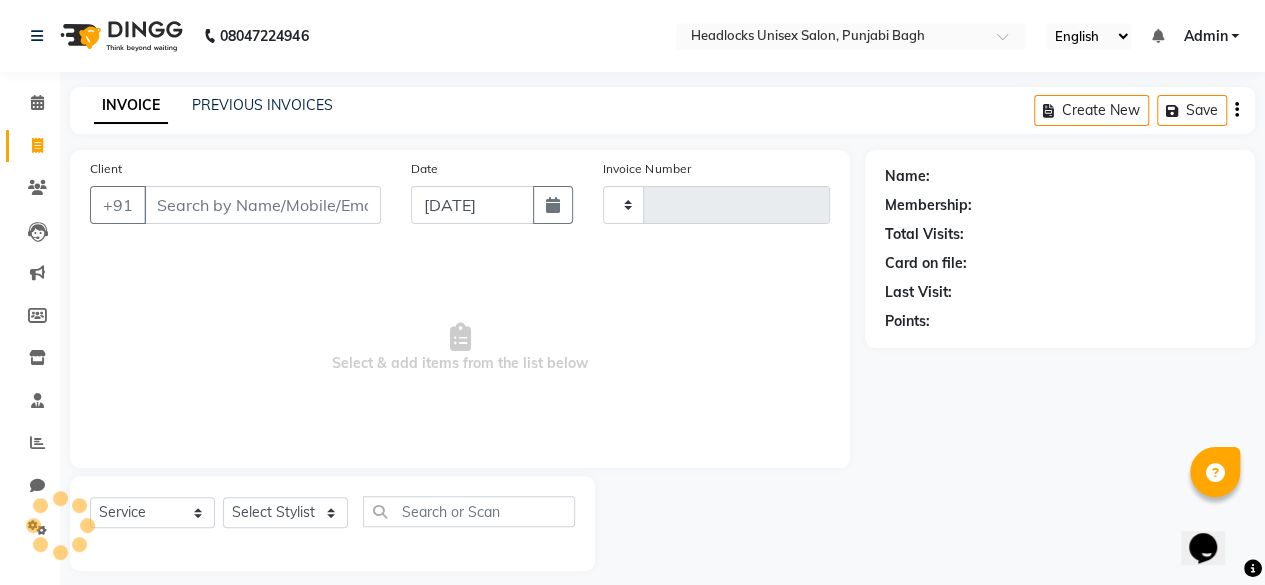 scroll, scrollTop: 15, scrollLeft: 0, axis: vertical 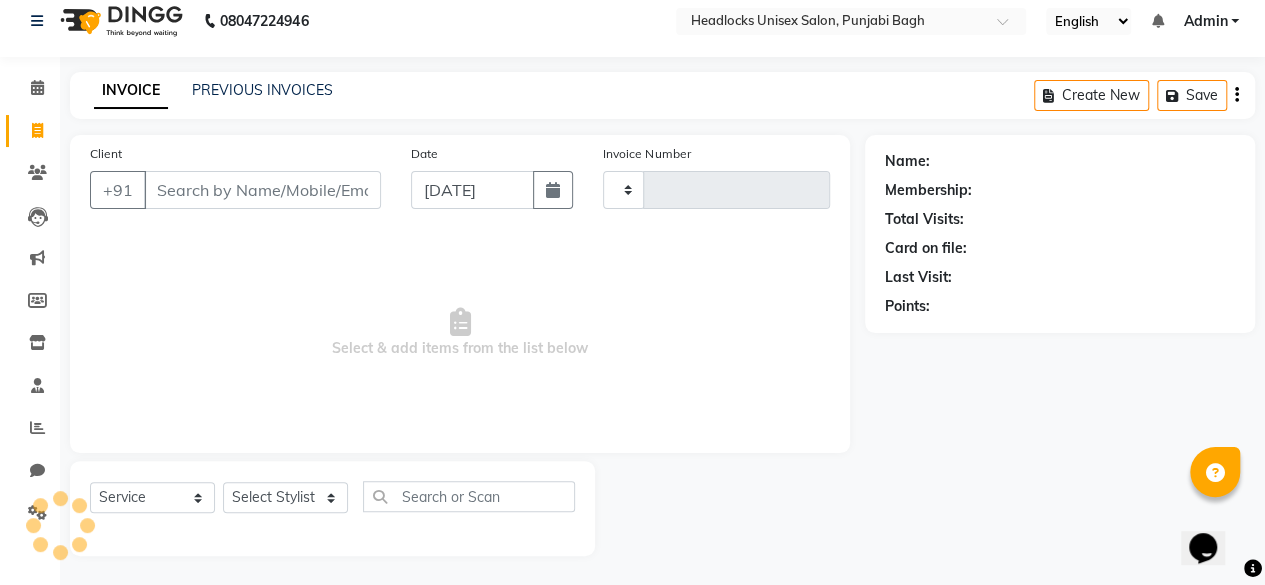 type on "3726" 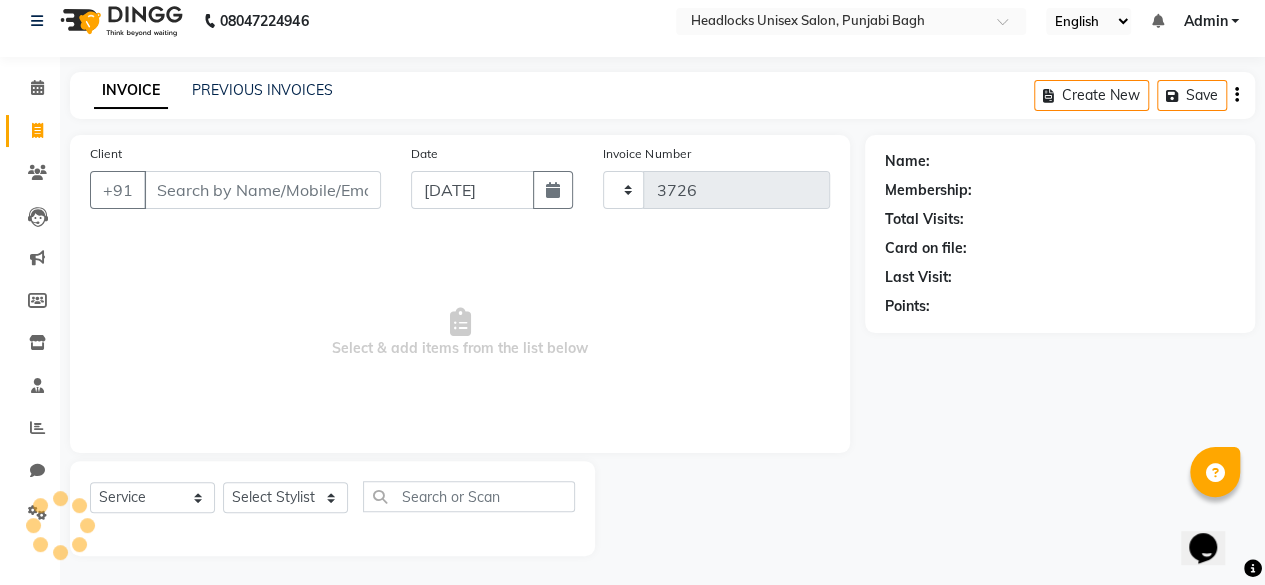 select on "7719" 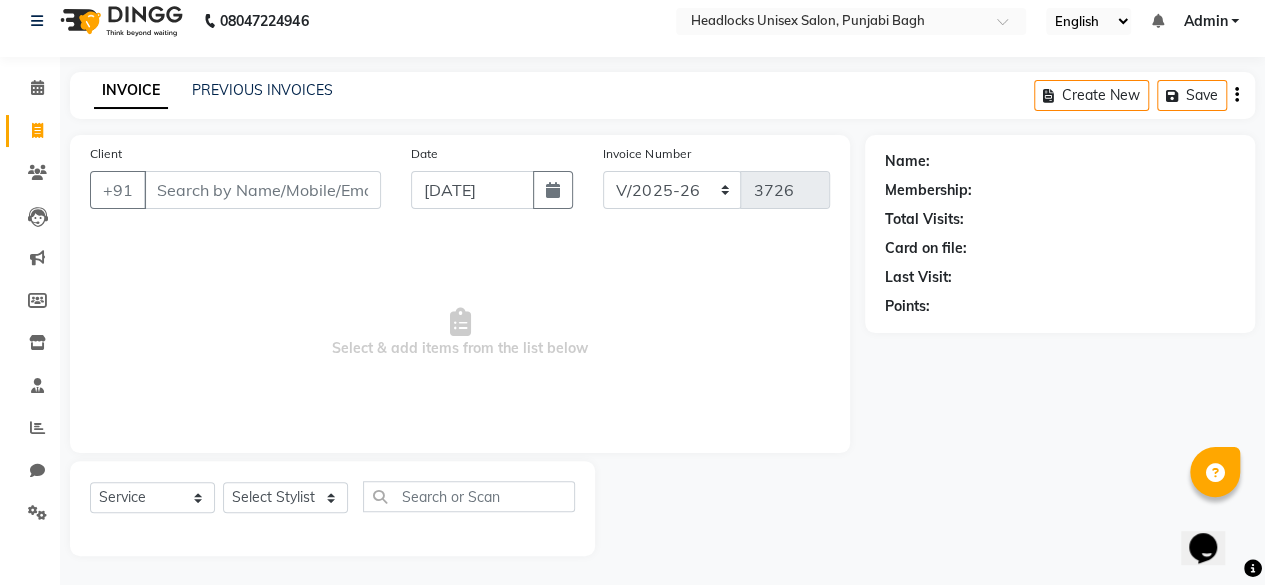 click on "Client" at bounding box center [262, 190] 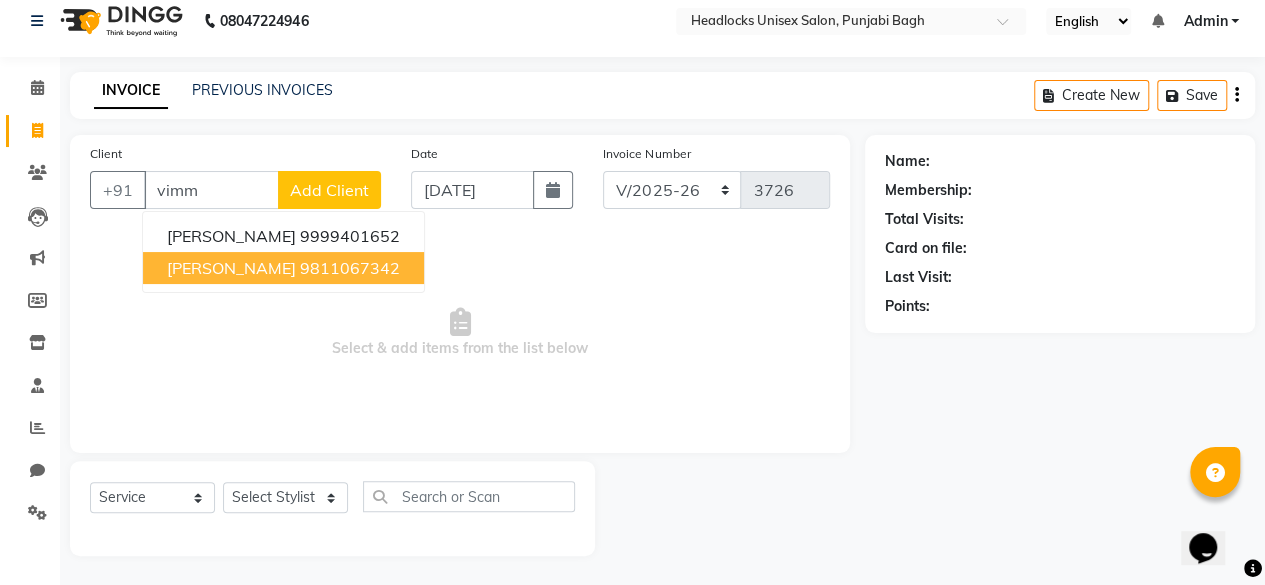 click on "[PERSON_NAME]" at bounding box center (231, 268) 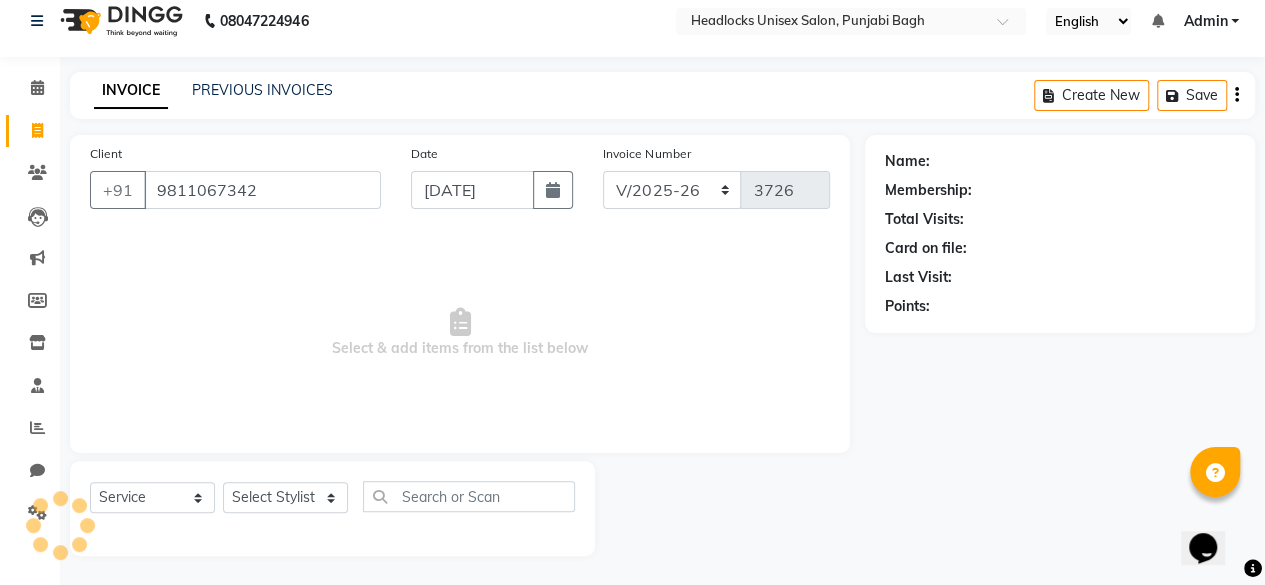 type on "9811067342" 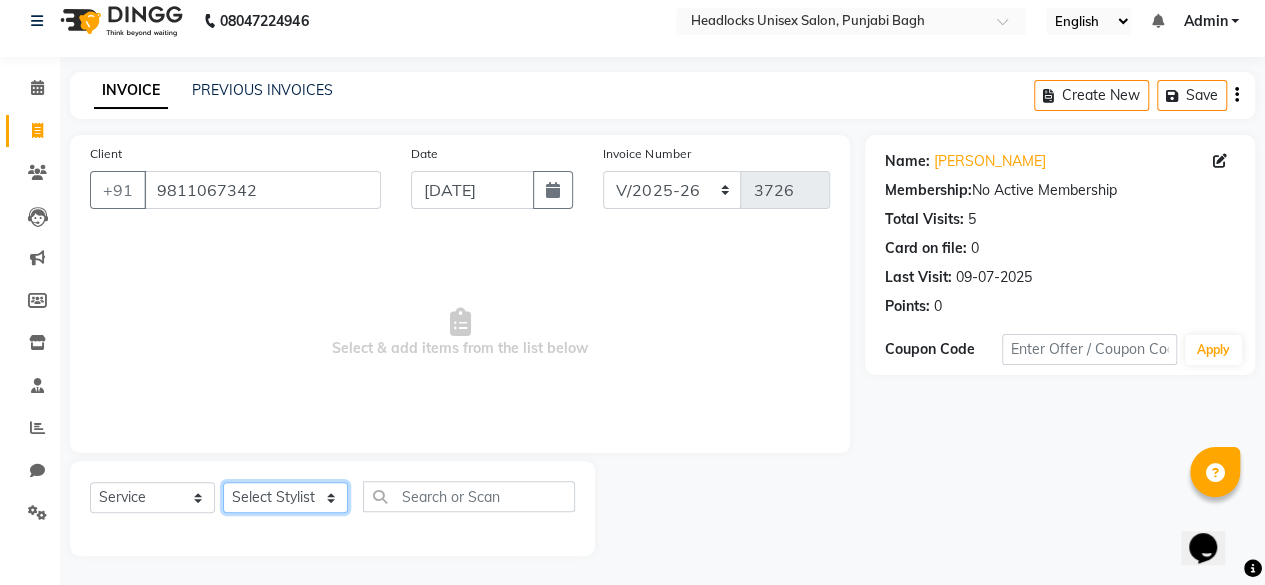 click on "Select Stylist ⁠Agnies ⁠[PERSON_NAME] [PERSON_NAME] [PERSON_NAME] kunal [PERSON_NAME] mercy ⁠Minto ⁠[PERSON_NAME]  [PERSON_NAME] priyanka [PERSON_NAME] ⁠[PERSON_NAME] ⁠[PERSON_NAME] [PERSON_NAME] [PERSON_NAME]  Sunny ⁠[PERSON_NAME] ⁠[PERSON_NAME]" 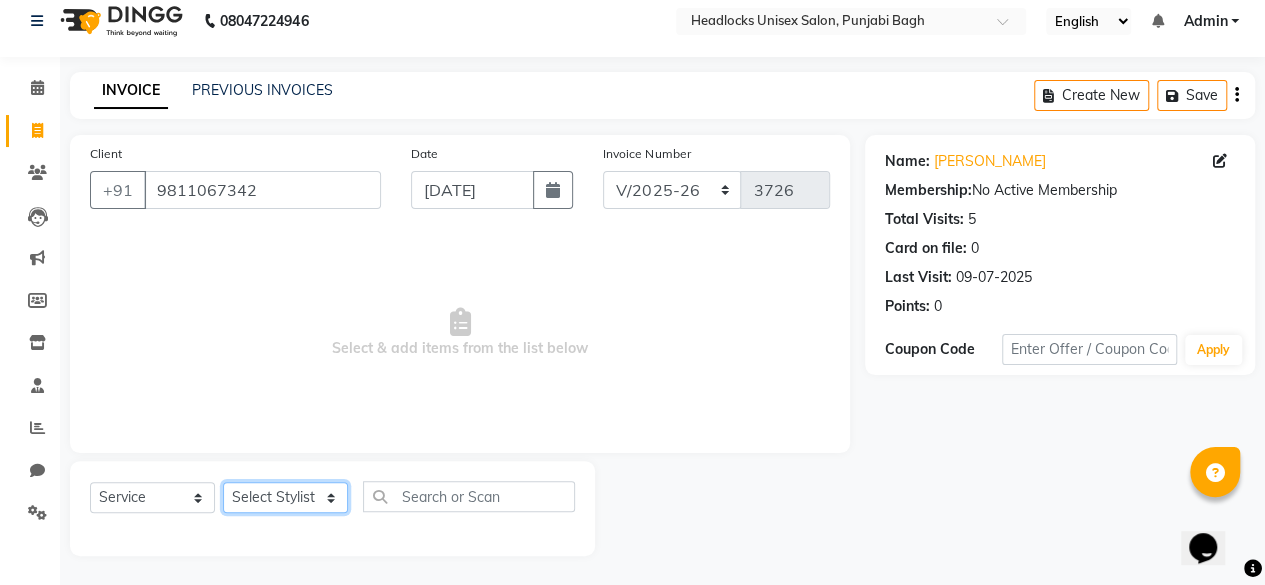 select on "69051" 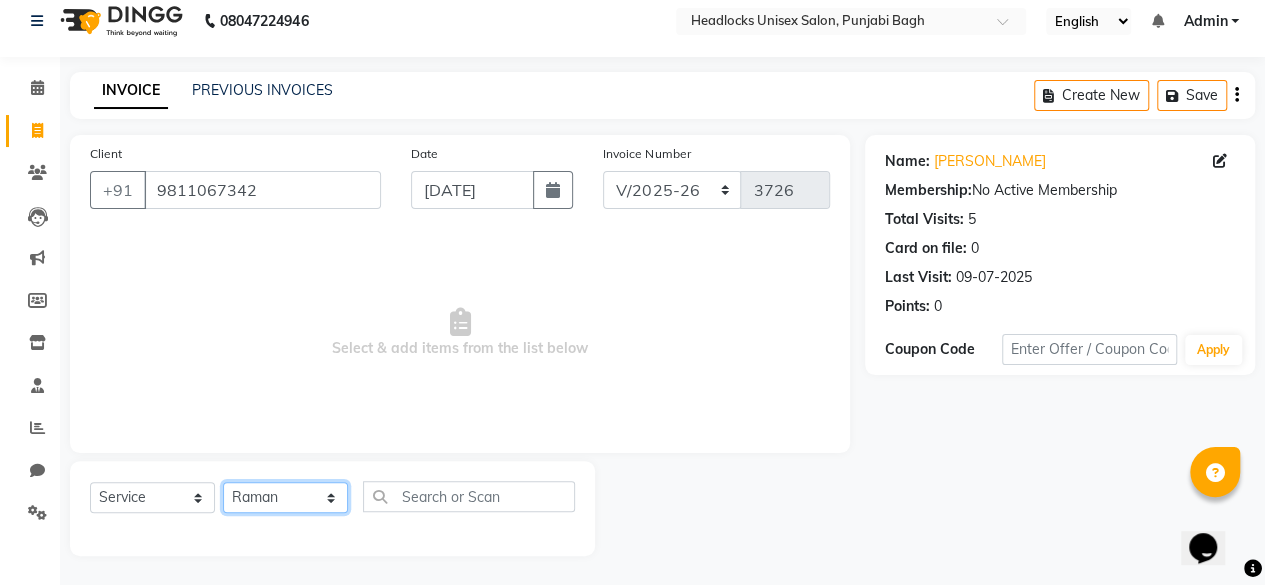 click on "Select Stylist ⁠Agnies ⁠[PERSON_NAME] [PERSON_NAME] [PERSON_NAME] kunal [PERSON_NAME] mercy ⁠Minto ⁠[PERSON_NAME]  [PERSON_NAME] priyanka [PERSON_NAME] ⁠[PERSON_NAME] ⁠[PERSON_NAME] [PERSON_NAME] [PERSON_NAME]  Sunny ⁠[PERSON_NAME] ⁠[PERSON_NAME]" 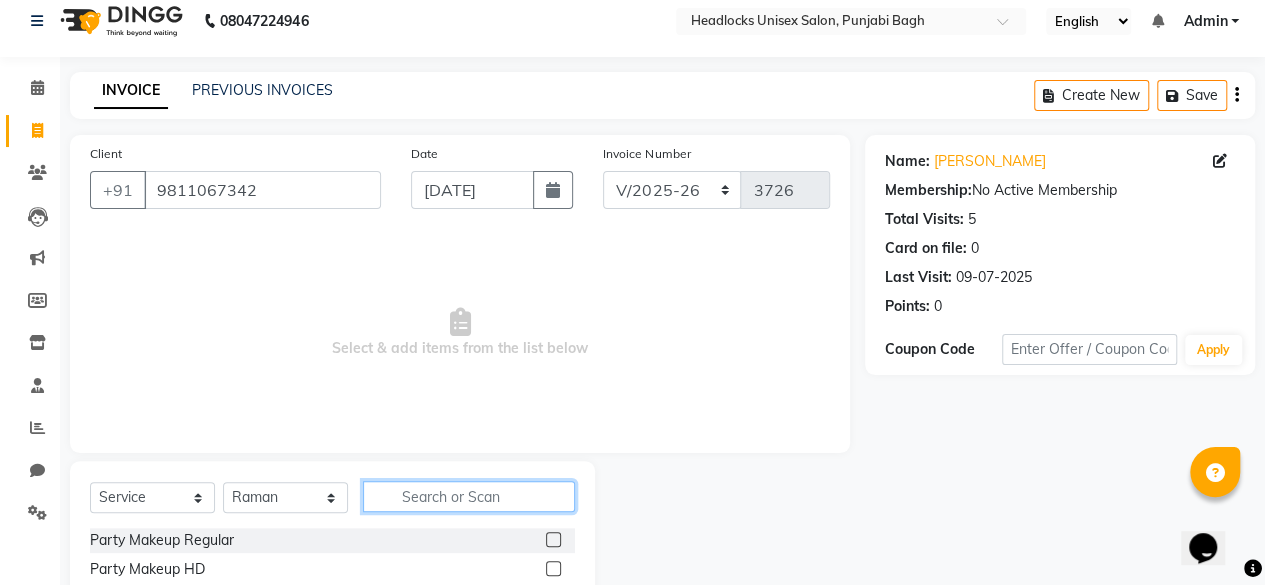 click 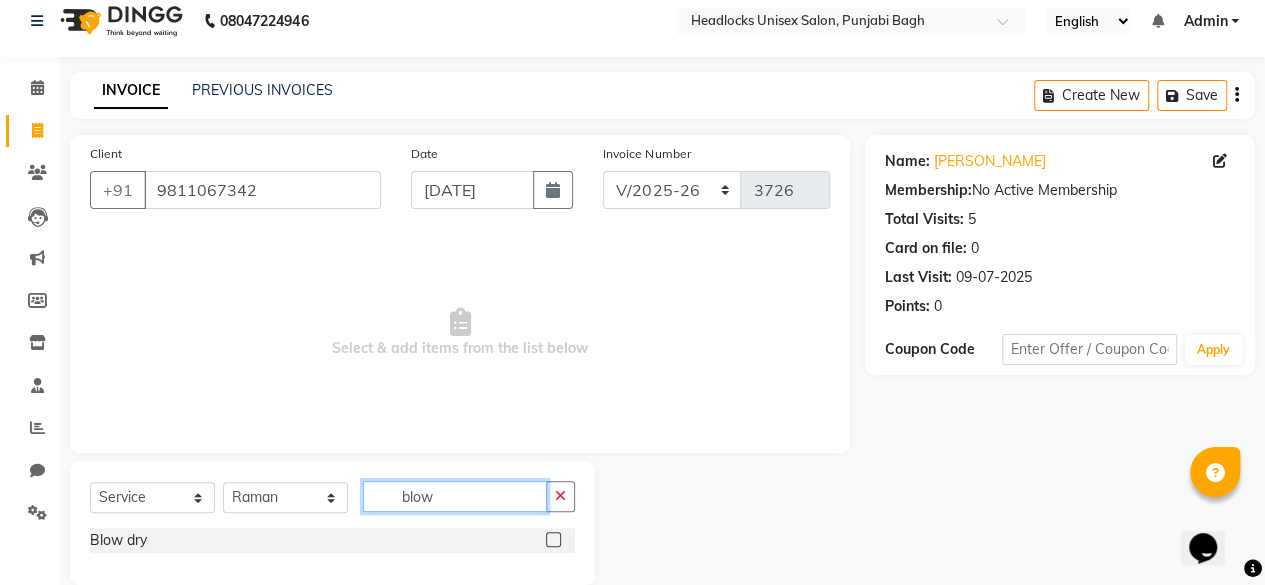 type on "blow" 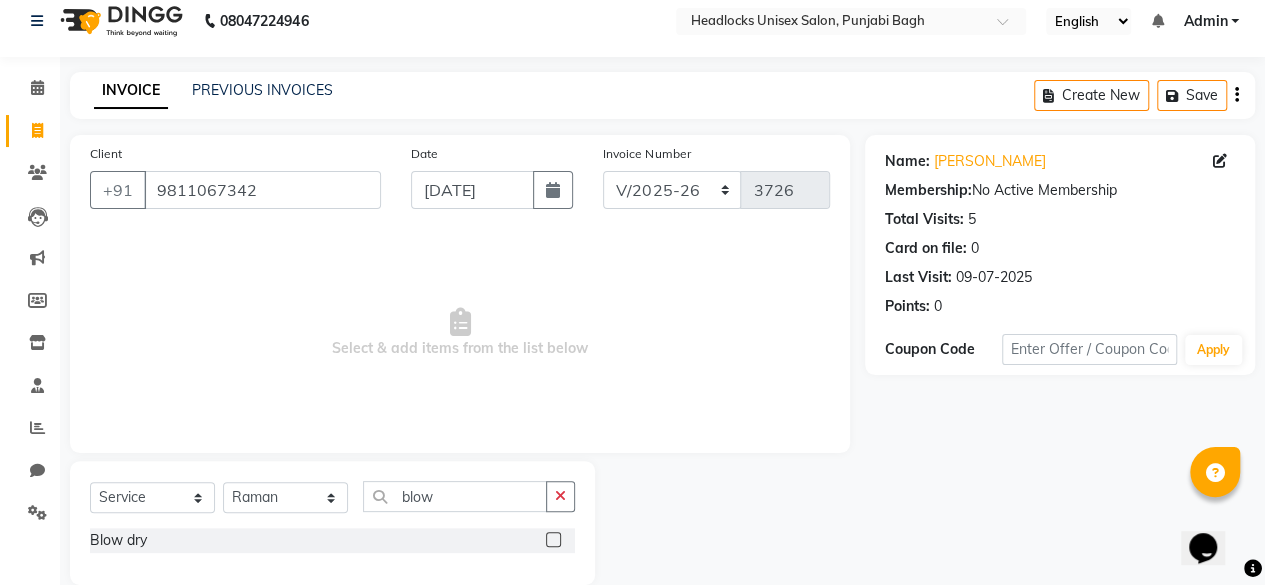click 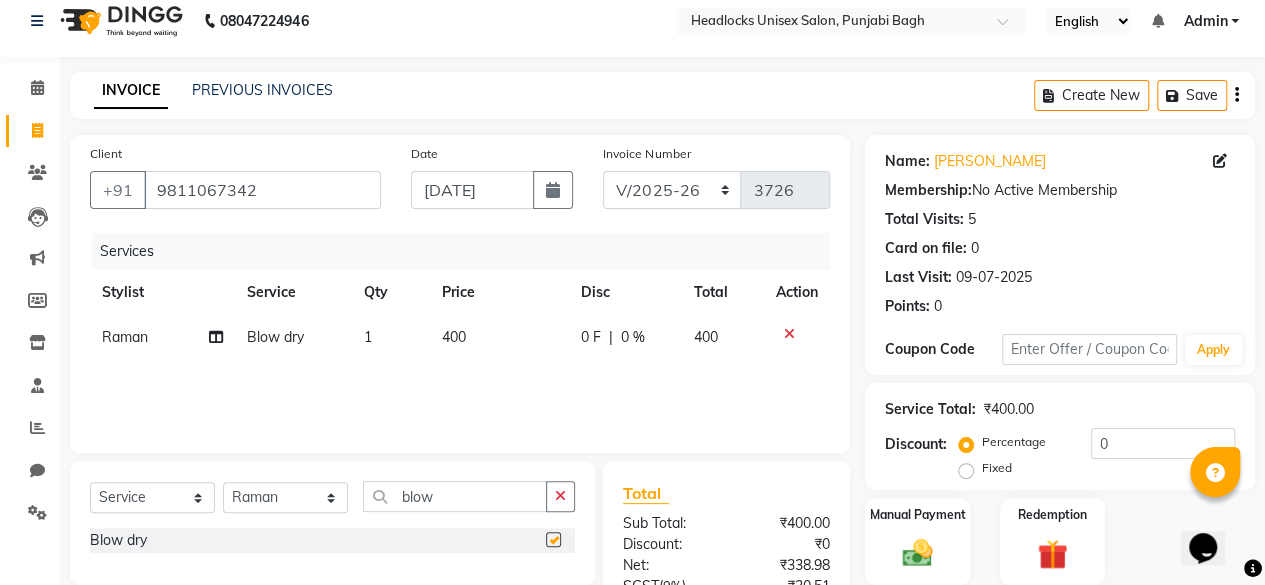 checkbox on "false" 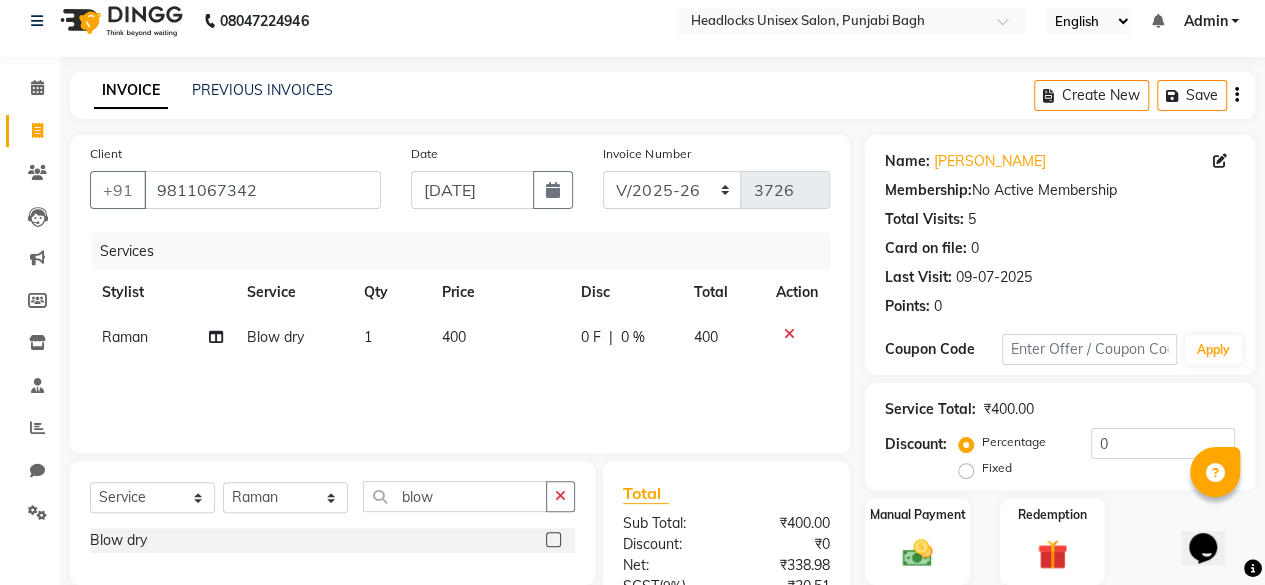 scroll, scrollTop: 213, scrollLeft: 0, axis: vertical 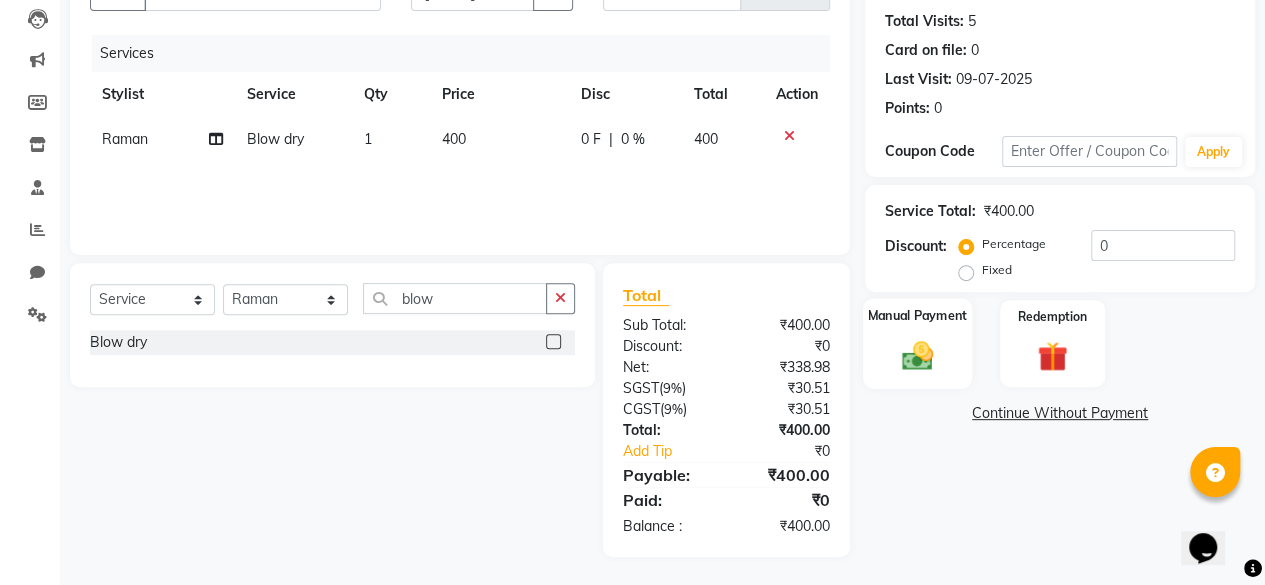 click on "Manual Payment" 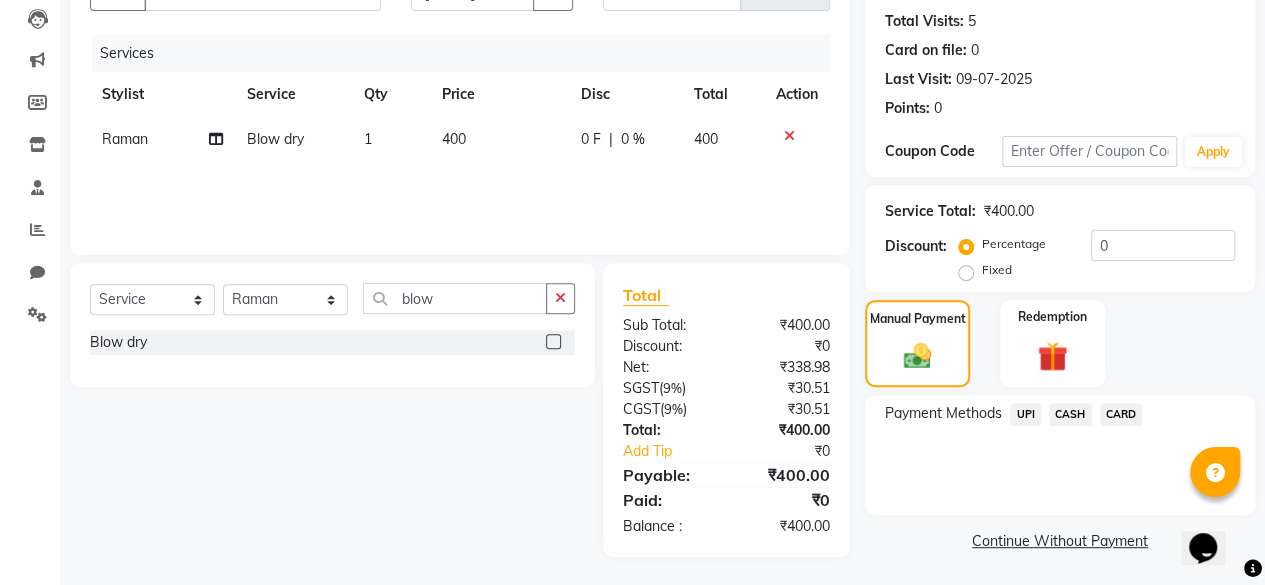click on "UPI" 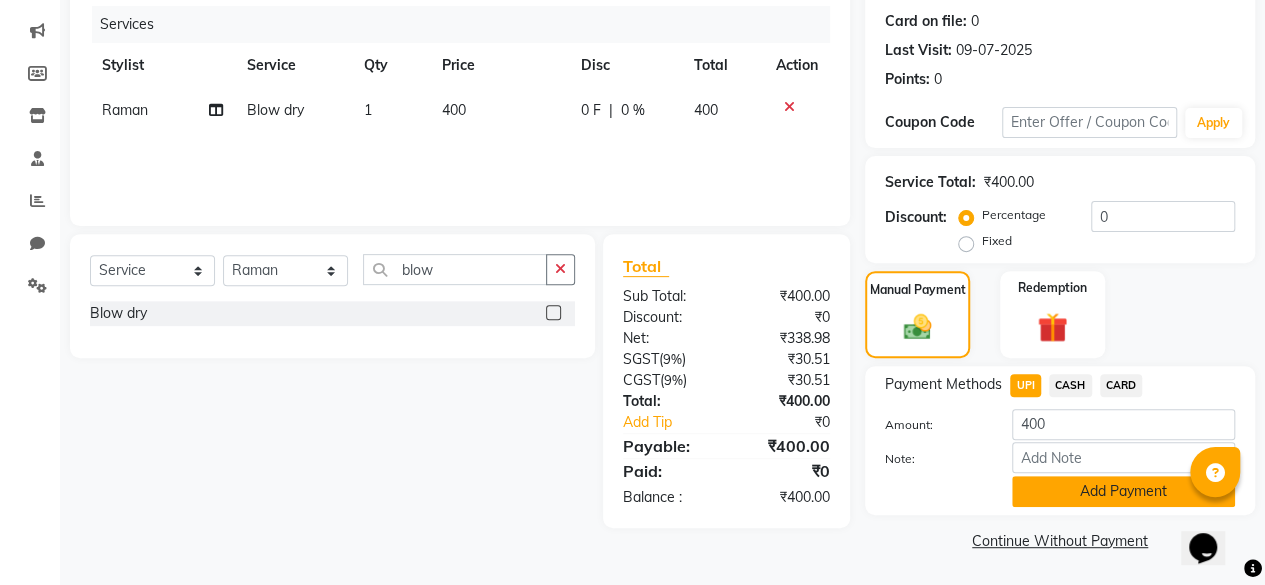 scroll, scrollTop: 236, scrollLeft: 0, axis: vertical 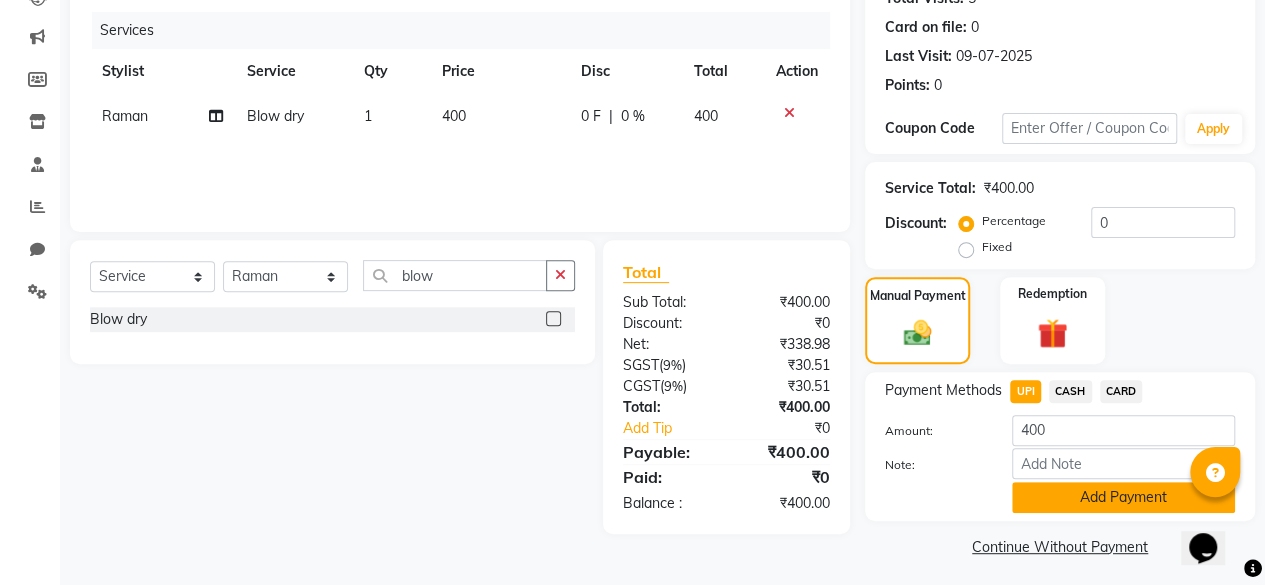 click on "Add Payment" 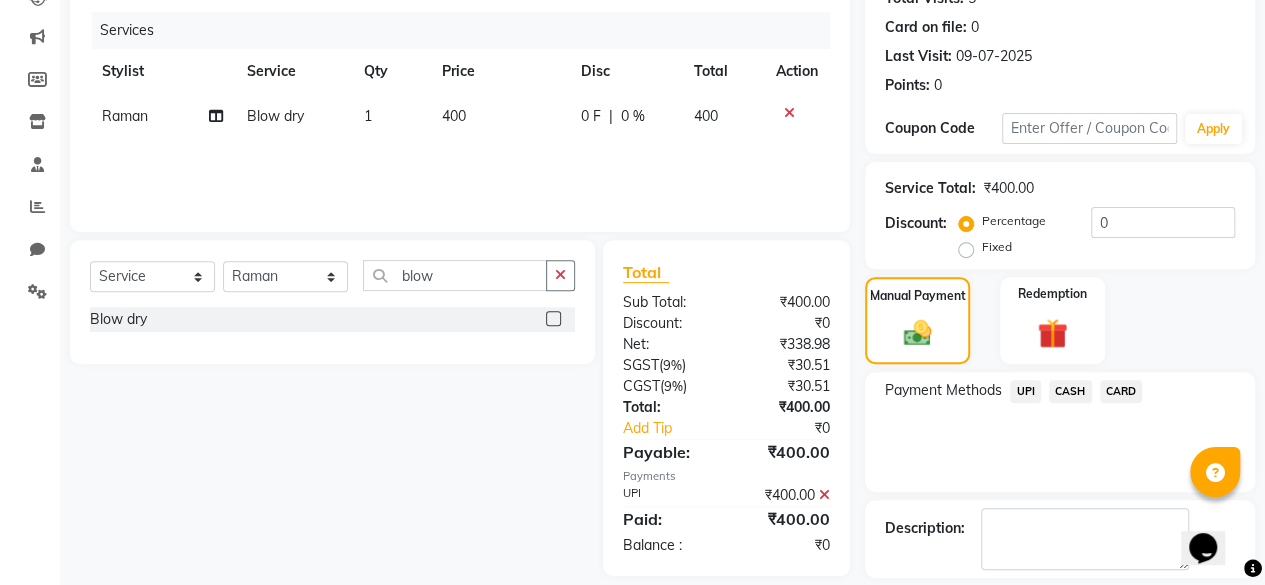 scroll, scrollTop: 324, scrollLeft: 0, axis: vertical 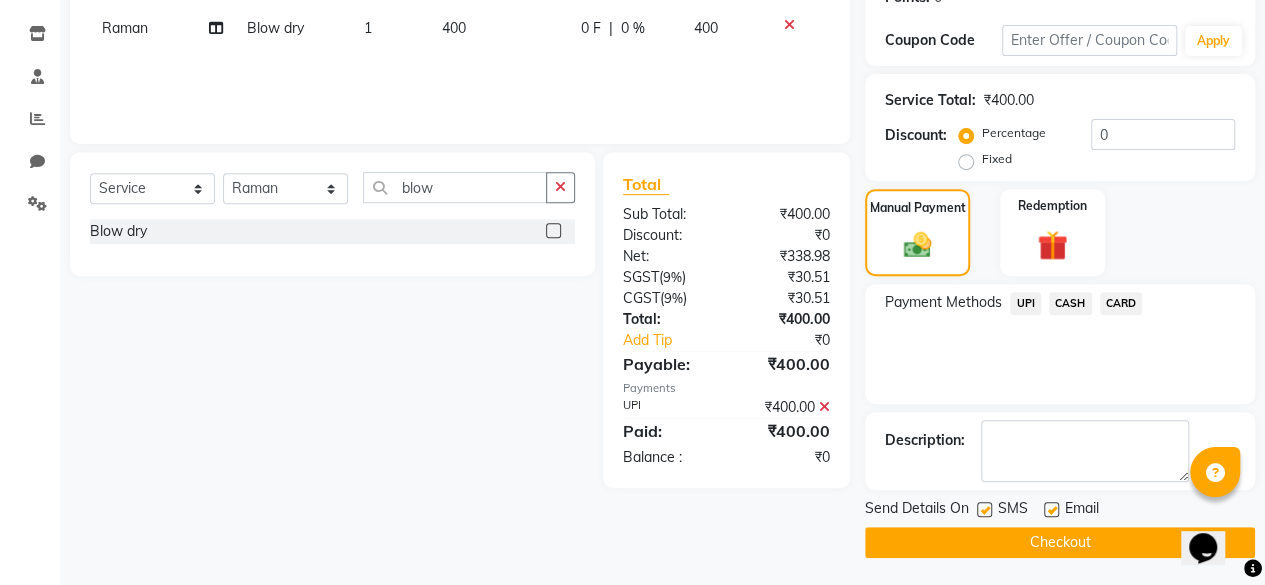 click on "Checkout" 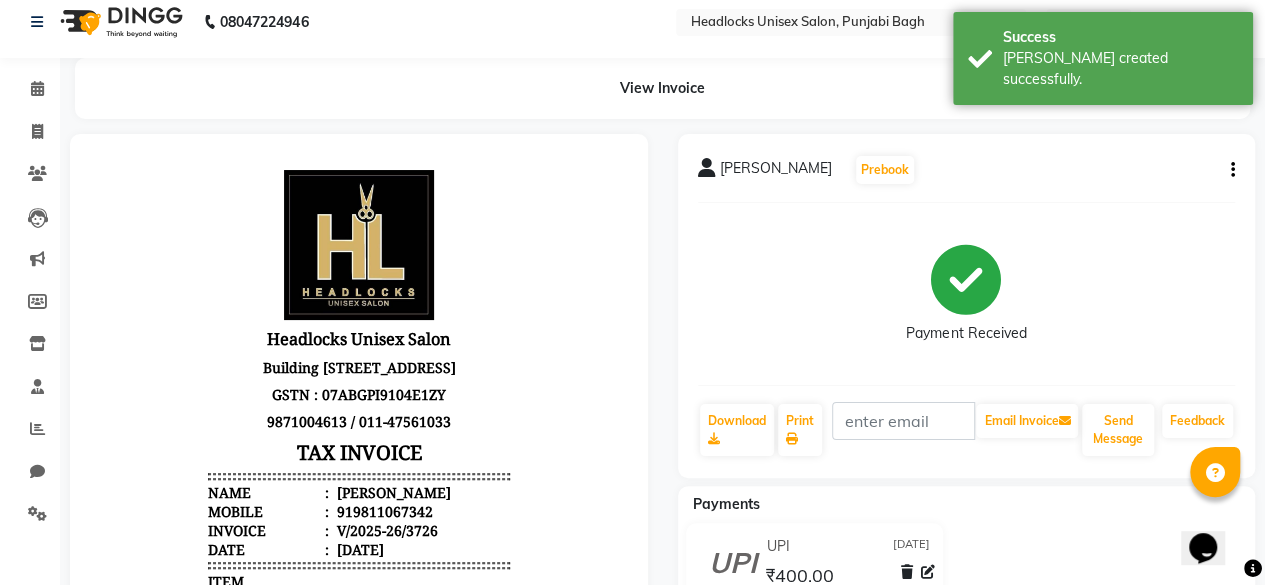scroll, scrollTop: 16, scrollLeft: 0, axis: vertical 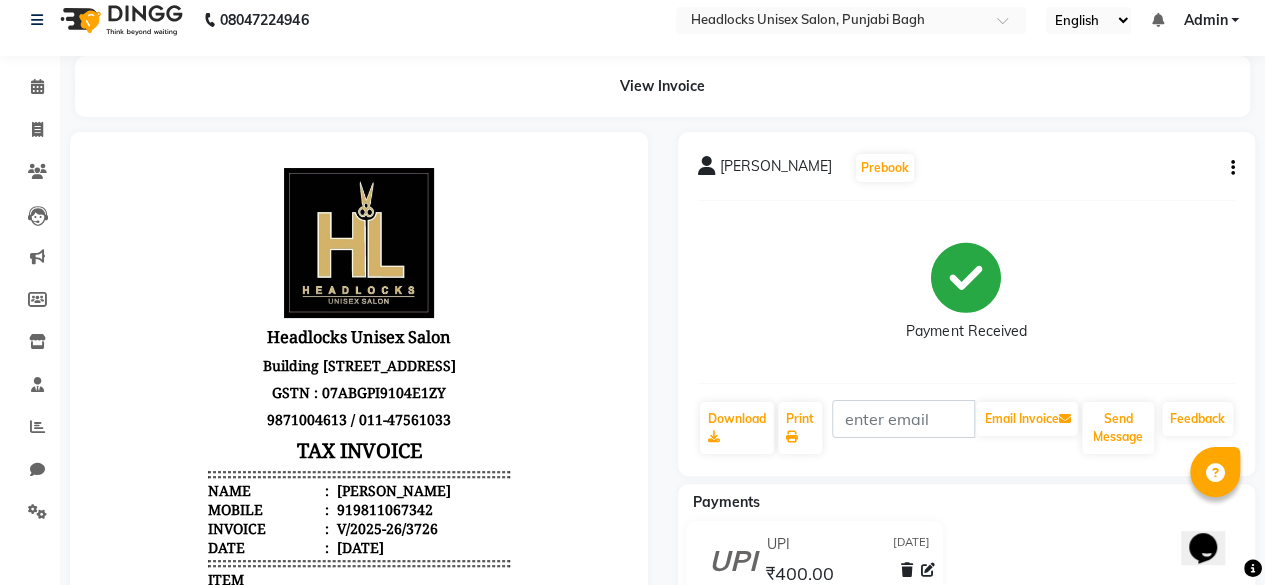 click 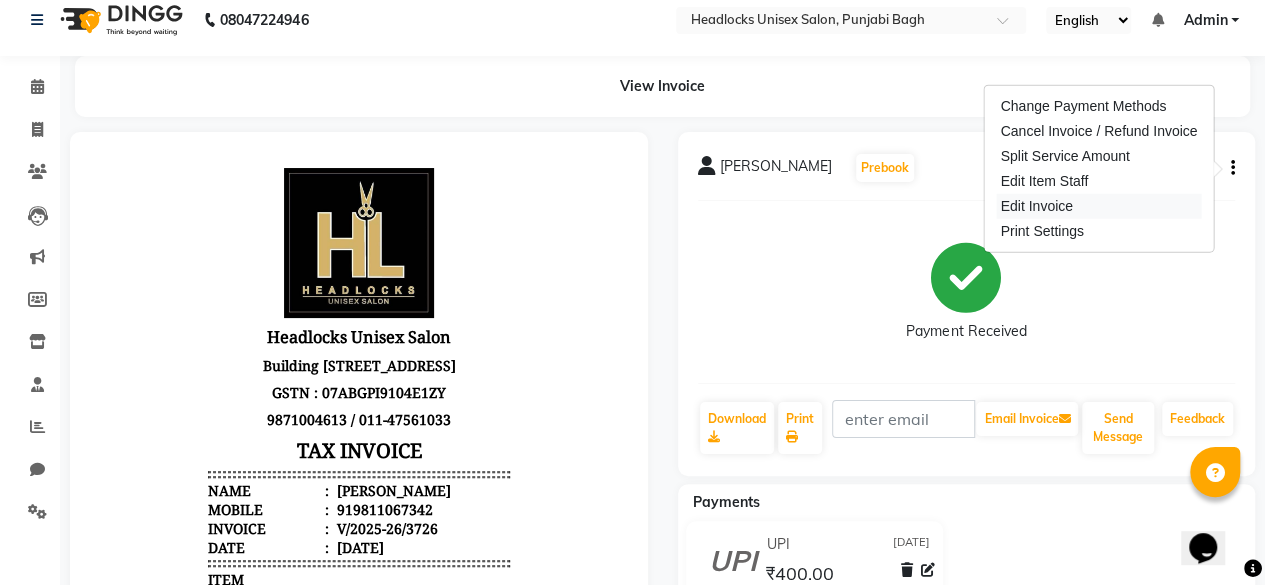 click on "Edit Invoice" at bounding box center [1098, 206] 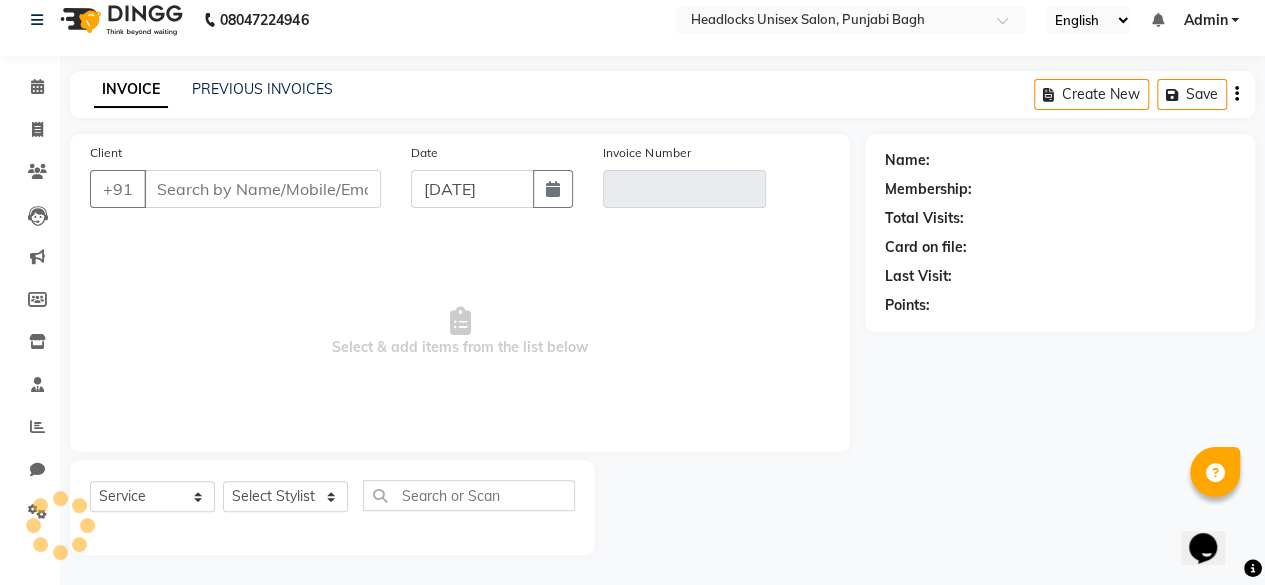 scroll, scrollTop: 15, scrollLeft: 0, axis: vertical 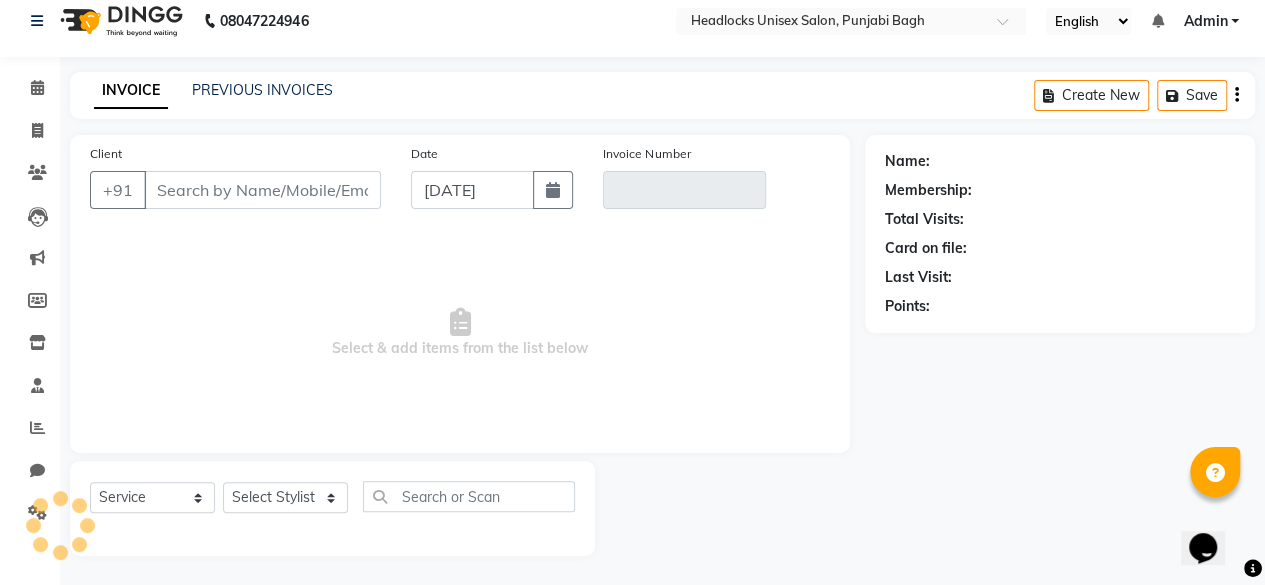 type on "9811067342" 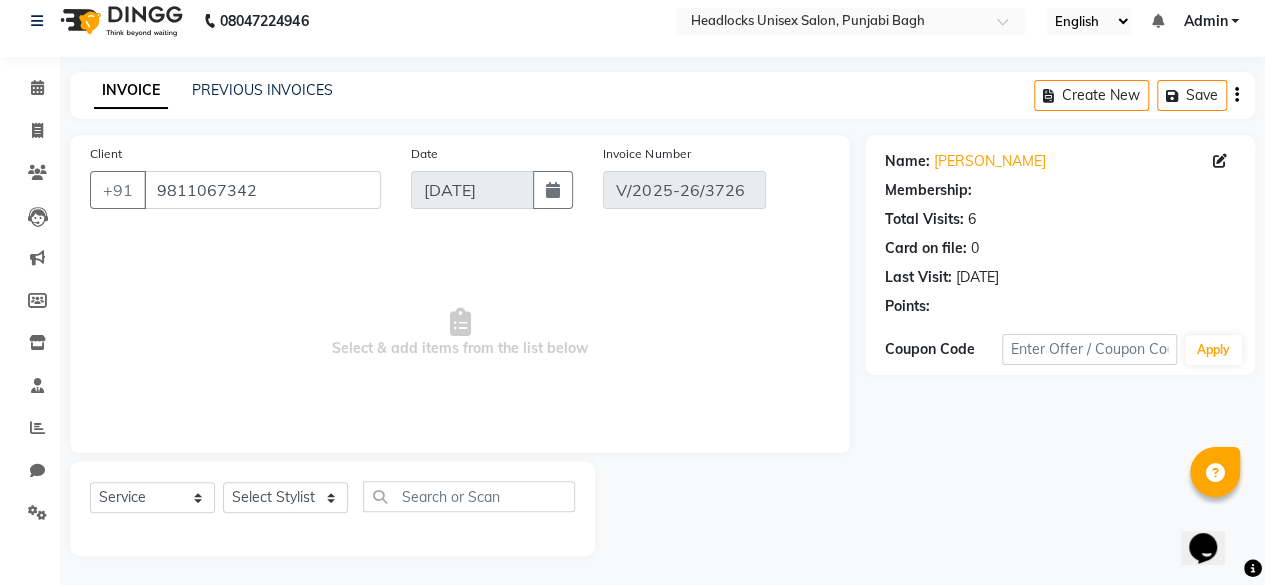 select on "select" 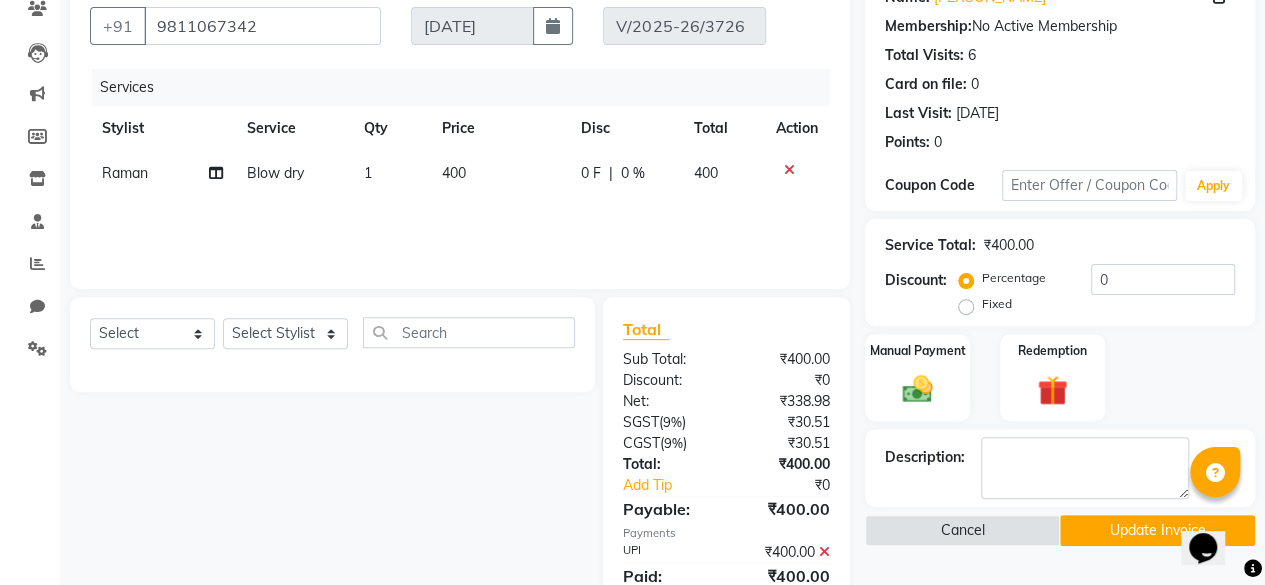 scroll, scrollTop: 255, scrollLeft: 0, axis: vertical 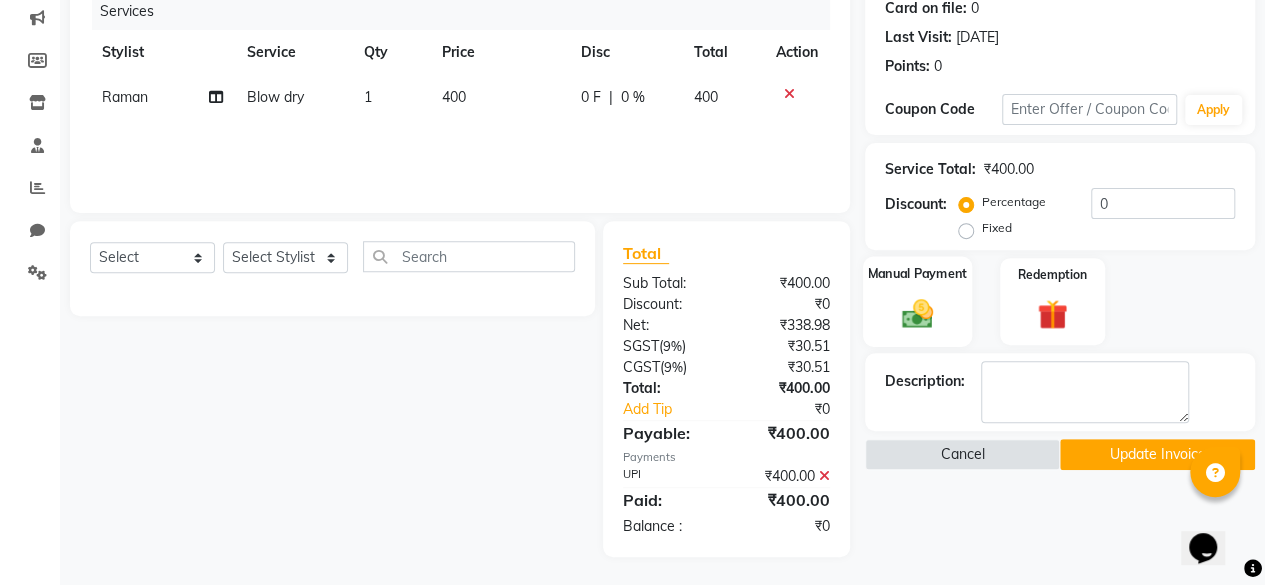 click 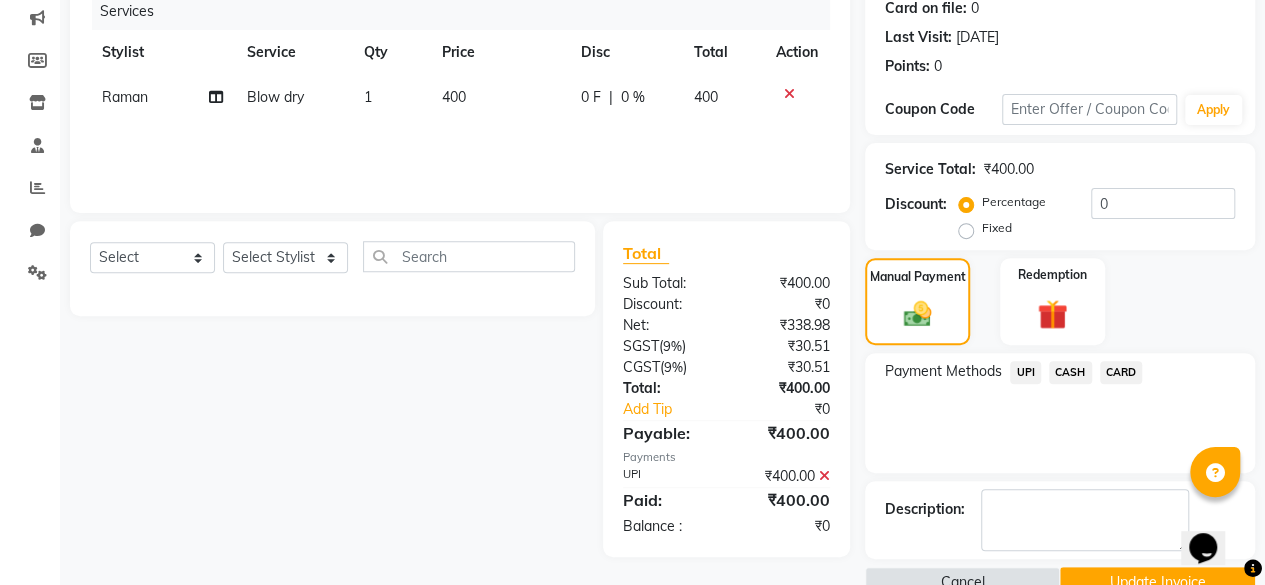 click on "CASH" 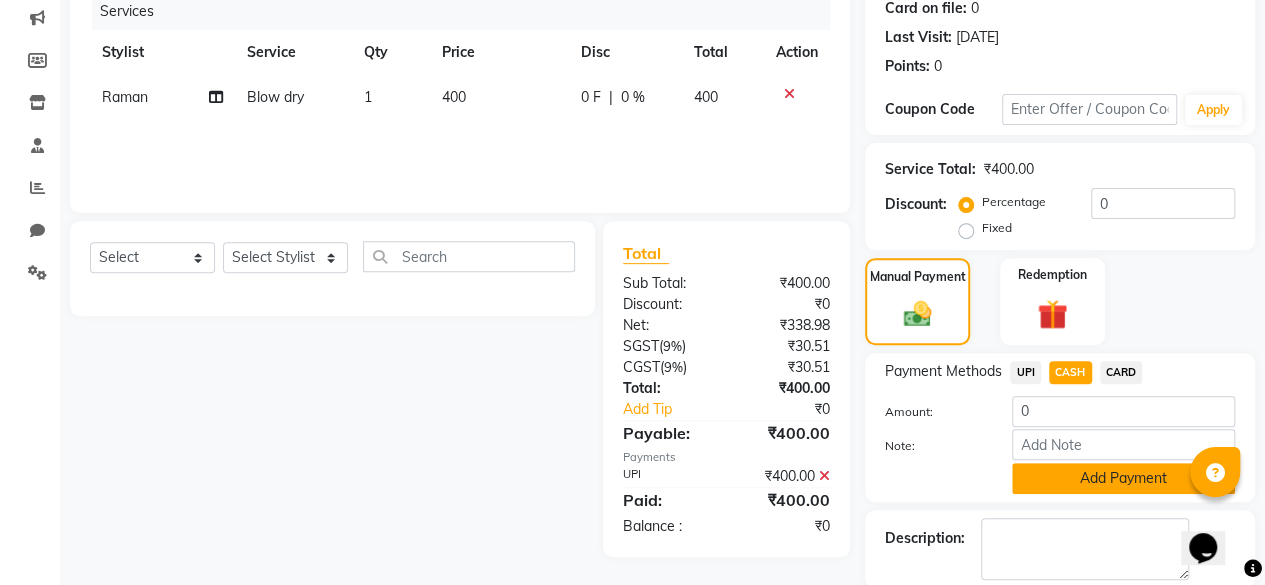click on "Add Payment" 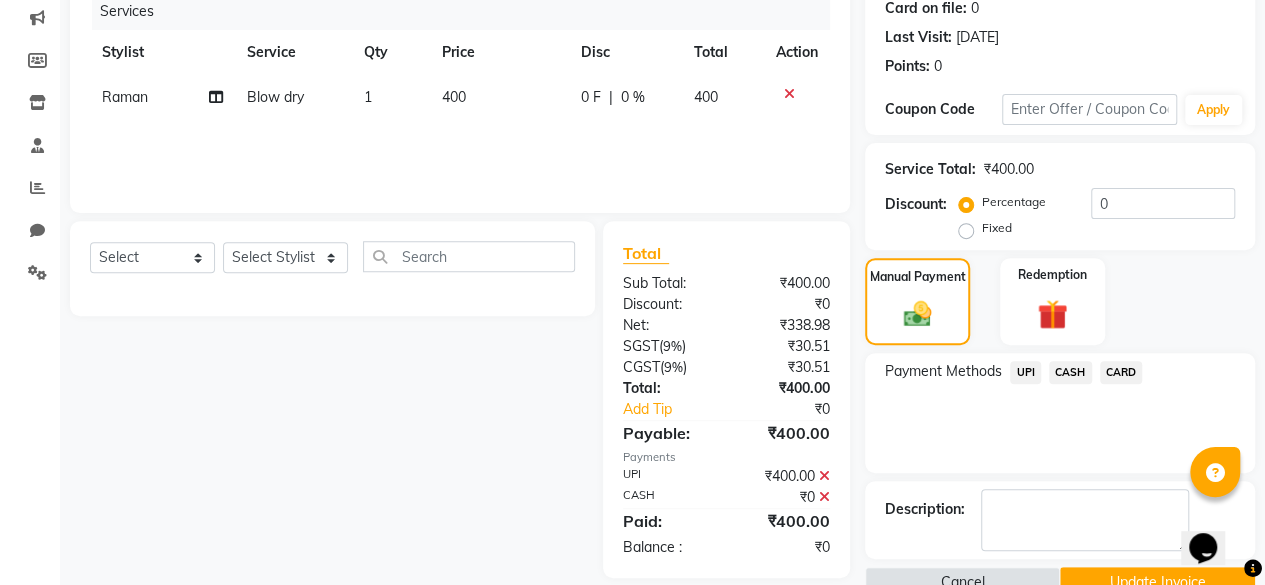 scroll, scrollTop: 296, scrollLeft: 0, axis: vertical 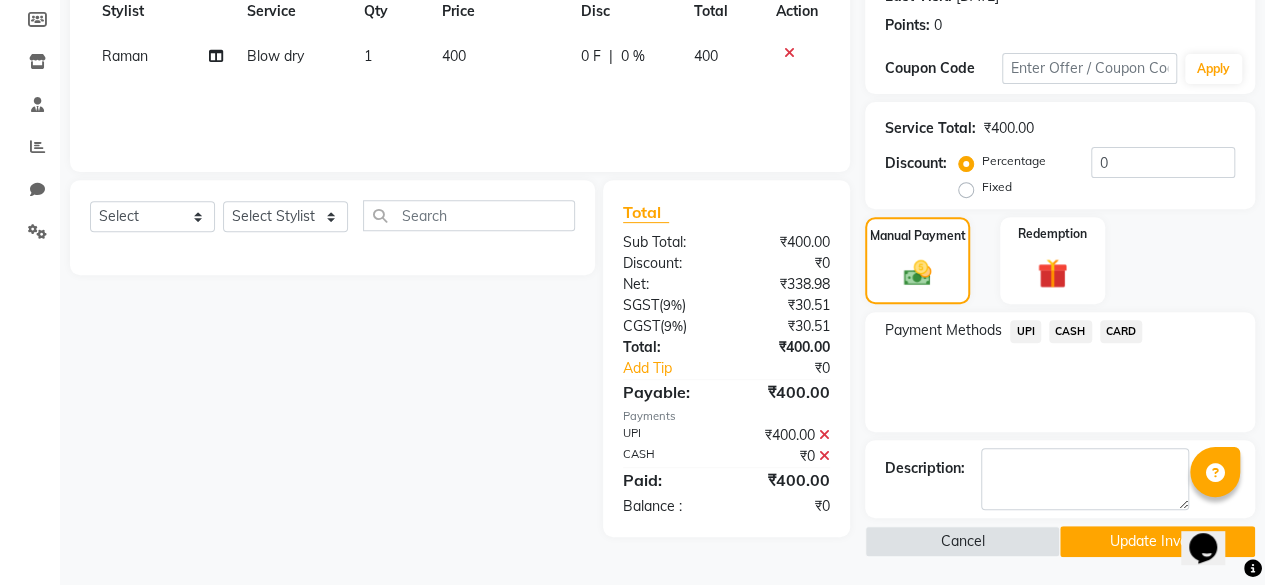 click on "Update Invoice" 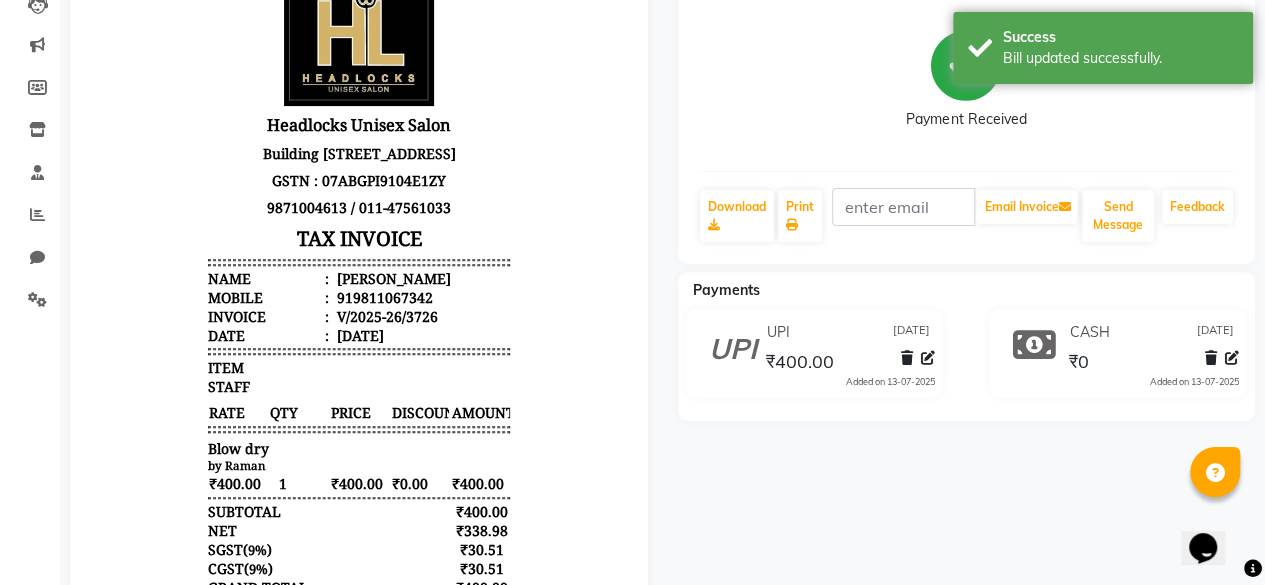 scroll, scrollTop: 404, scrollLeft: 0, axis: vertical 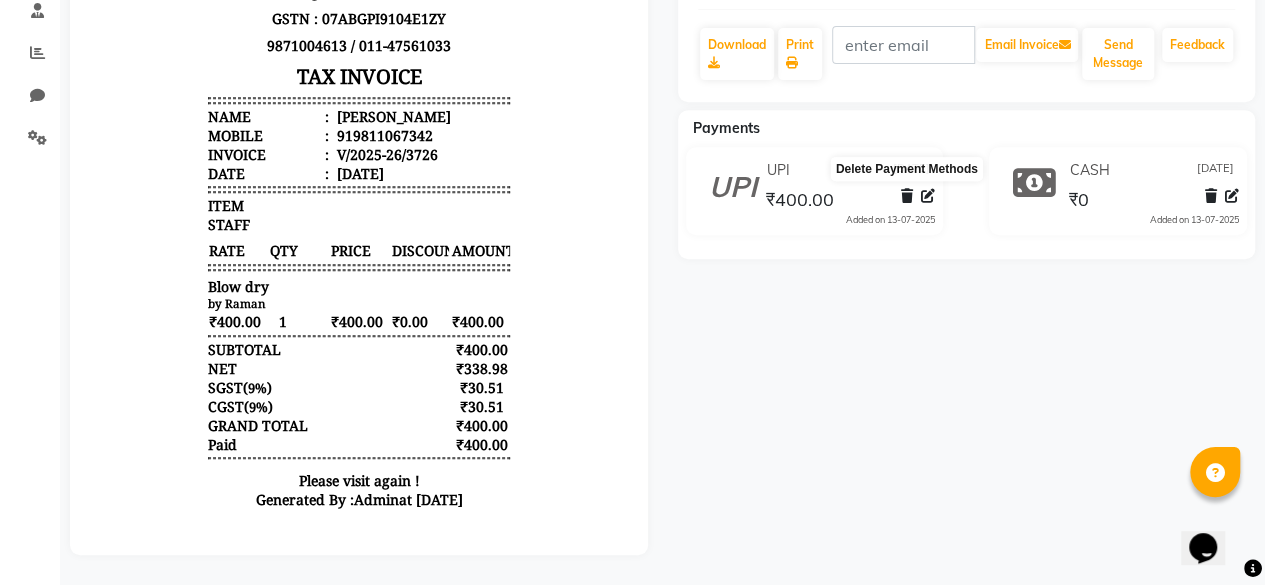 click 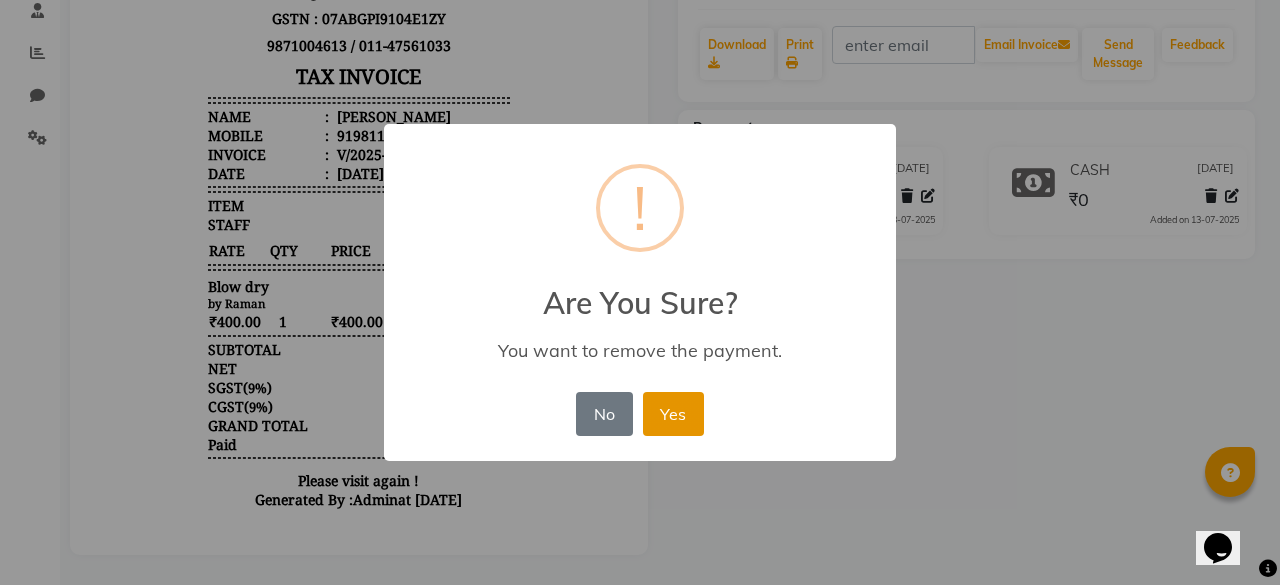 click on "Yes" at bounding box center [673, 414] 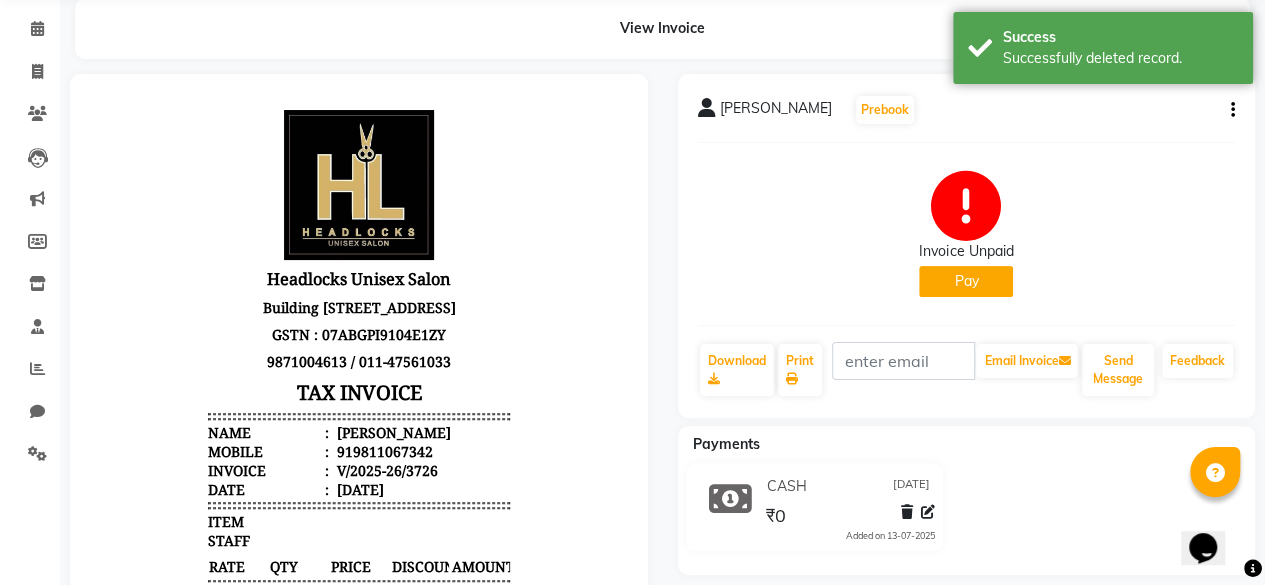 scroll, scrollTop: 72, scrollLeft: 0, axis: vertical 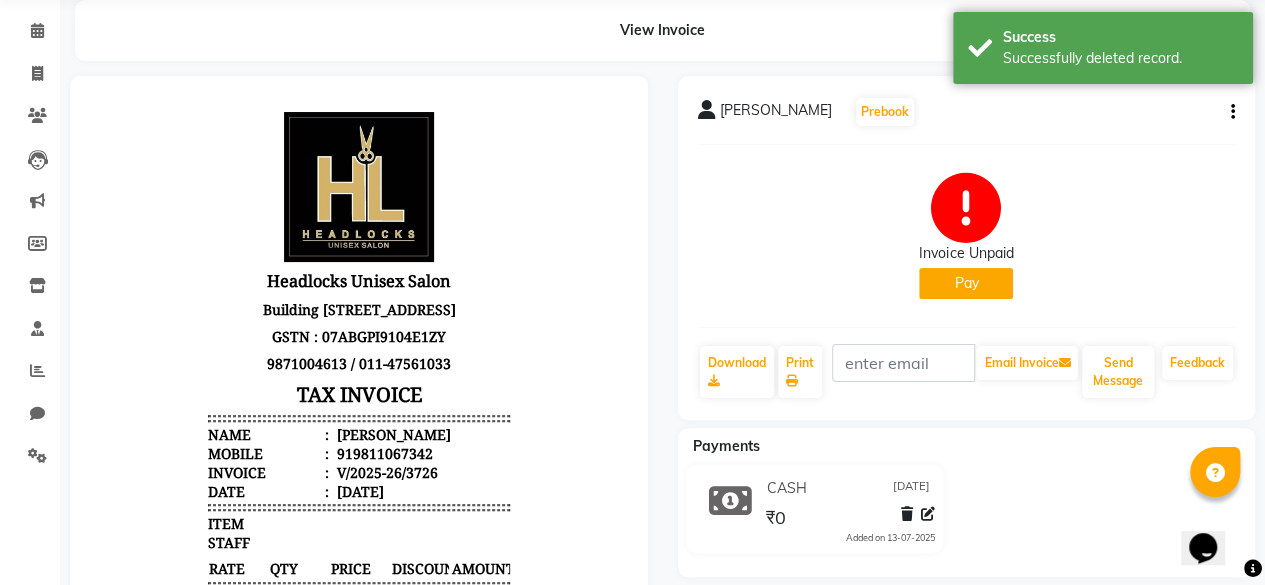 click 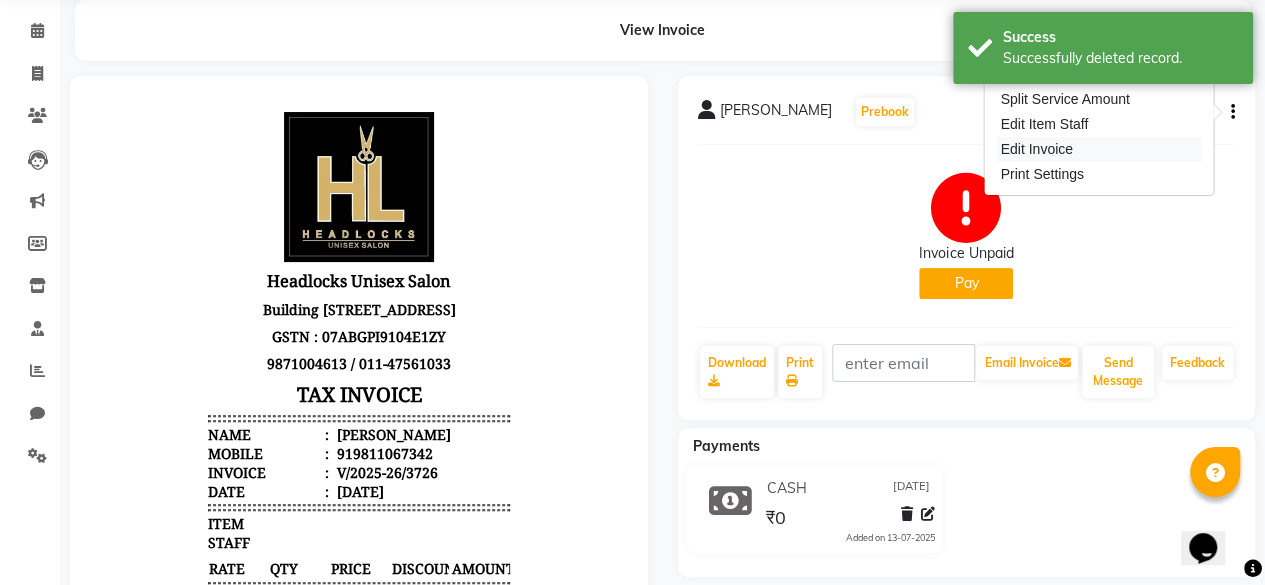 click on "Edit Invoice" at bounding box center [1098, 149] 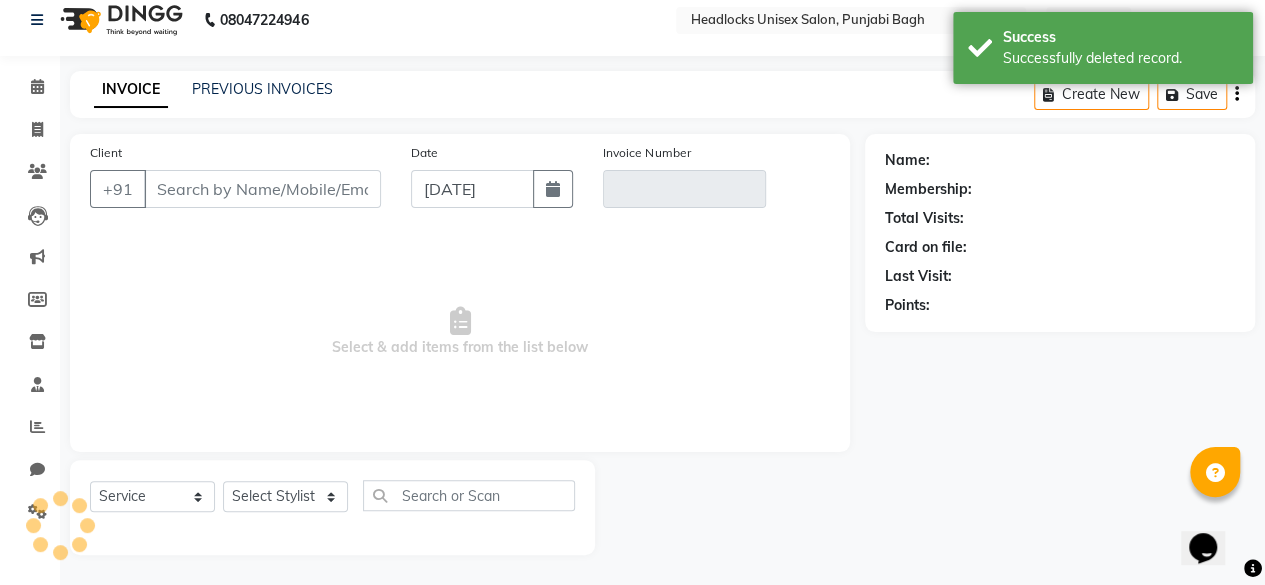 scroll, scrollTop: 15, scrollLeft: 0, axis: vertical 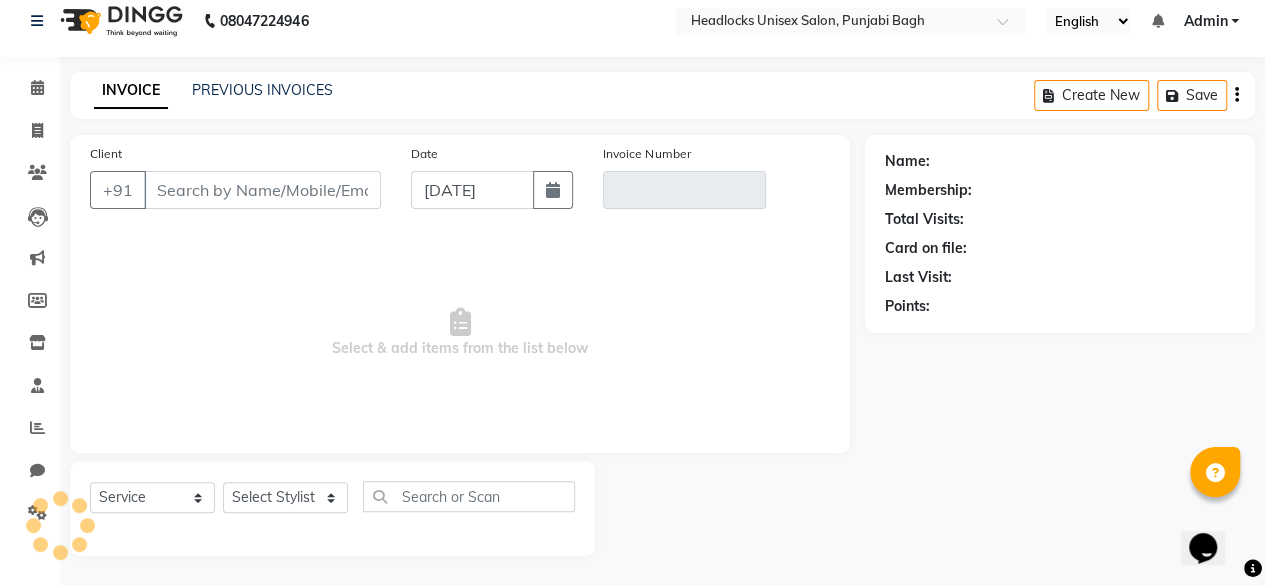 type on "9811067342" 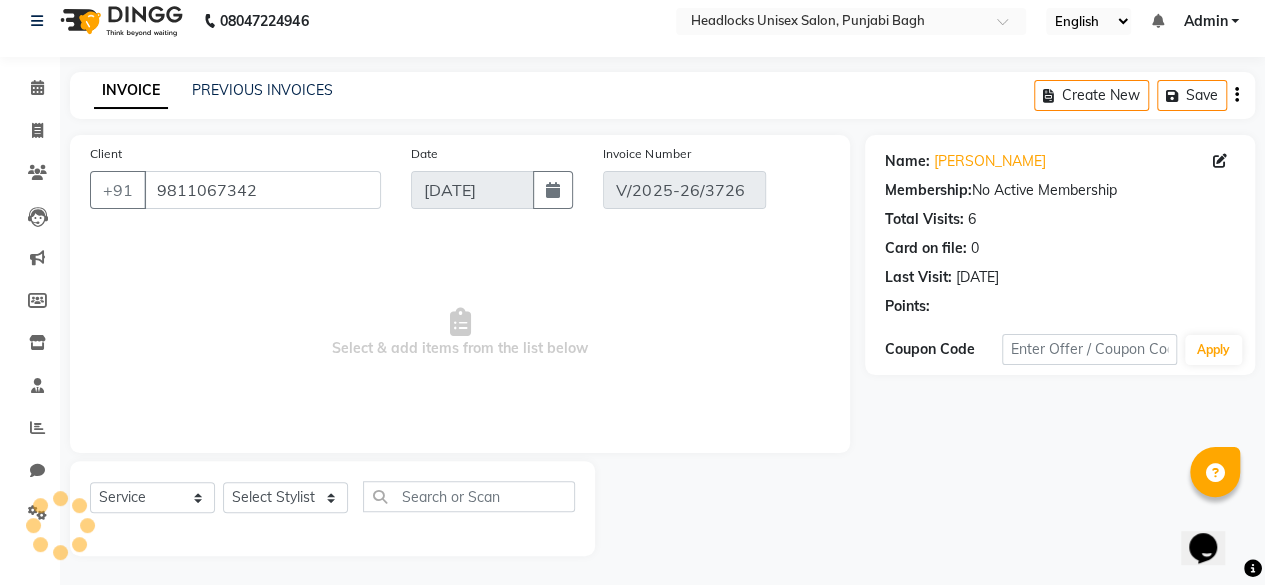 select on "select" 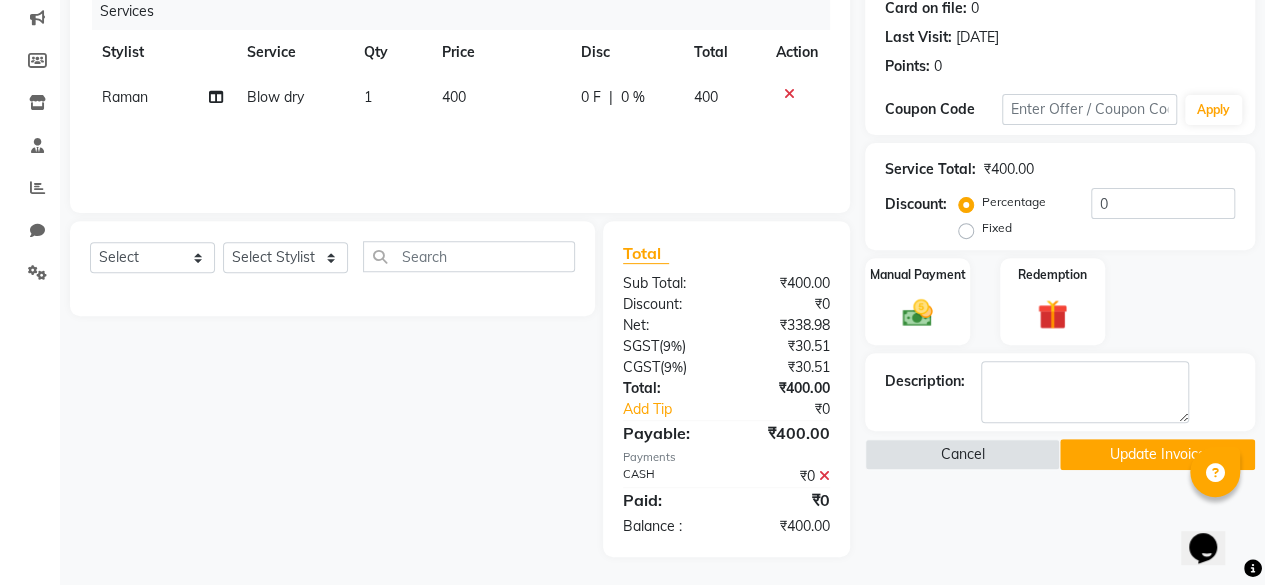 scroll, scrollTop: 238, scrollLeft: 0, axis: vertical 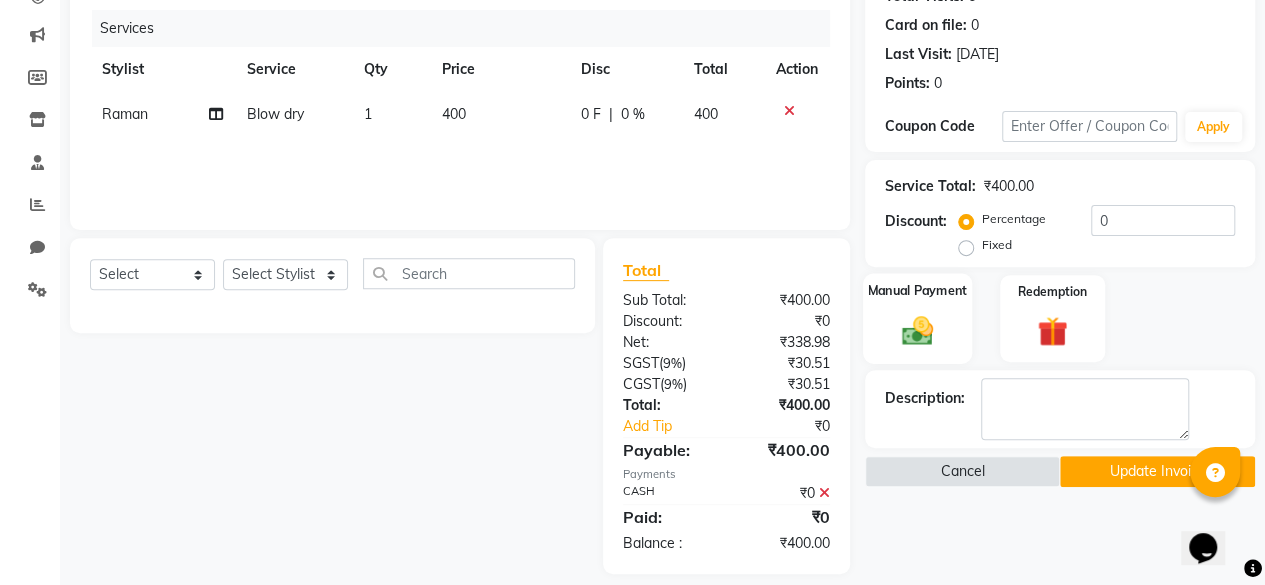 click on "Manual Payment" 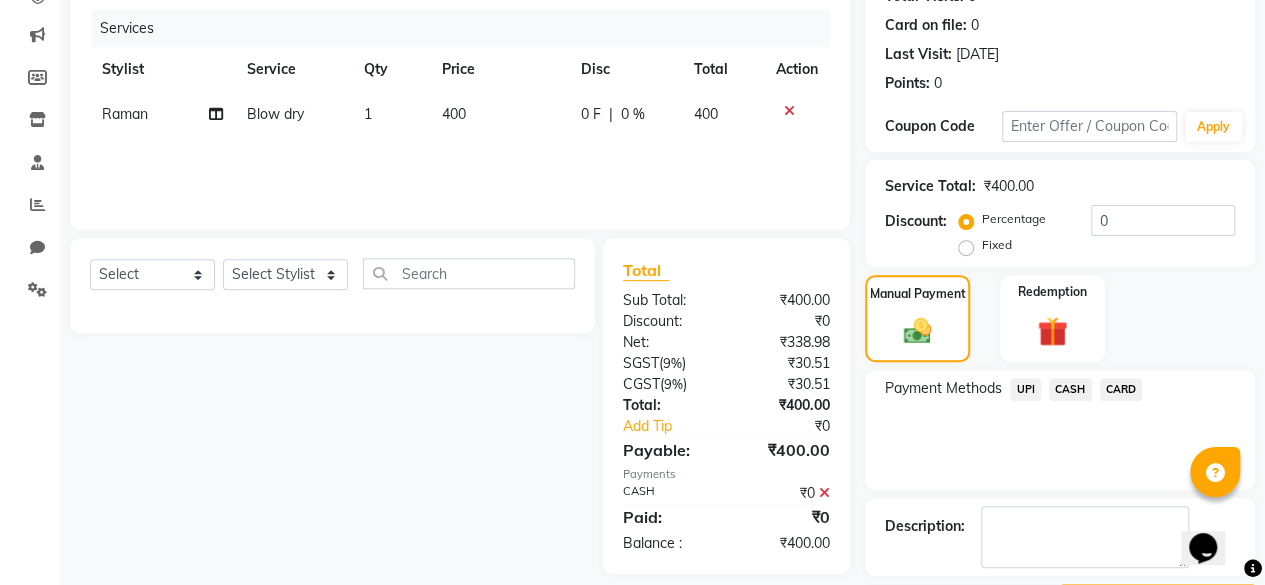 click on "CASH" 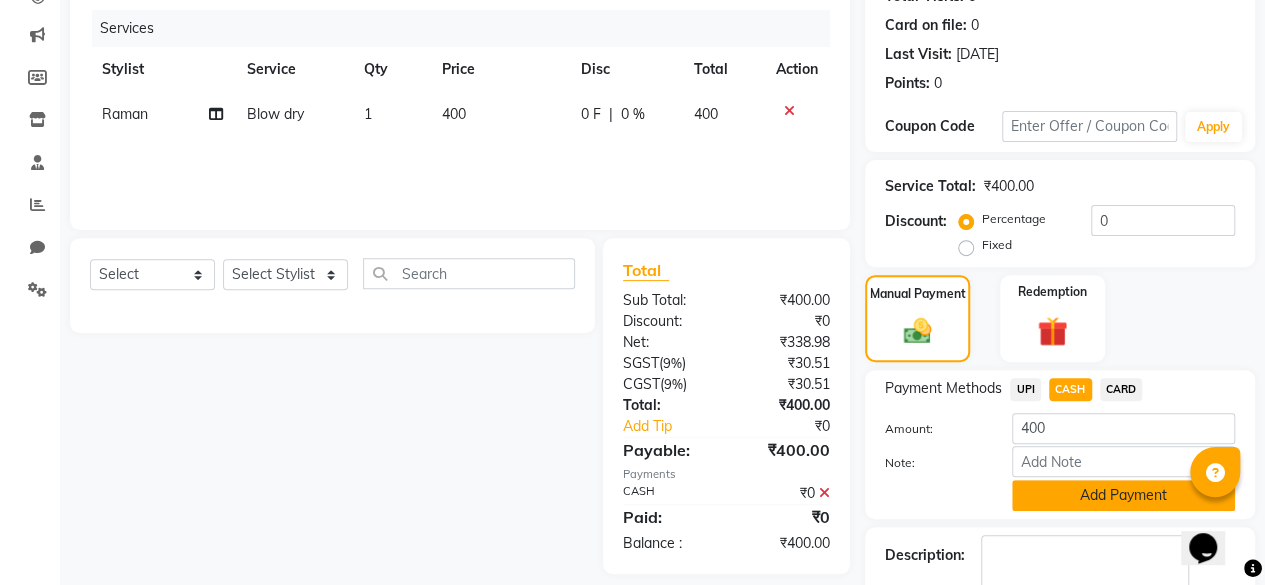 click on "Add Payment" 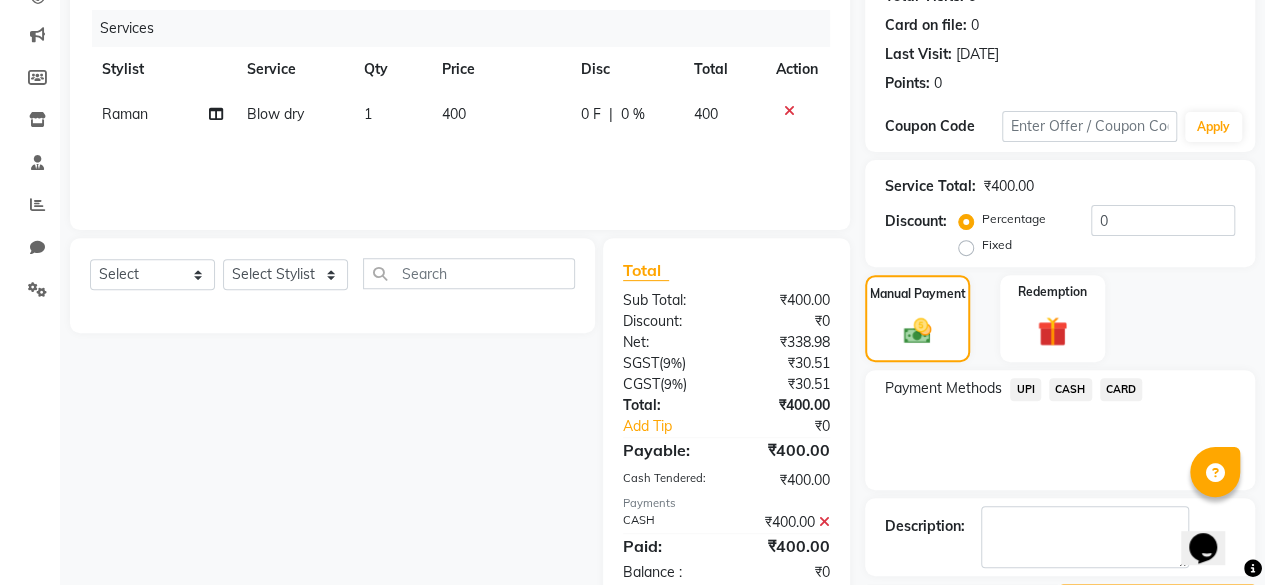 scroll, scrollTop: 296, scrollLeft: 0, axis: vertical 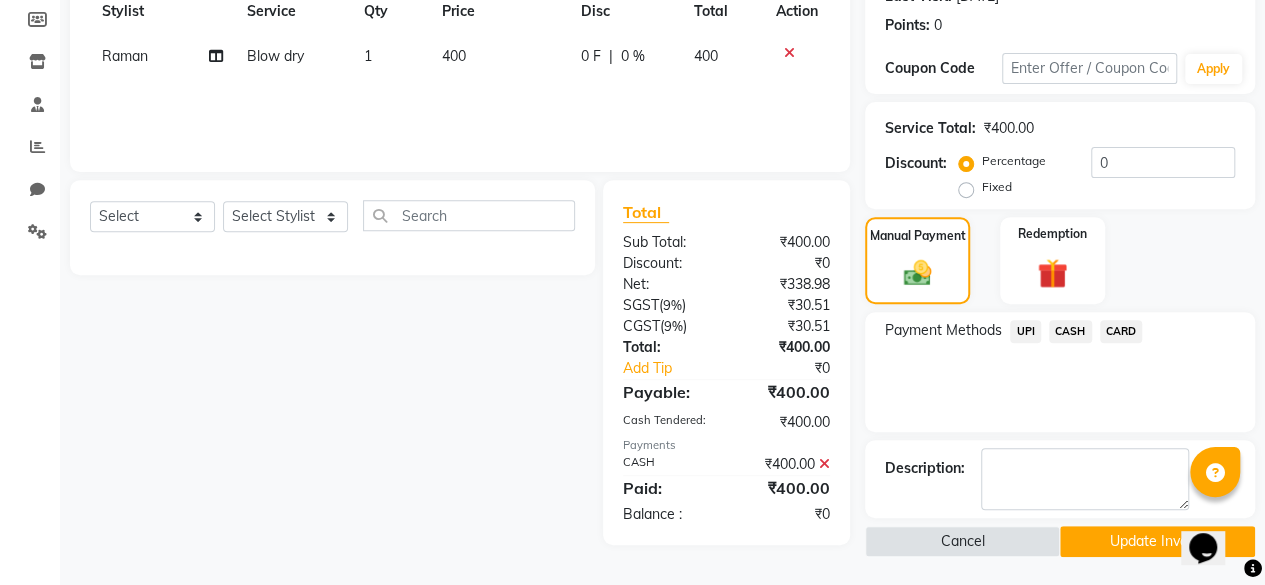 click on "Update Invoice" 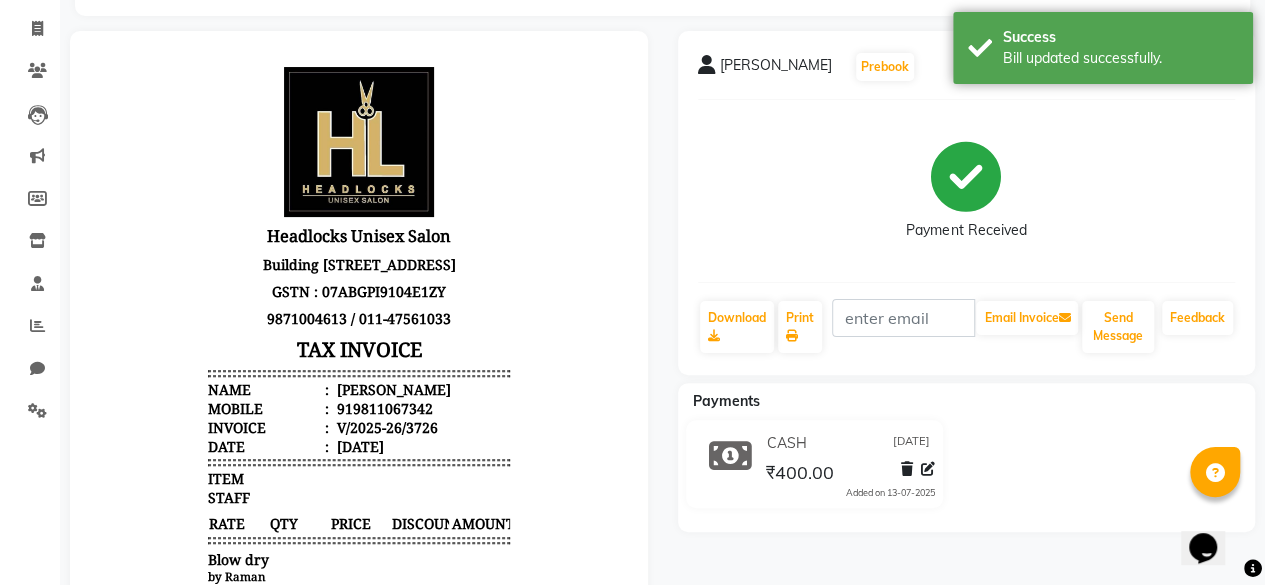 scroll, scrollTop: 118, scrollLeft: 0, axis: vertical 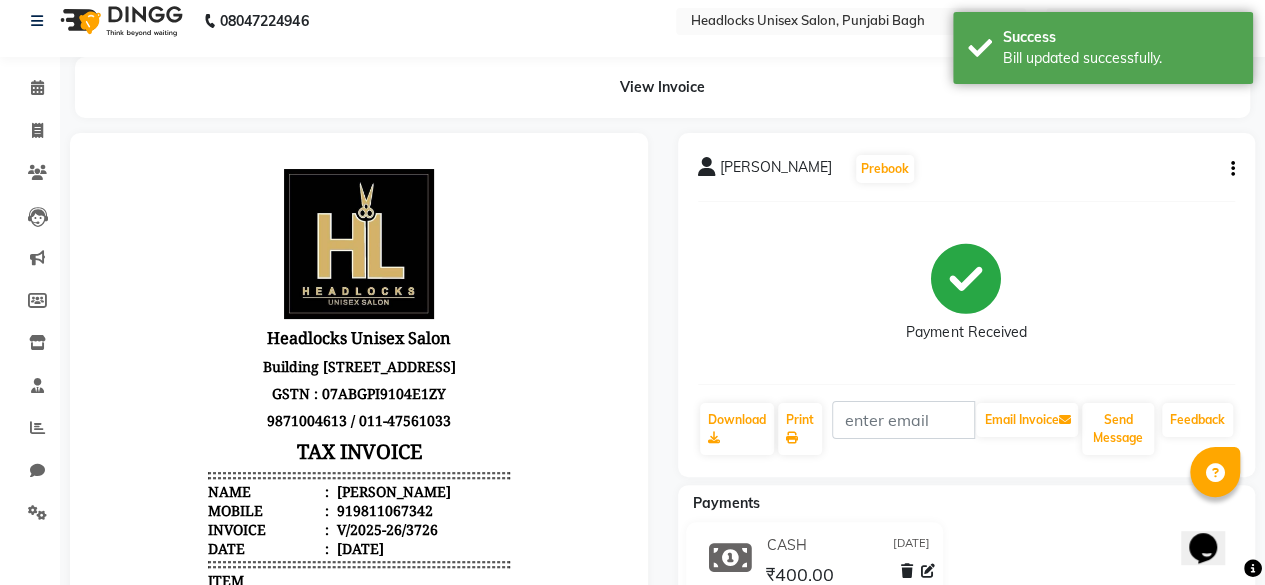select on "service" 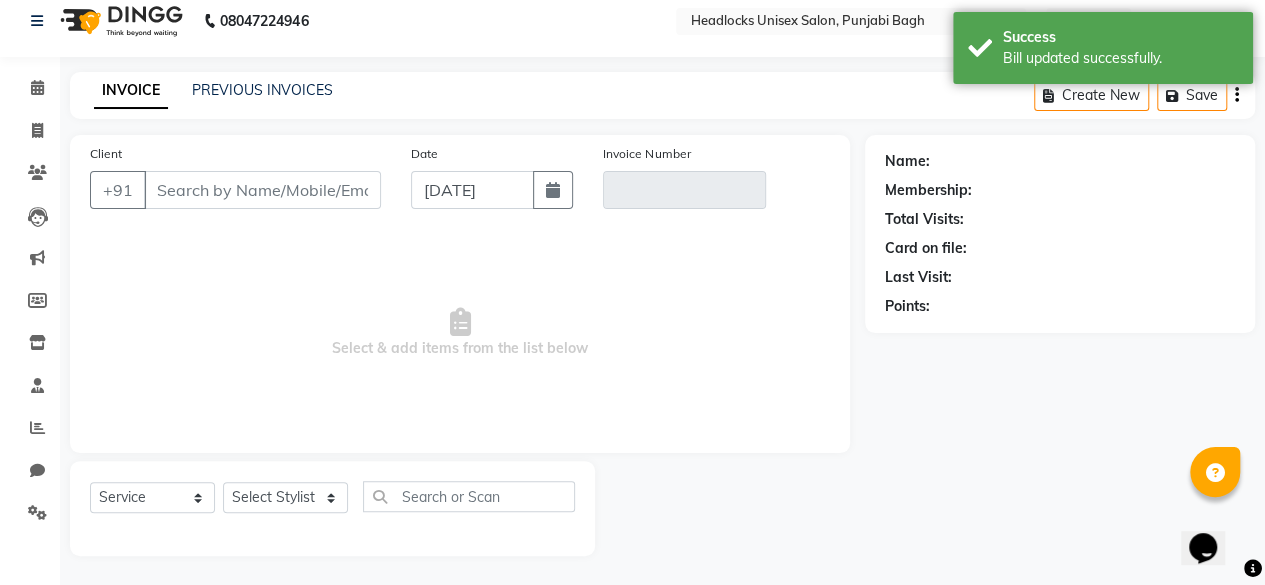 type on "9811067342" 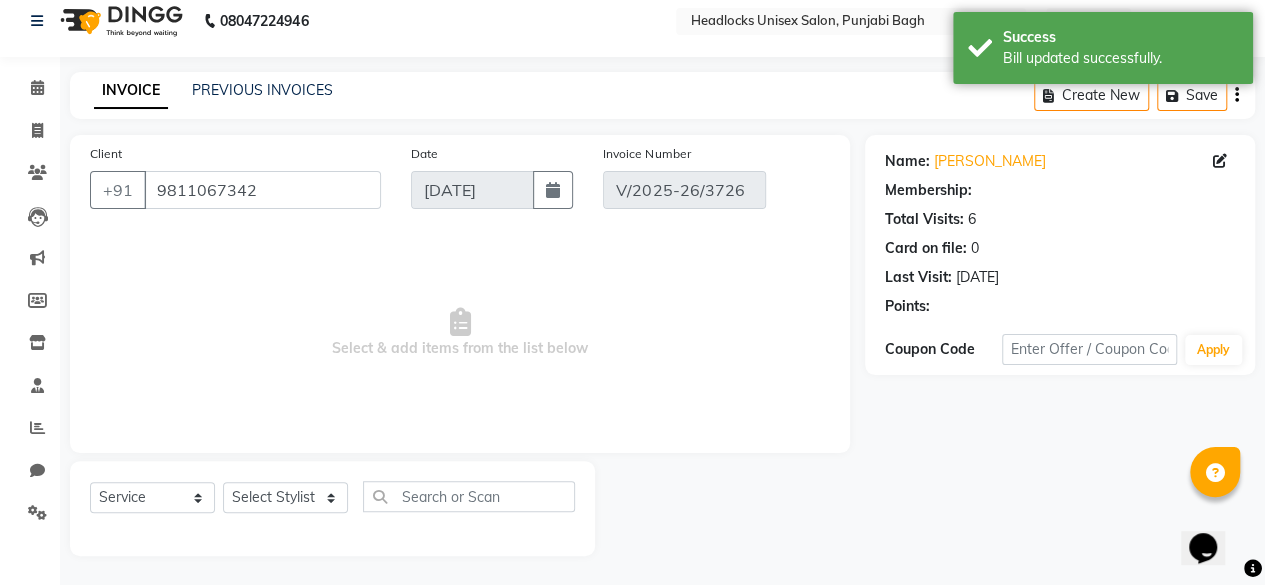 select on "select" 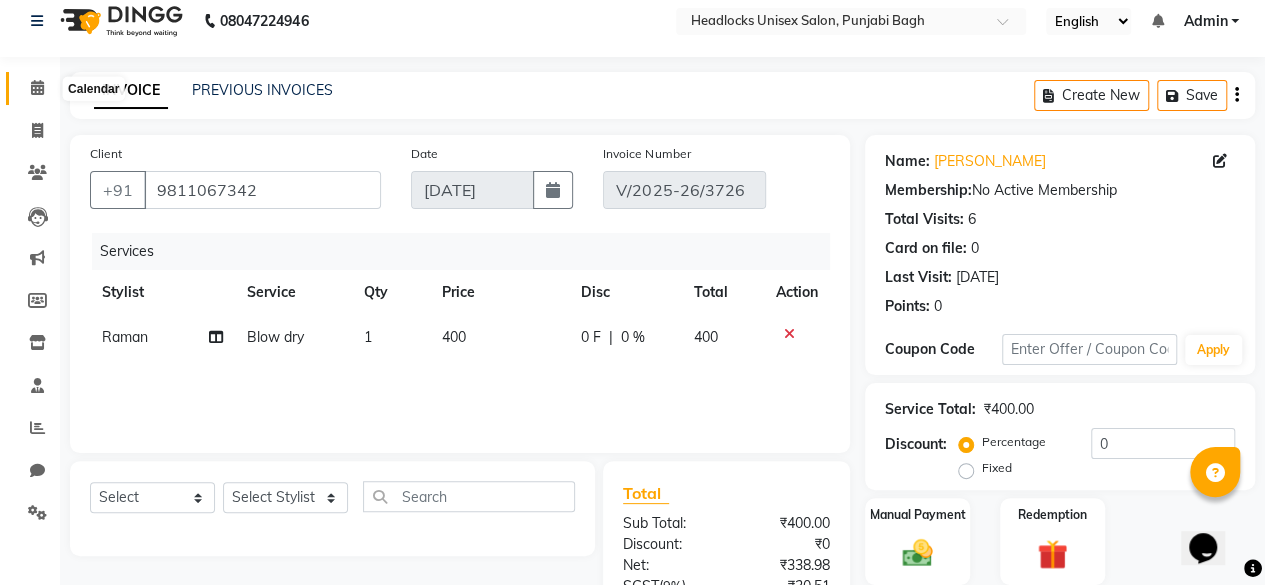 click 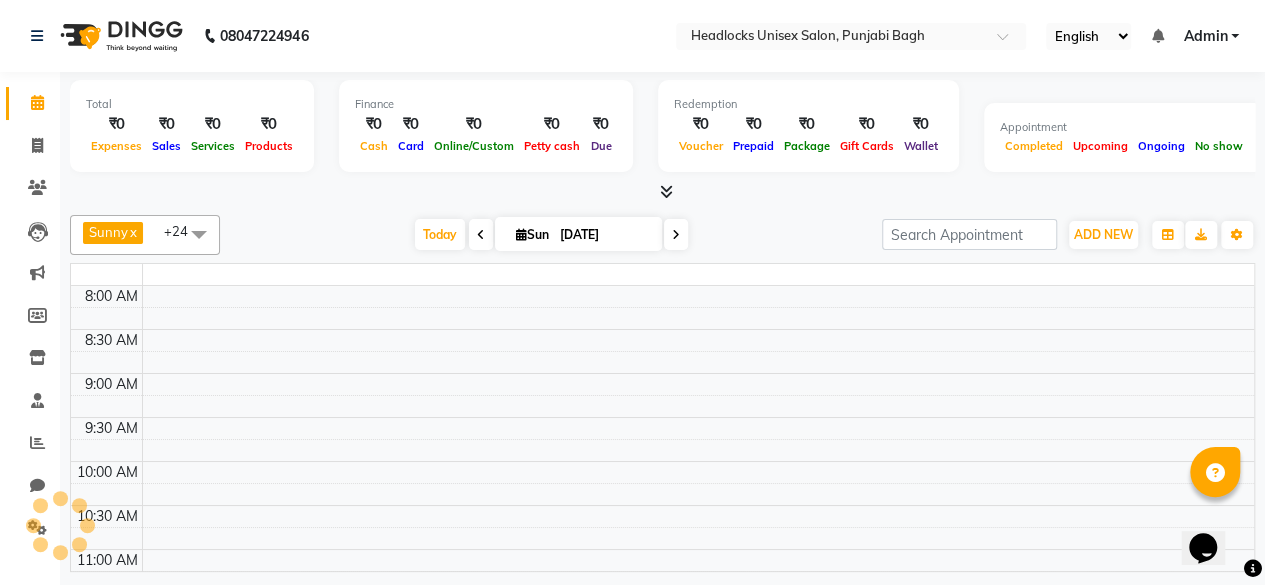 scroll, scrollTop: 0, scrollLeft: 0, axis: both 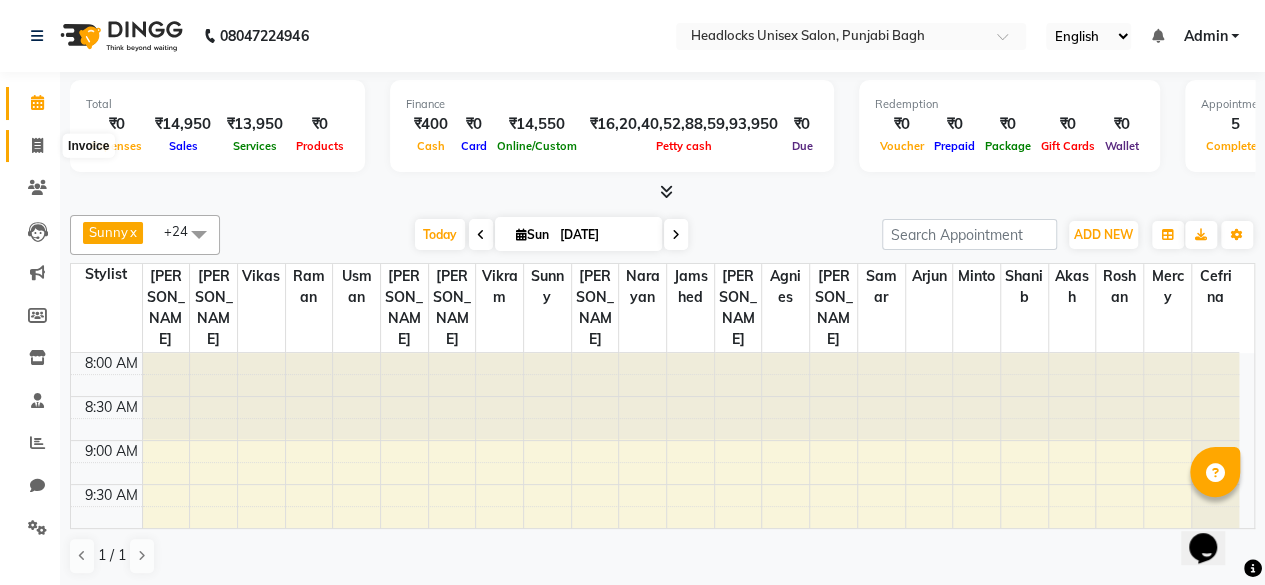 click 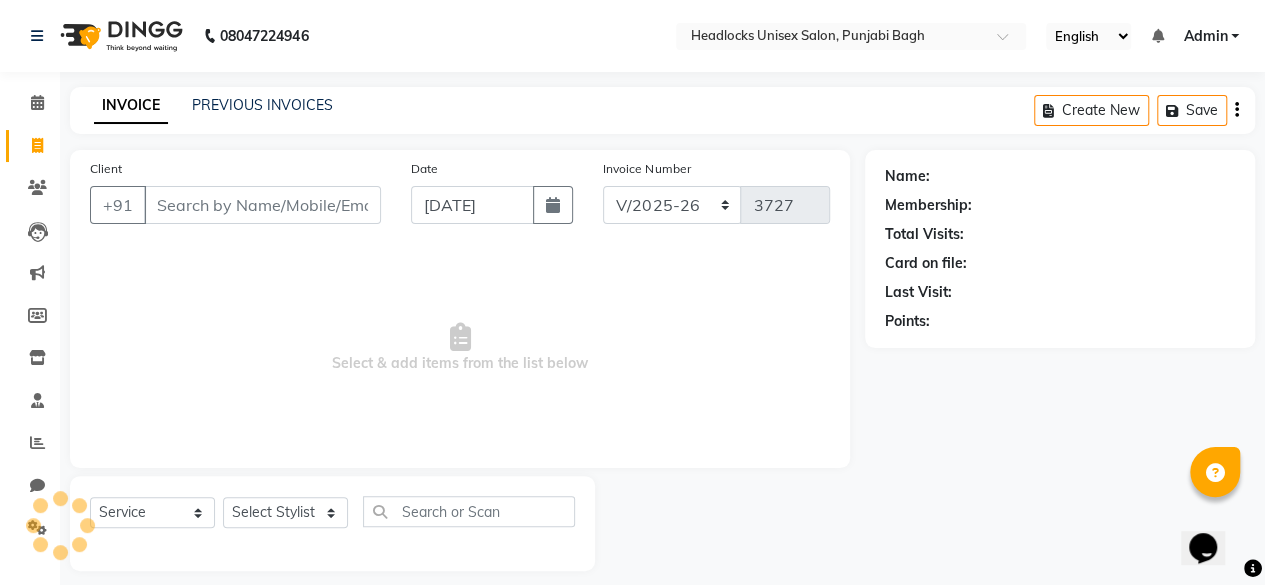 scroll, scrollTop: 3, scrollLeft: 0, axis: vertical 